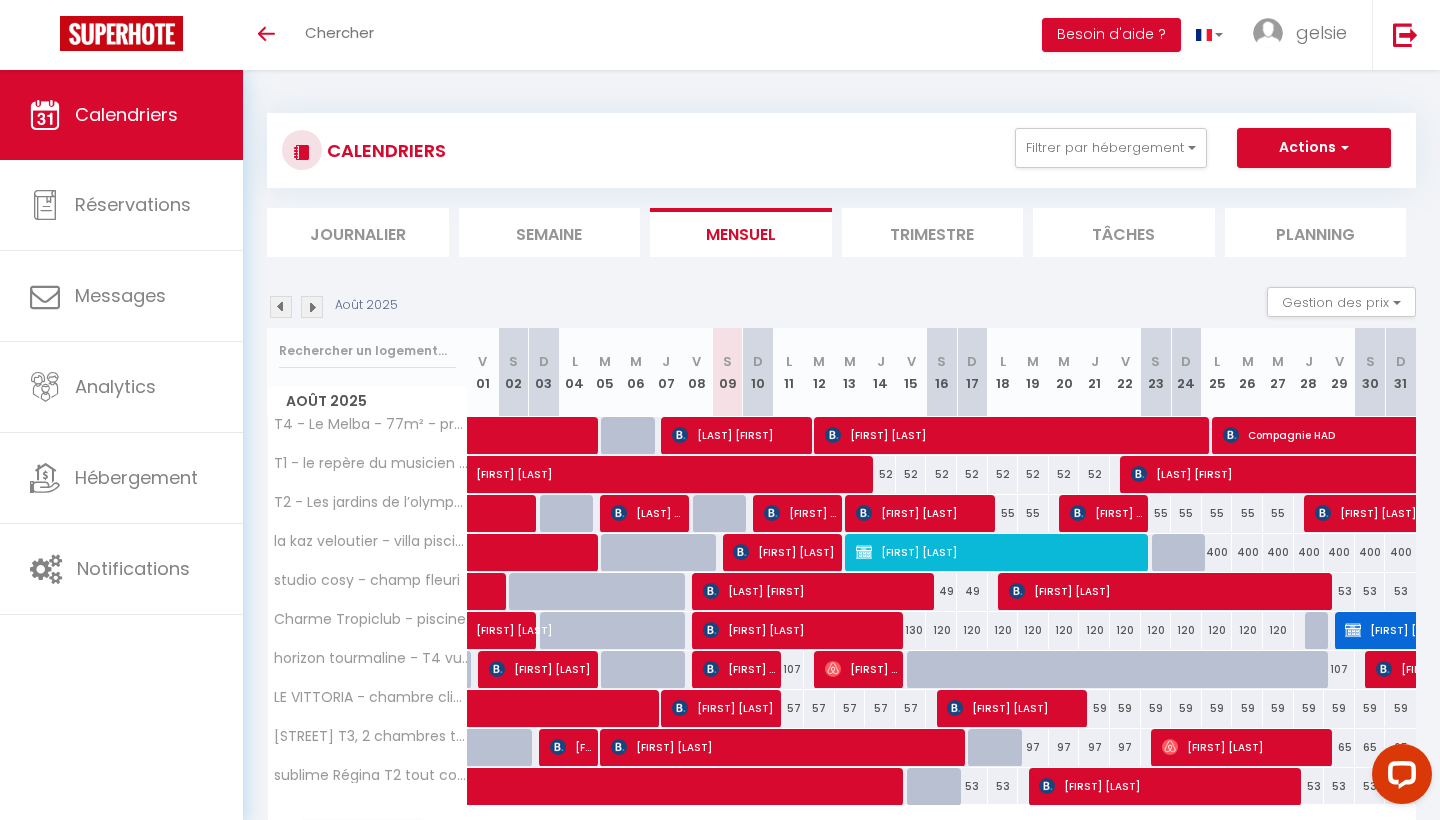 scroll, scrollTop: 0, scrollLeft: 0, axis: both 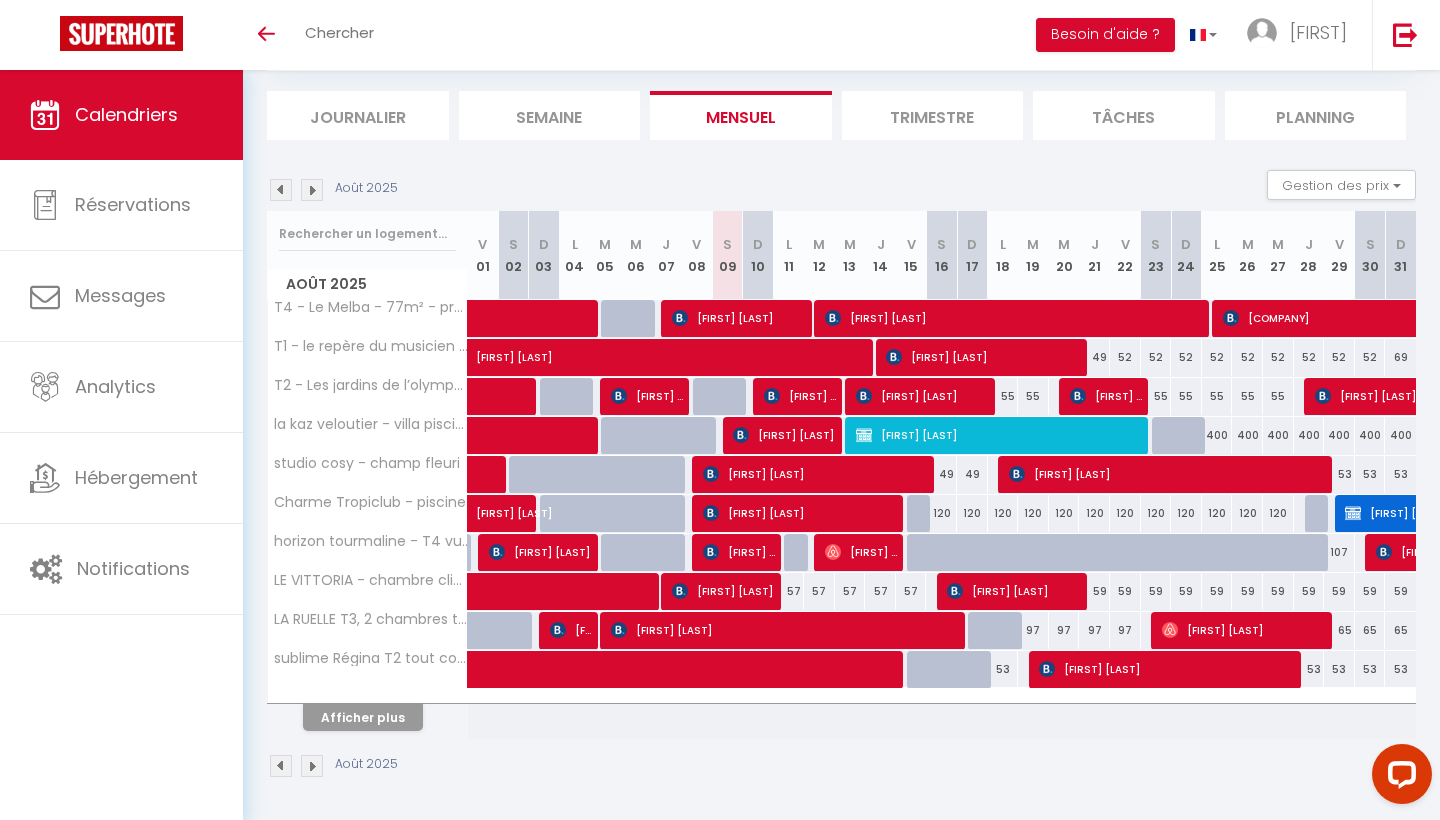click on "Afficher plus" at bounding box center (363, 717) 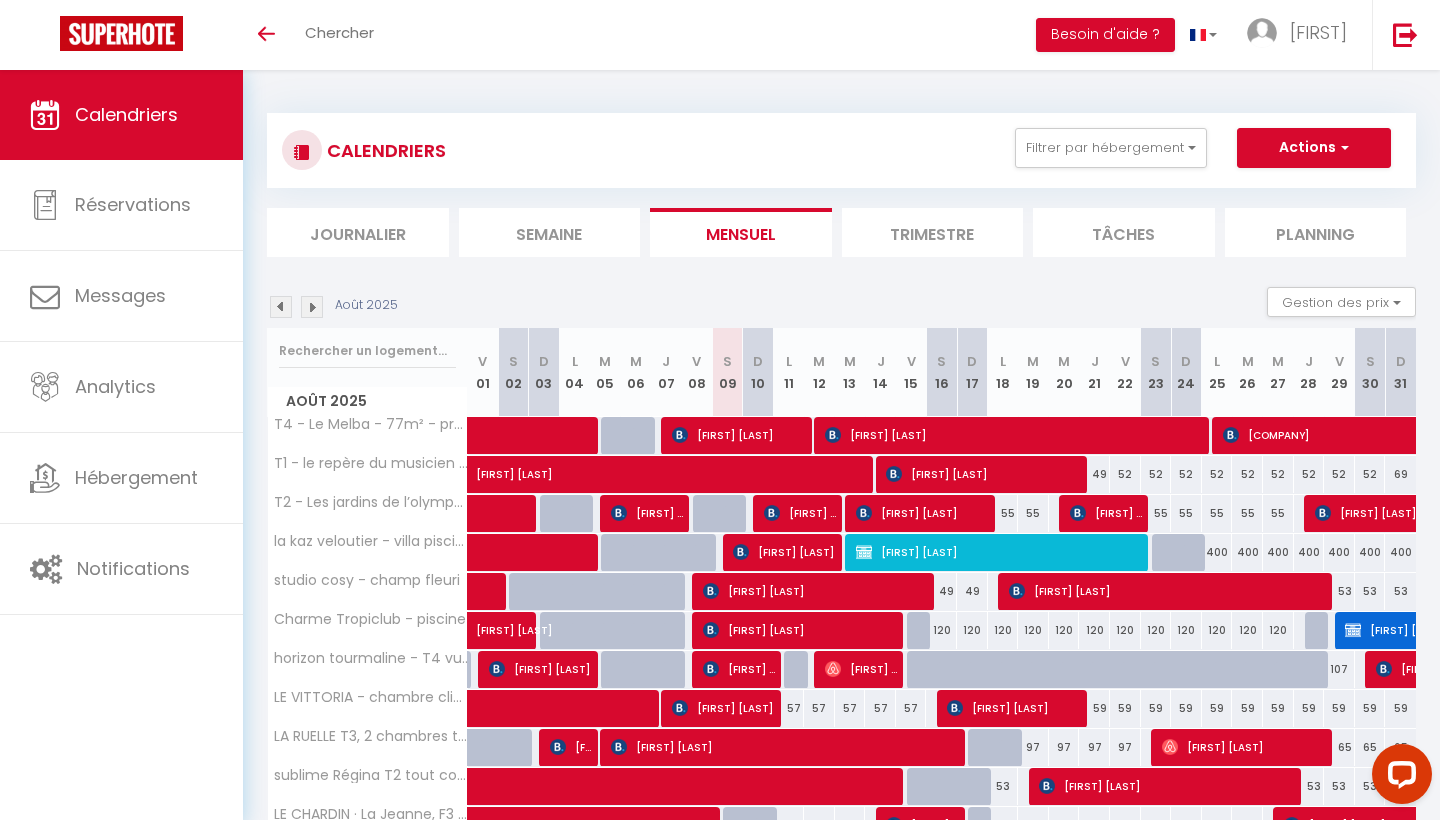scroll, scrollTop: 0, scrollLeft: 0, axis: both 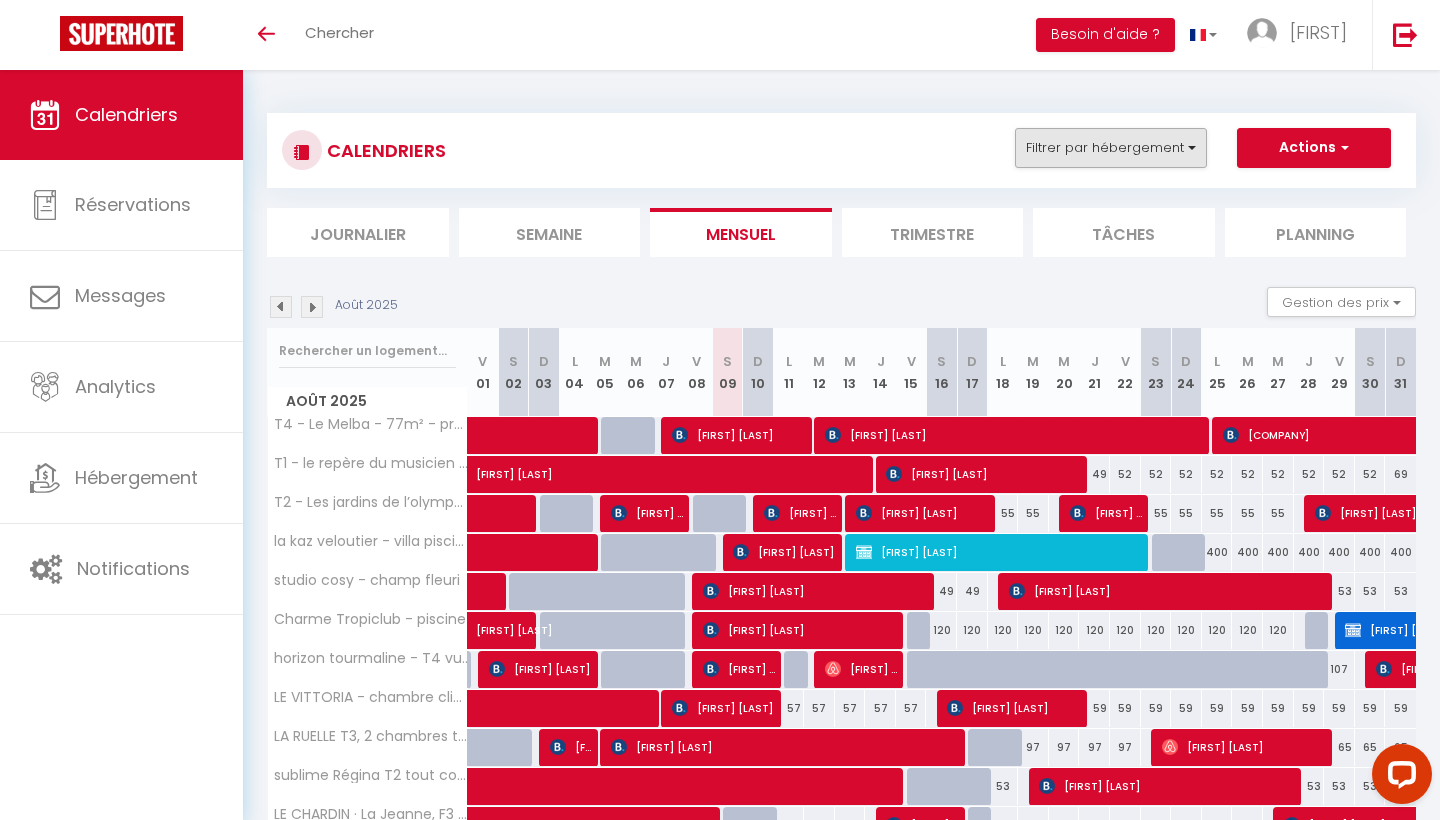 click on "Filtrer par hébergement" at bounding box center (1111, 148) 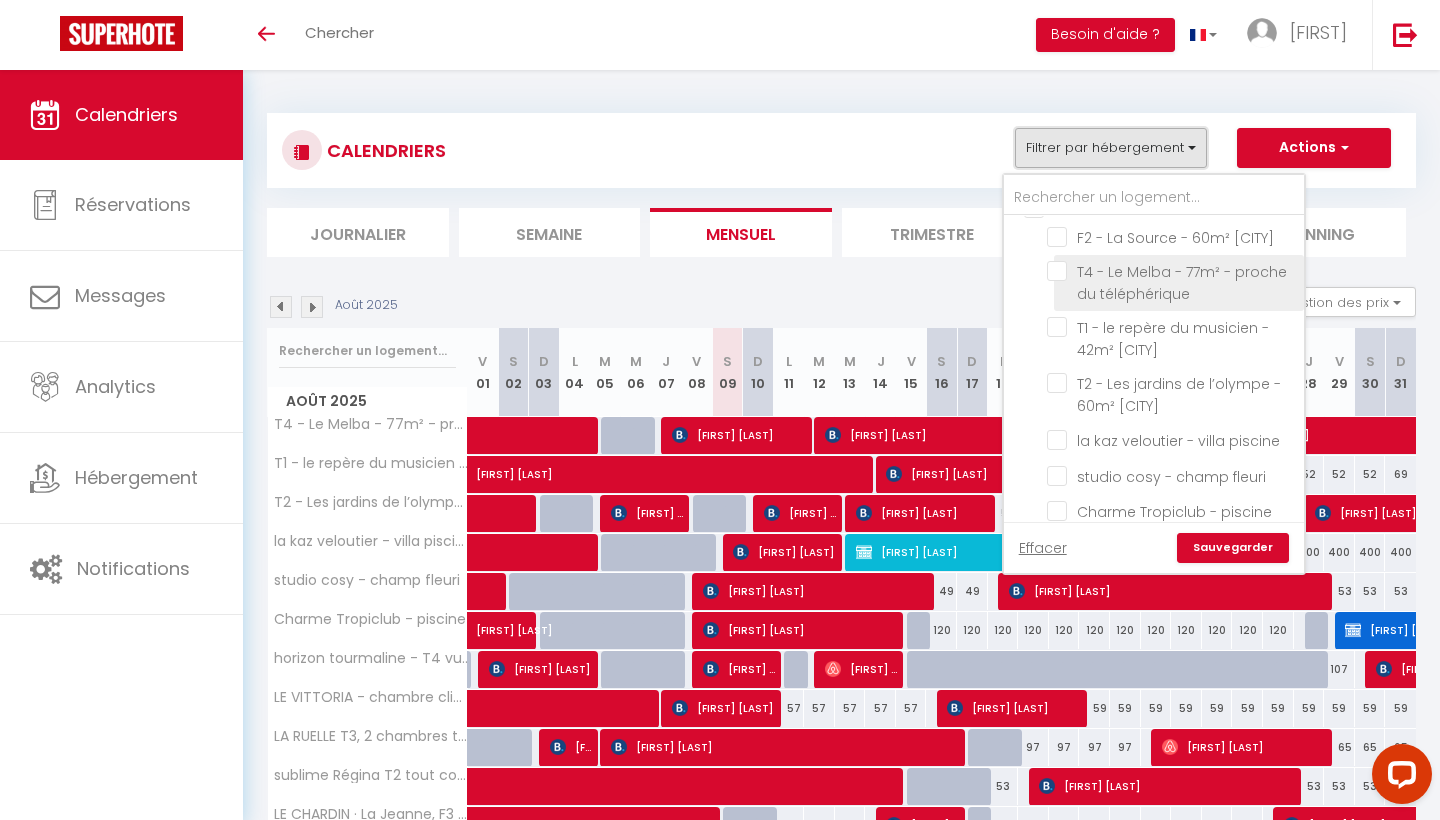 scroll, scrollTop: 32, scrollLeft: 0, axis: vertical 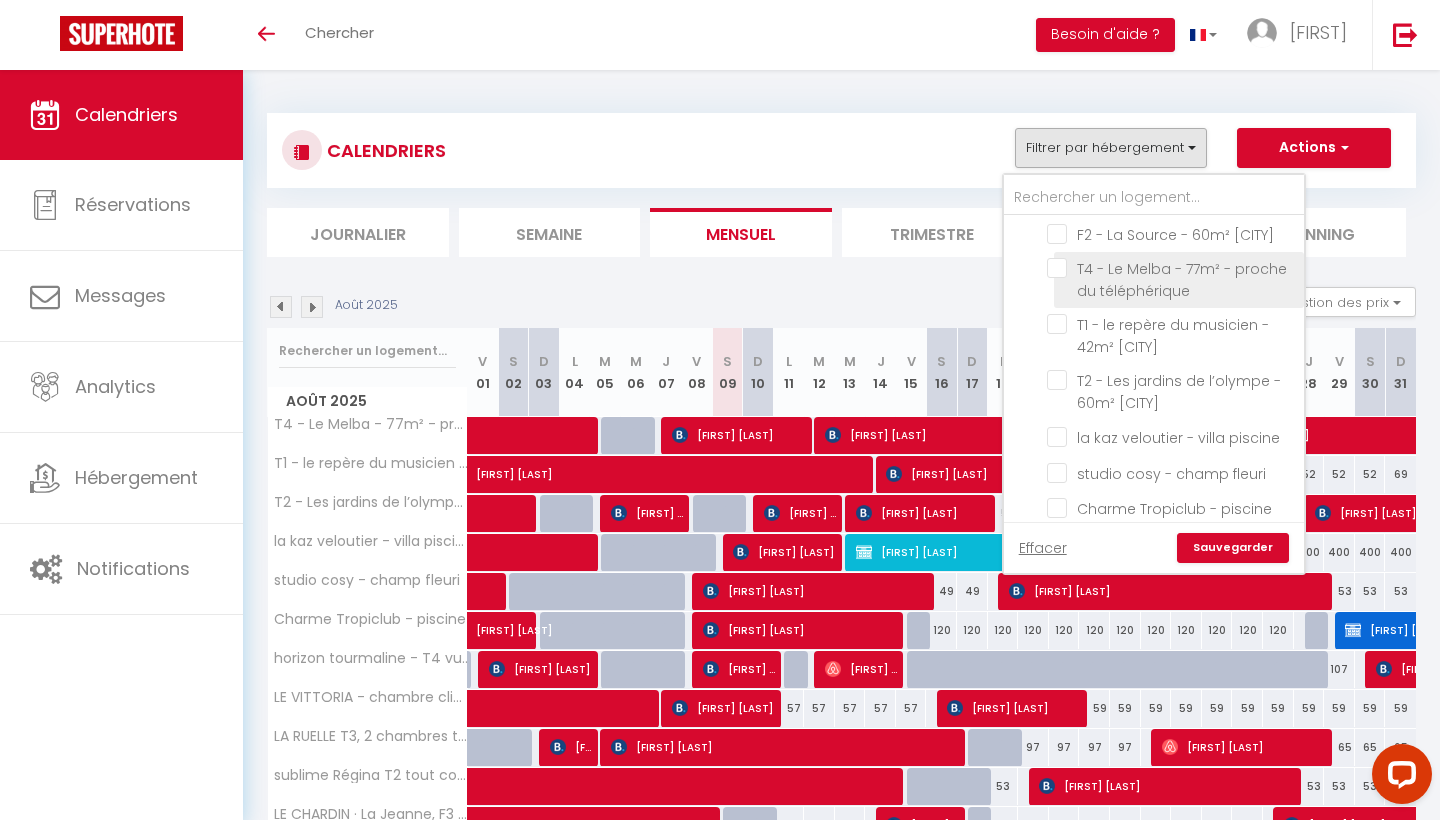 click on "T4 - Le Melba - 77m² - proche du téléphérique" at bounding box center [1172, 268] 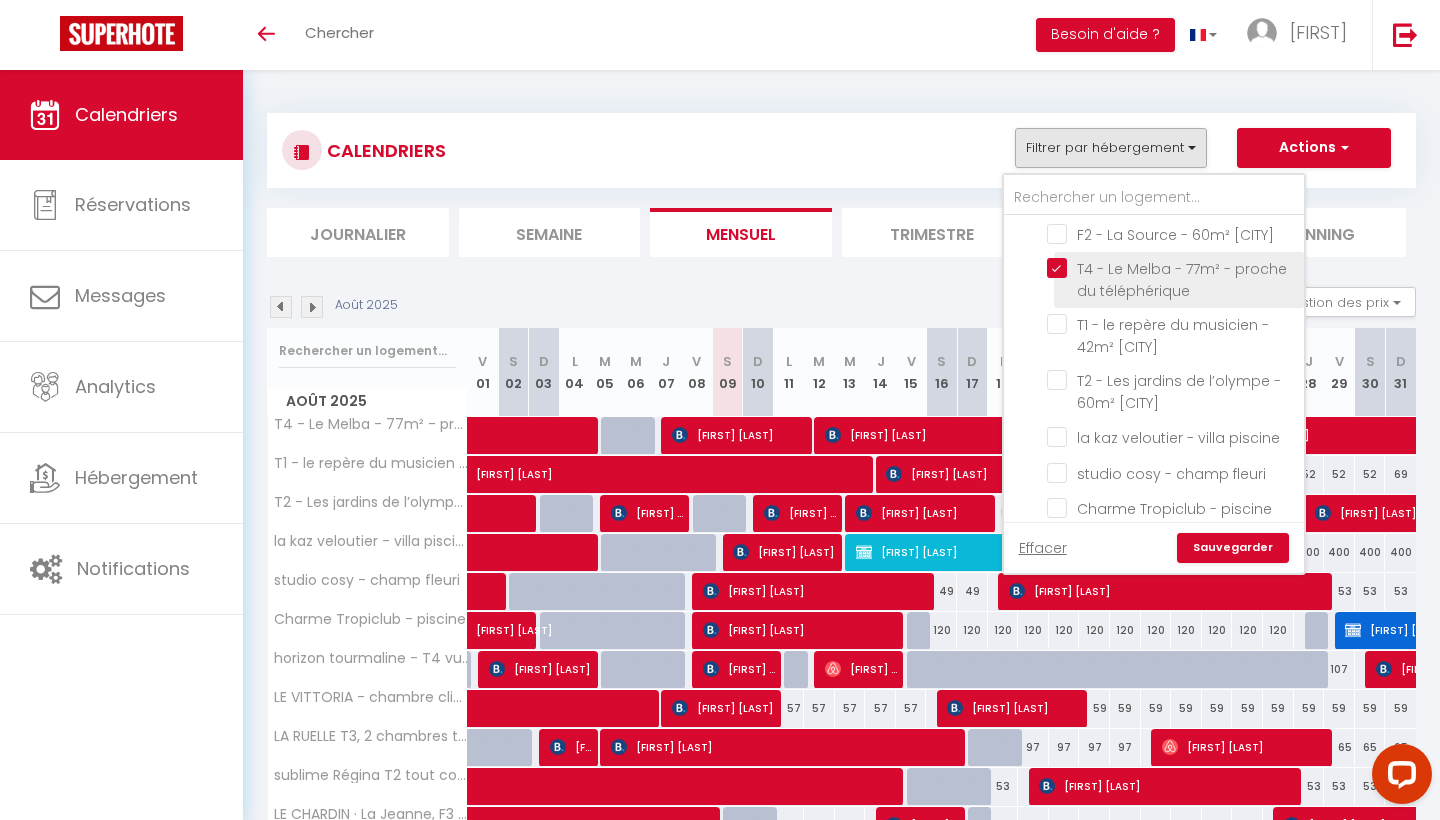 checkbox on "false" 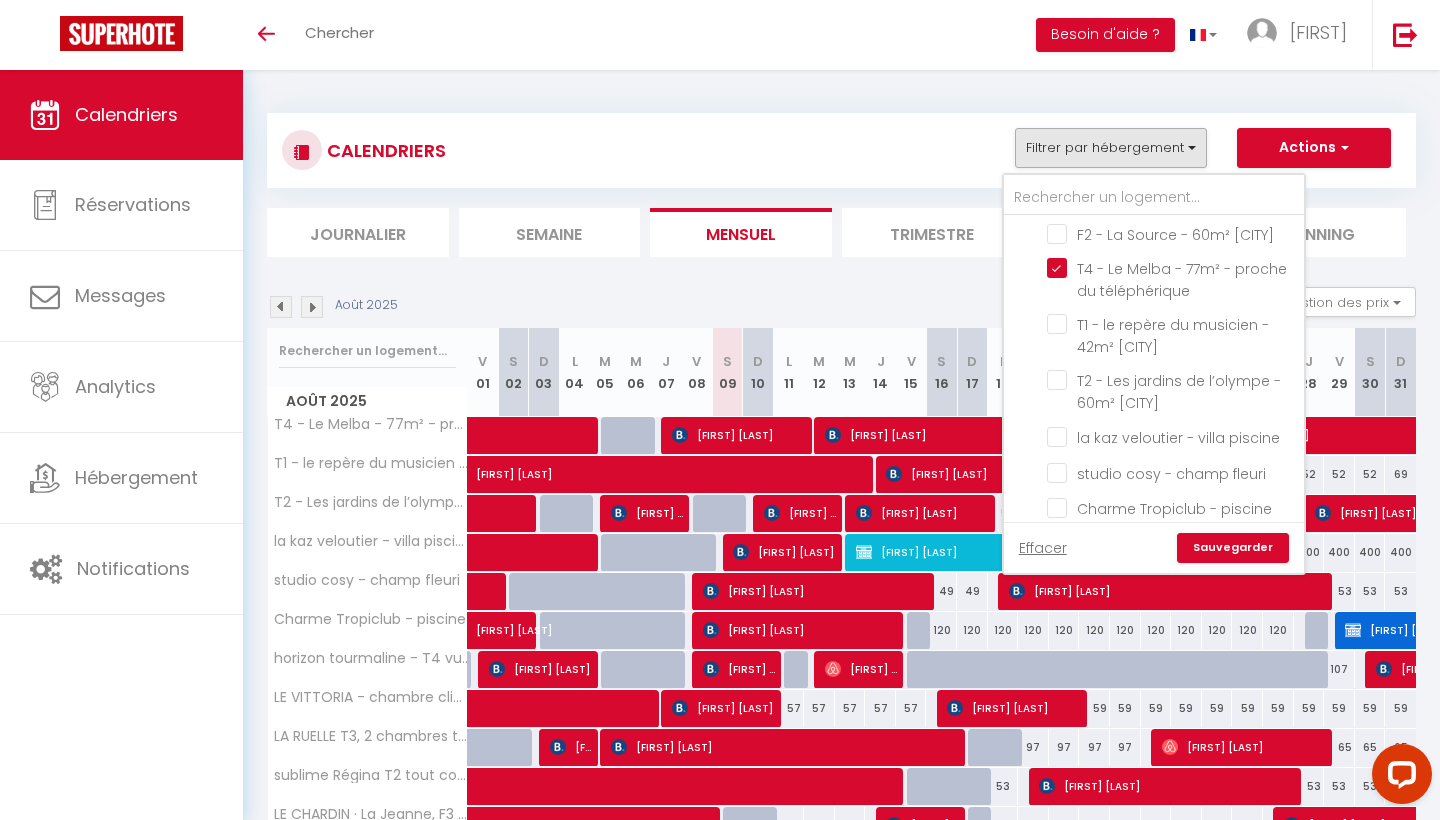 click on "Sauvegarder" at bounding box center [1233, 548] 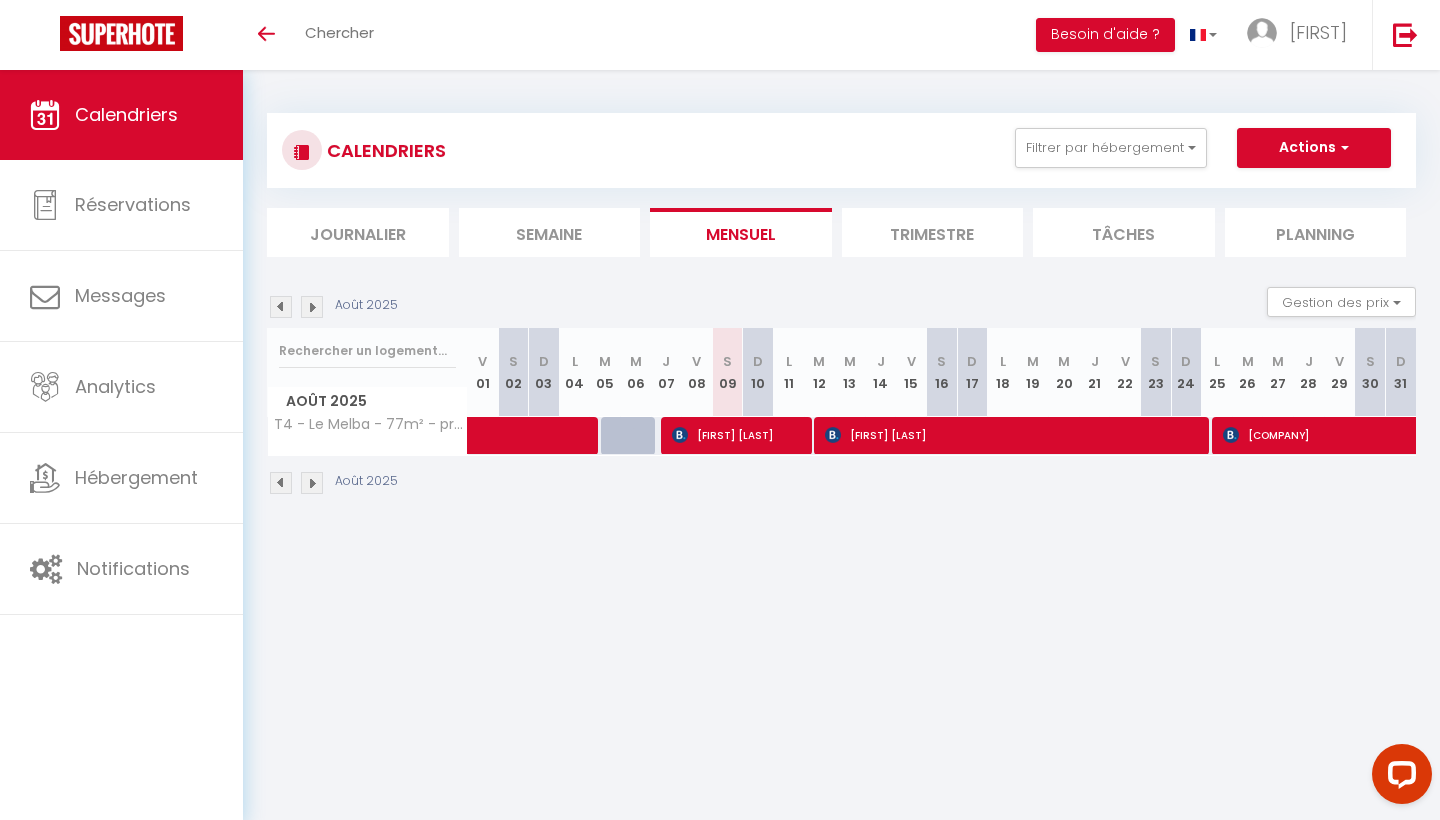 click at bounding box center (281, 483) 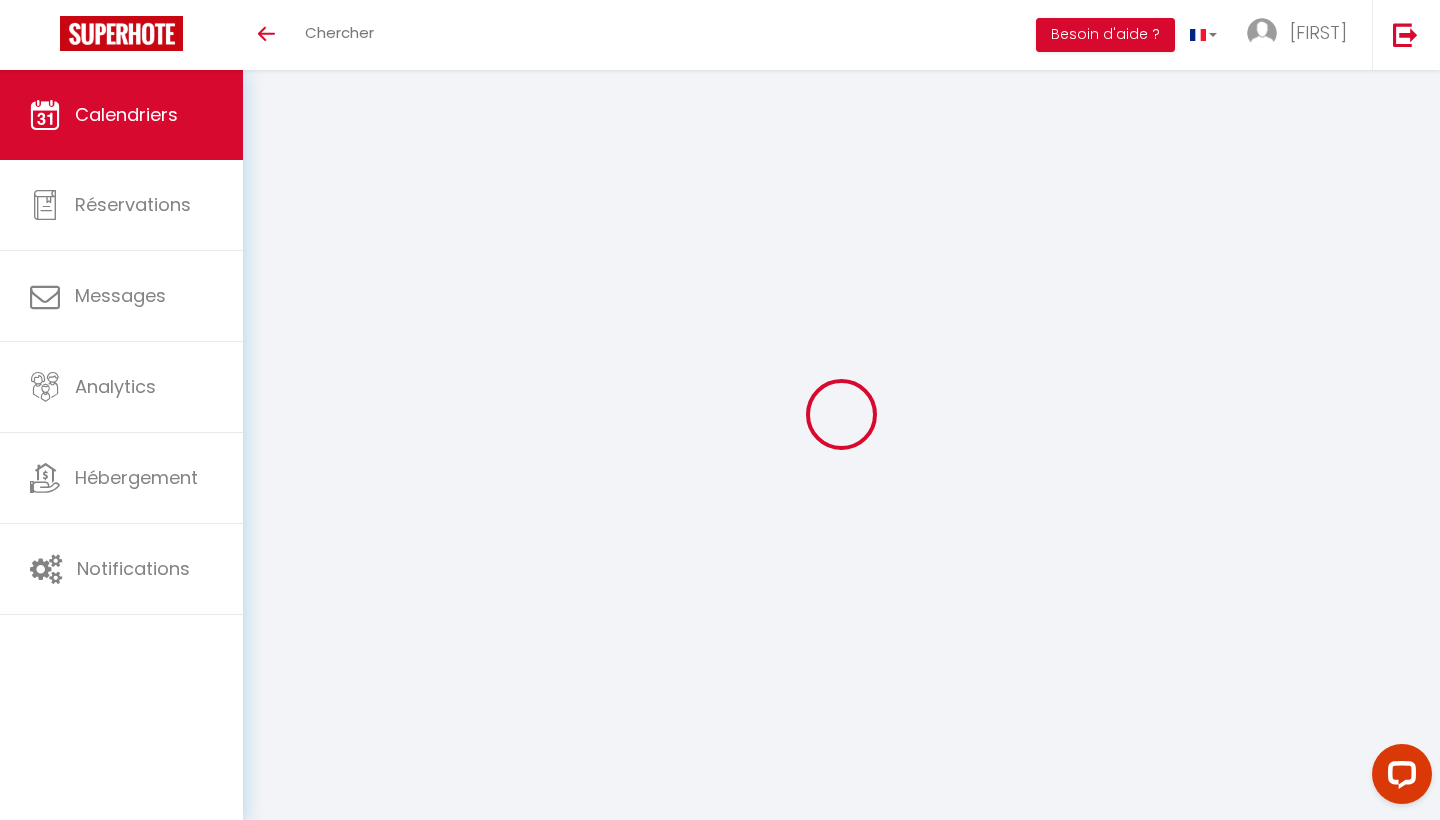 click at bounding box center (841, 414) 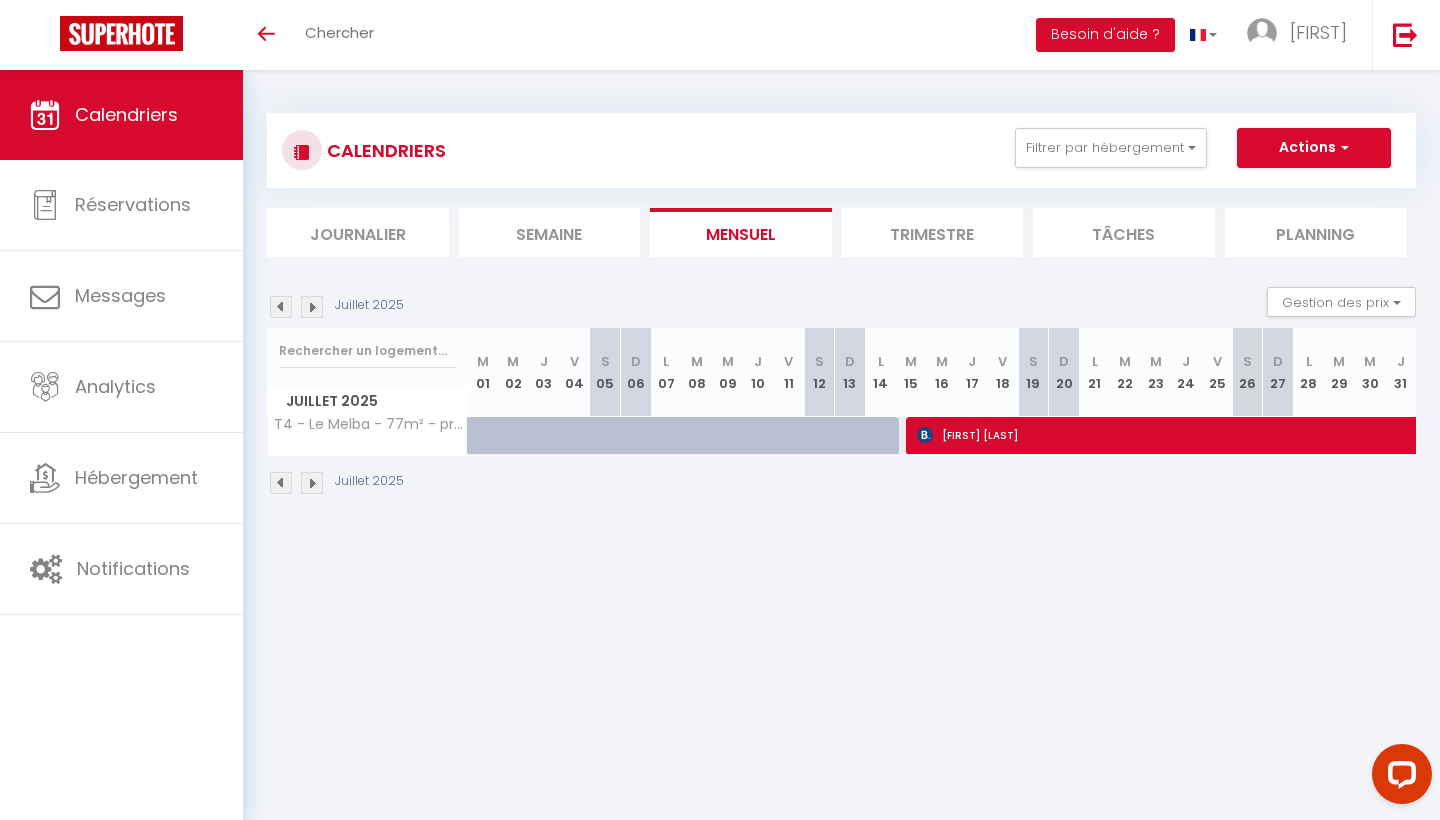 click at bounding box center (281, 307) 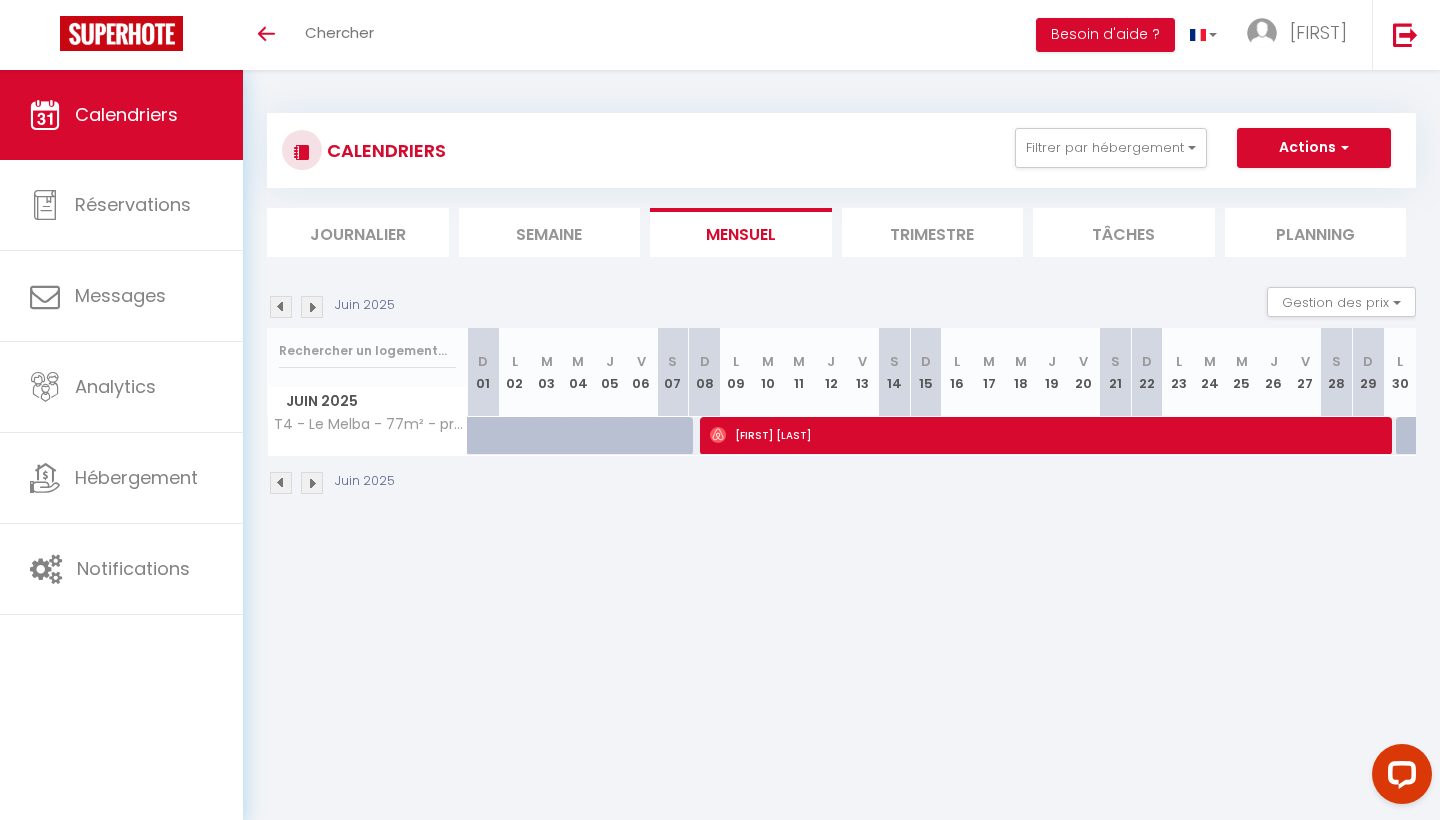 click at bounding box center (281, 307) 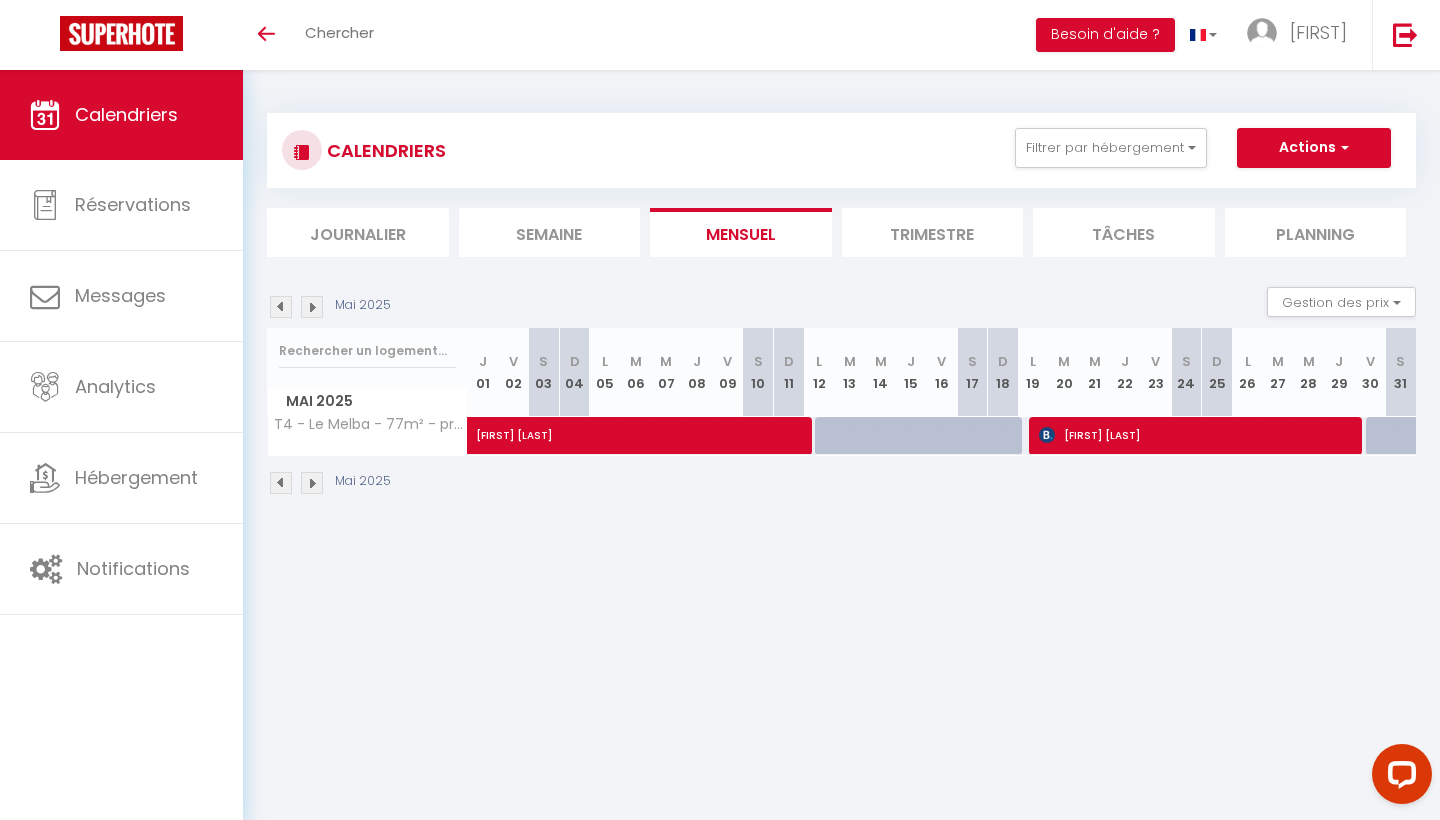 click at bounding box center (281, 307) 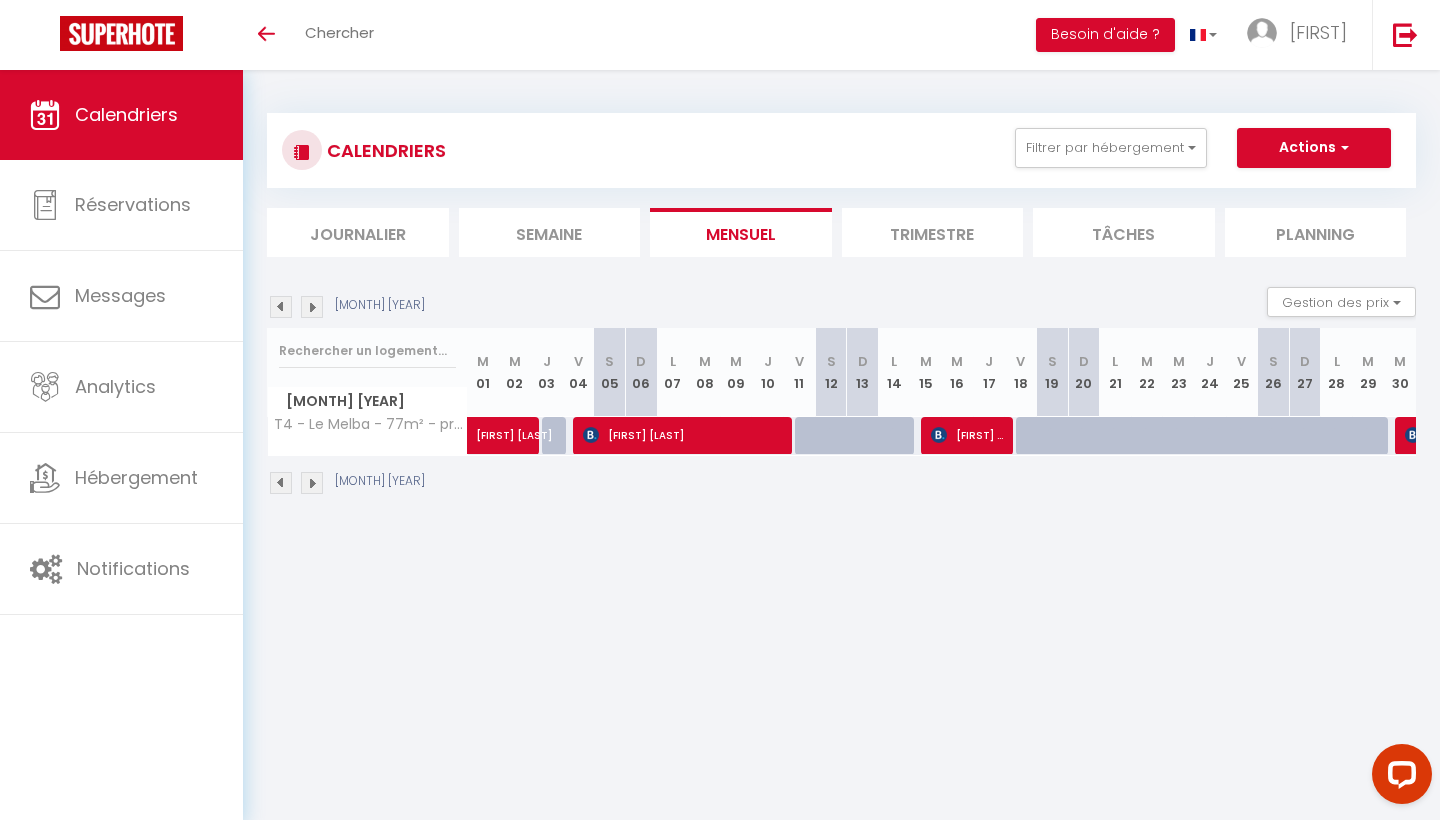 click at bounding box center [281, 307] 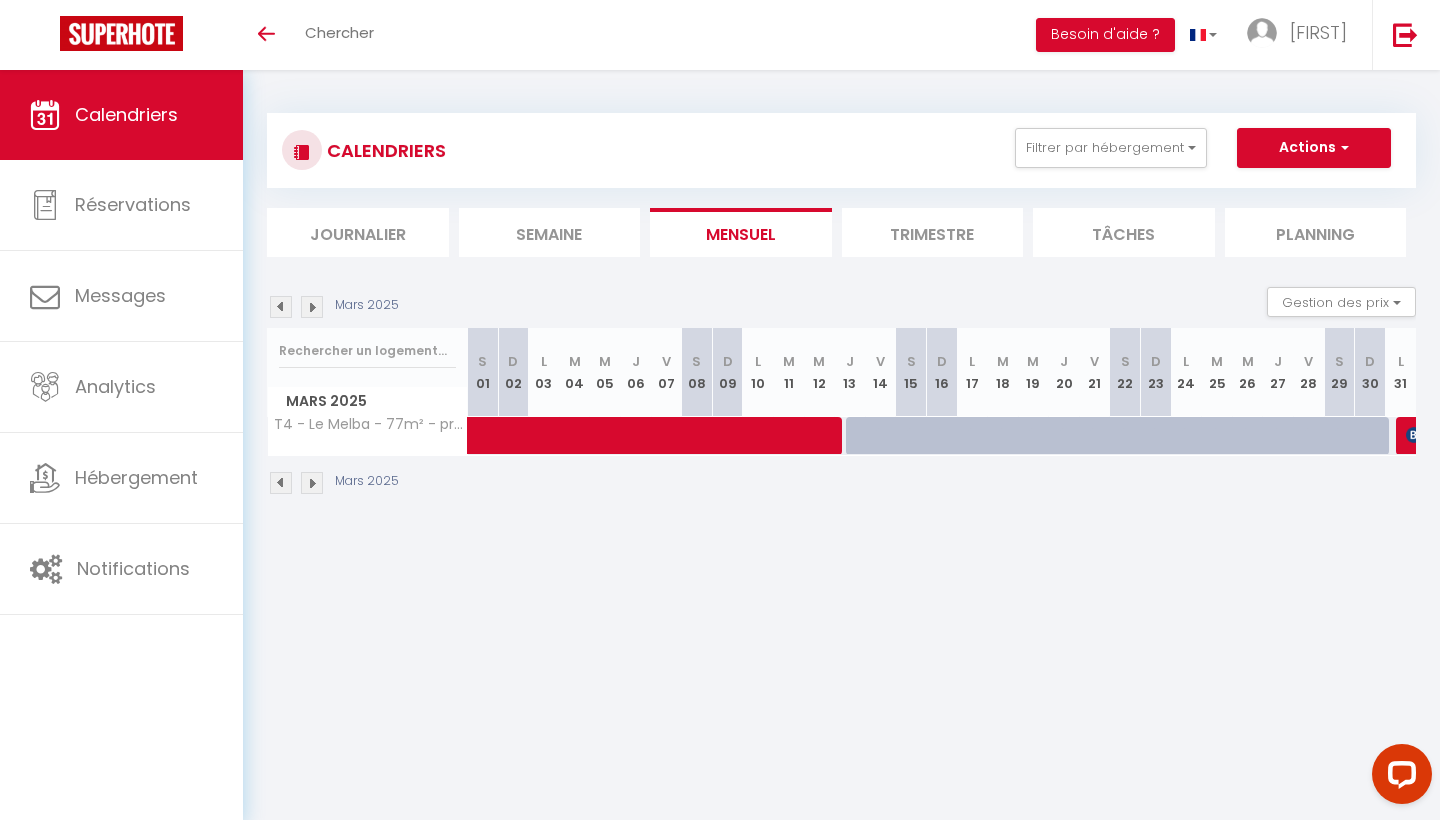 click on "Mars 2025" at bounding box center (367, 305) 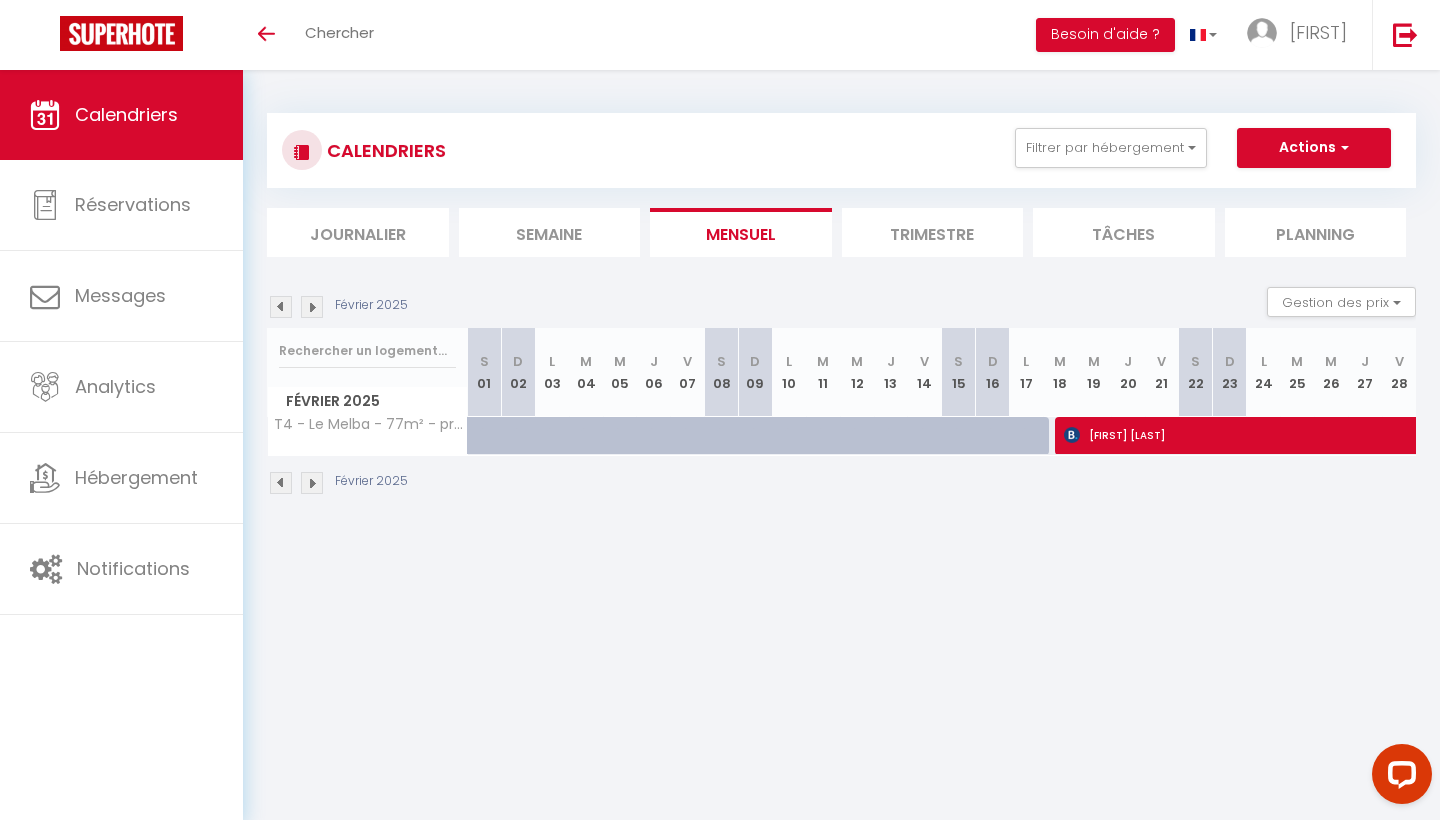 click at bounding box center [281, 307] 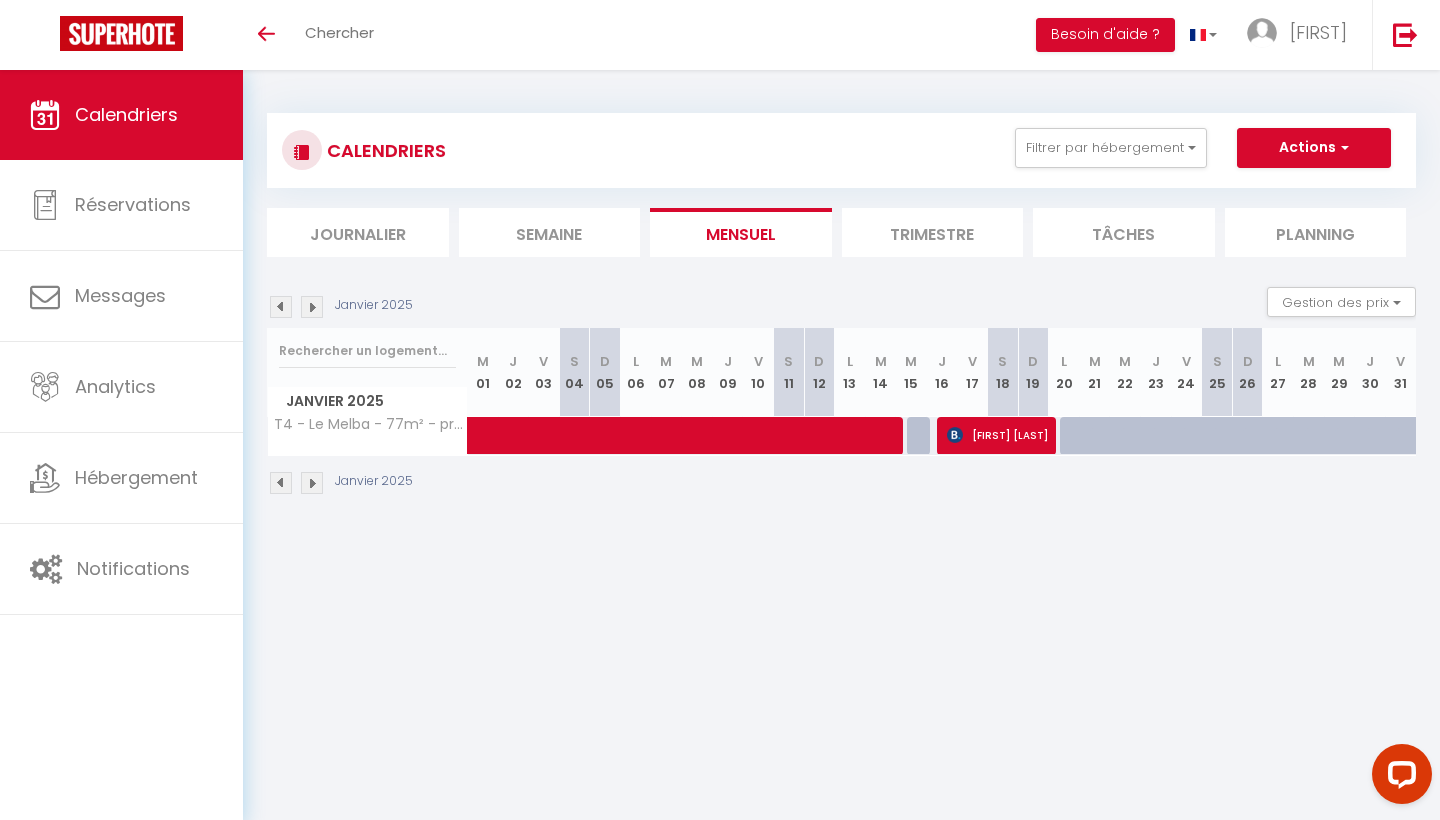 click at bounding box center (281, 307) 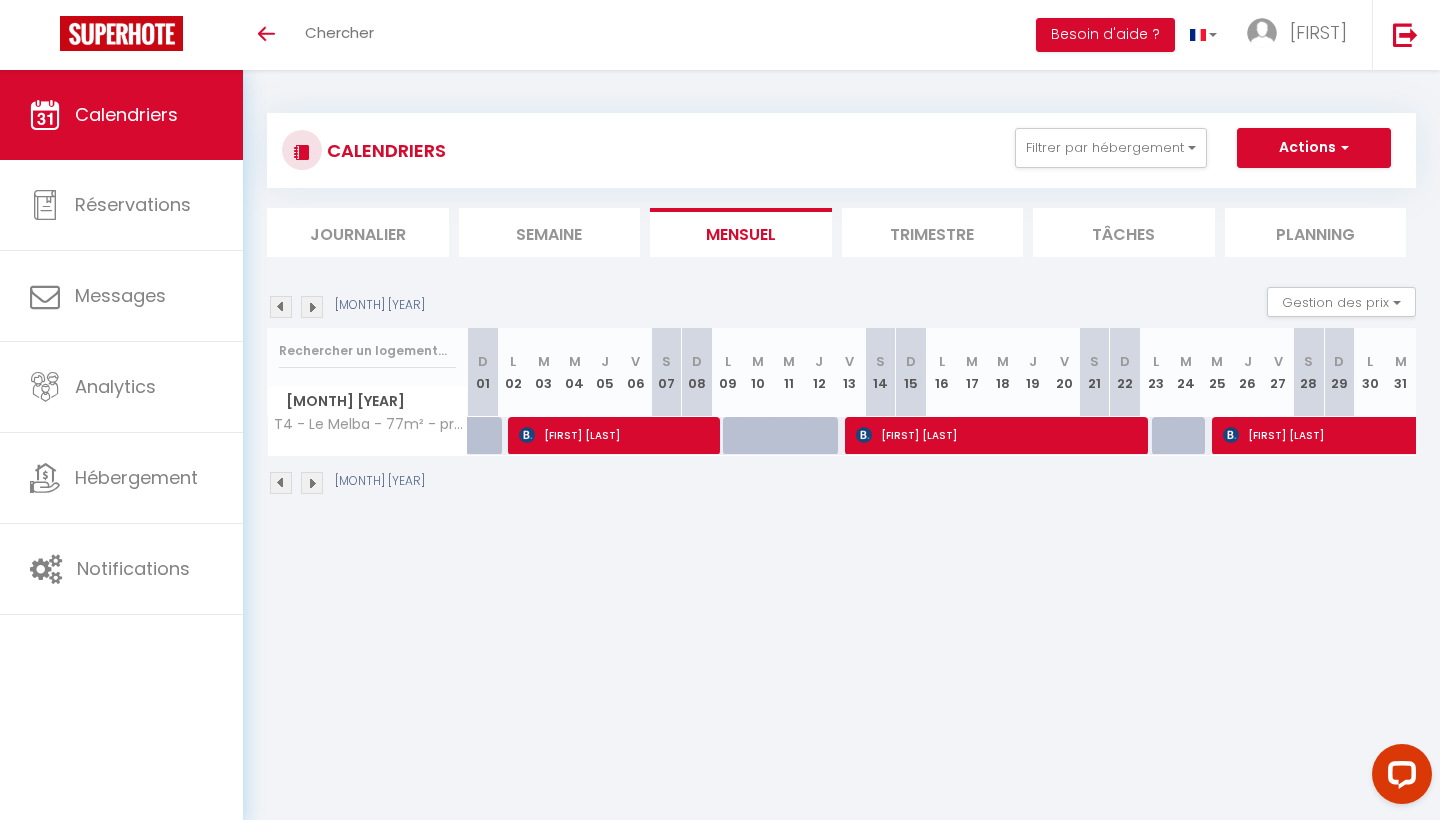 click at bounding box center [281, 307] 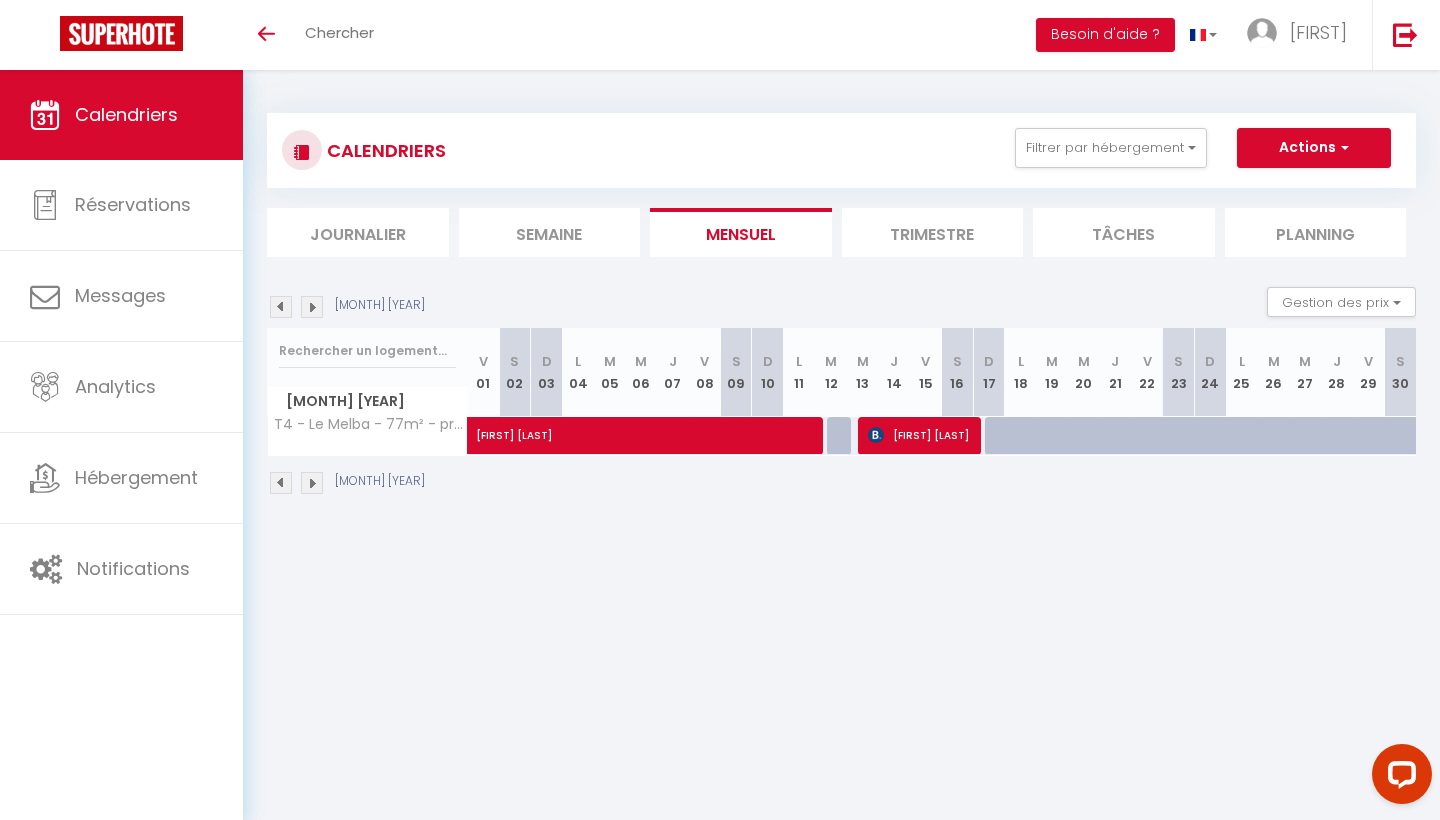click at bounding box center (281, 307) 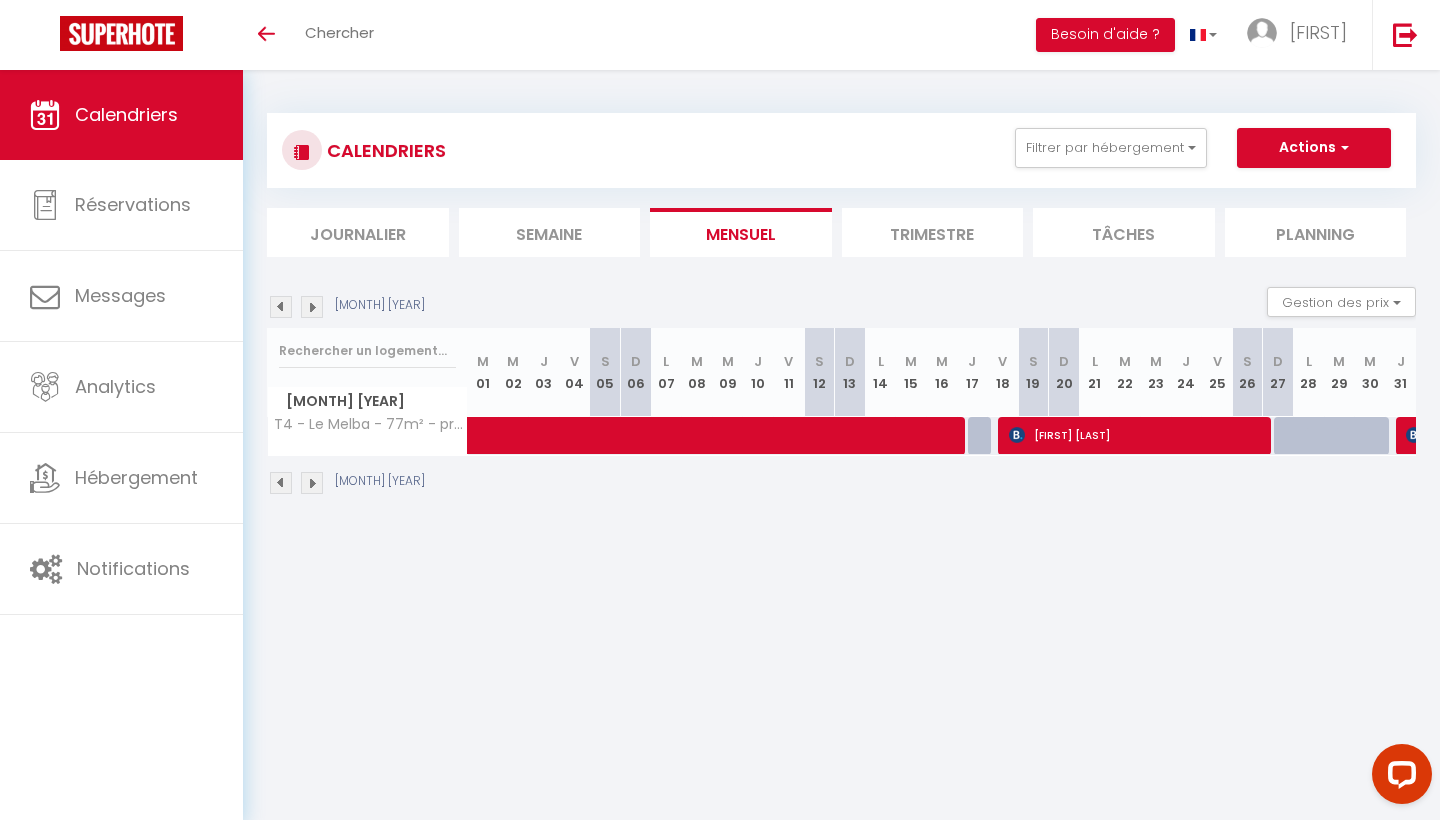 click at bounding box center [281, 307] 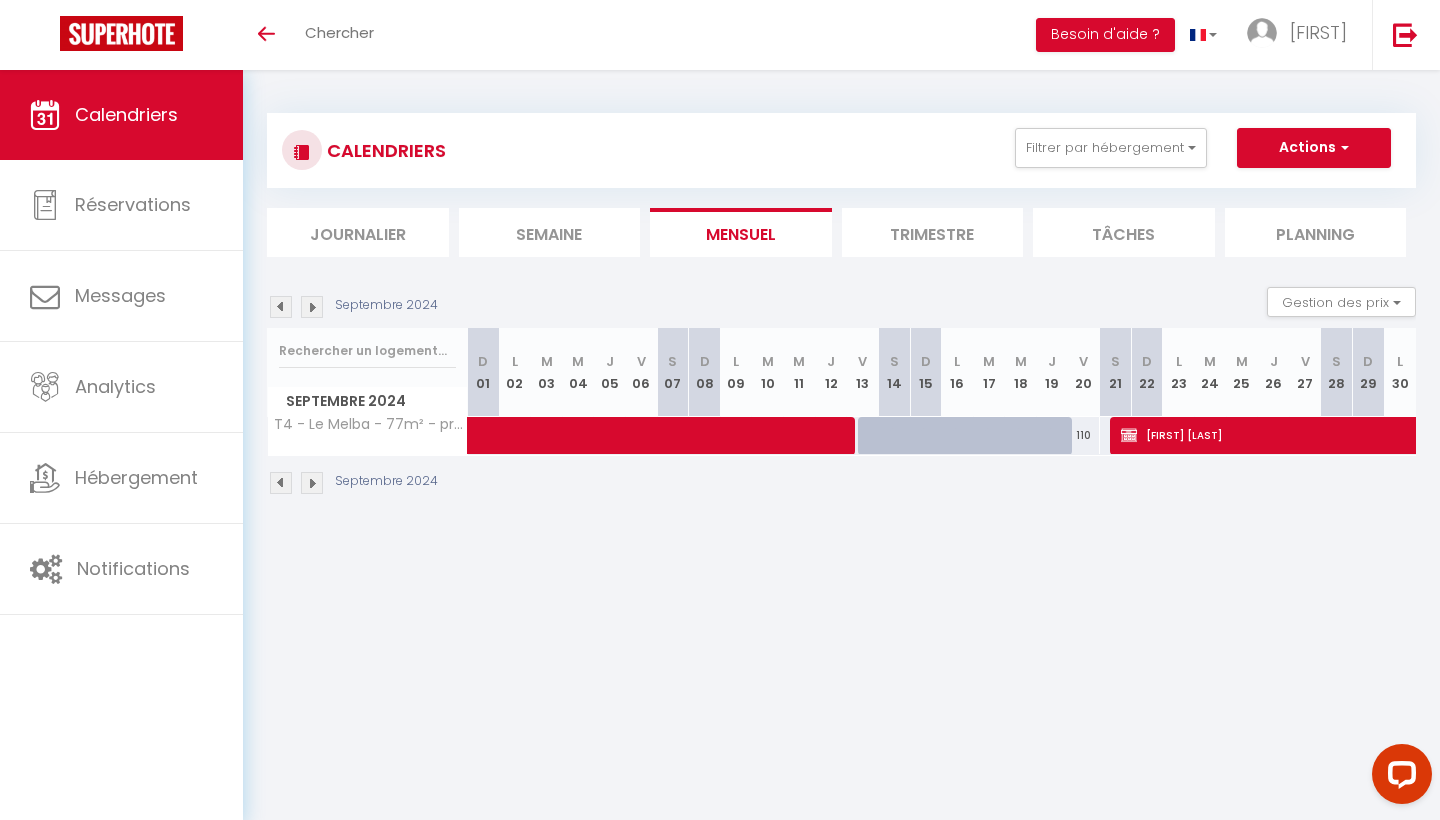 click at bounding box center [281, 307] 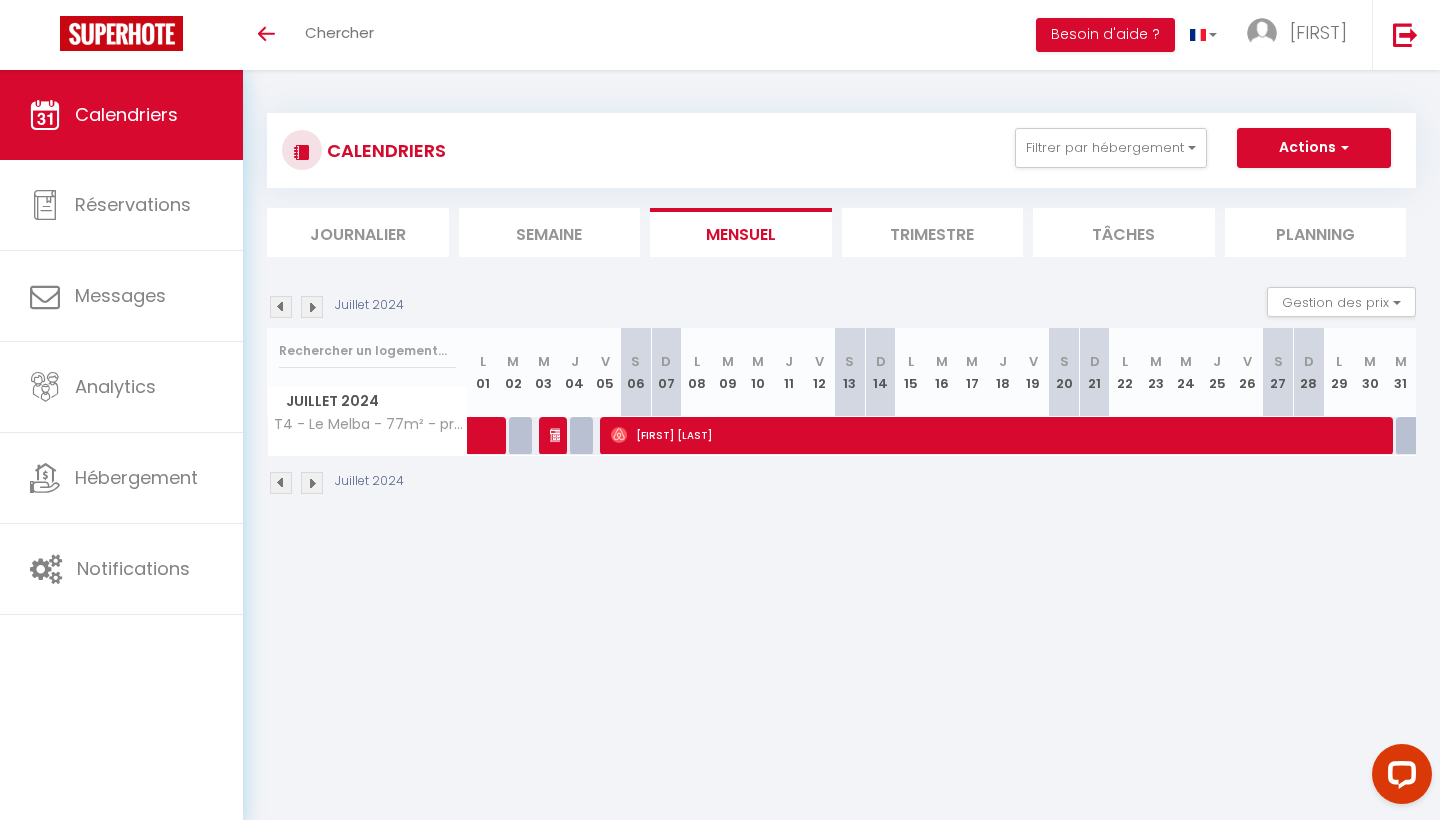 click at bounding box center (312, 307) 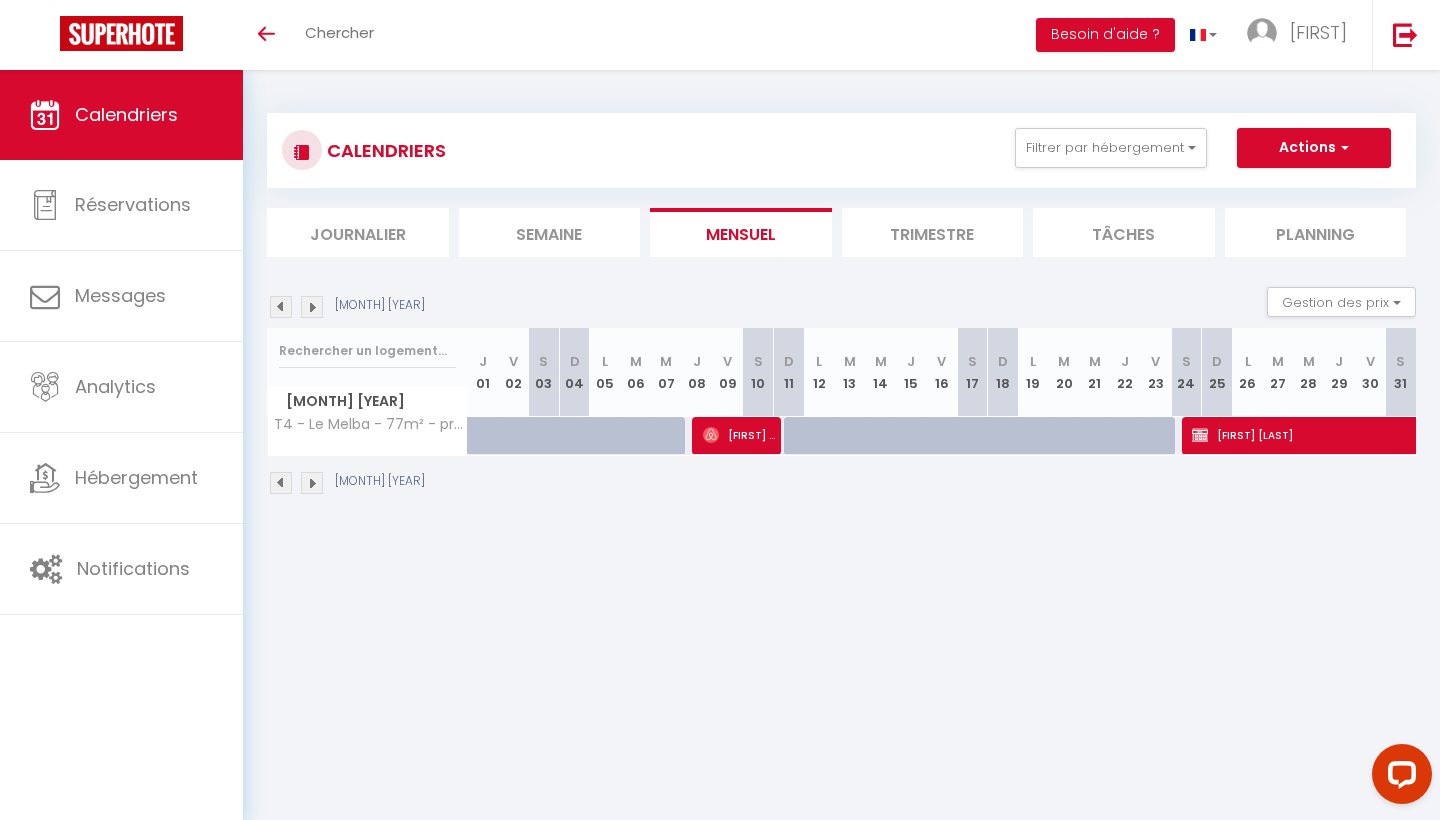 click at bounding box center [281, 307] 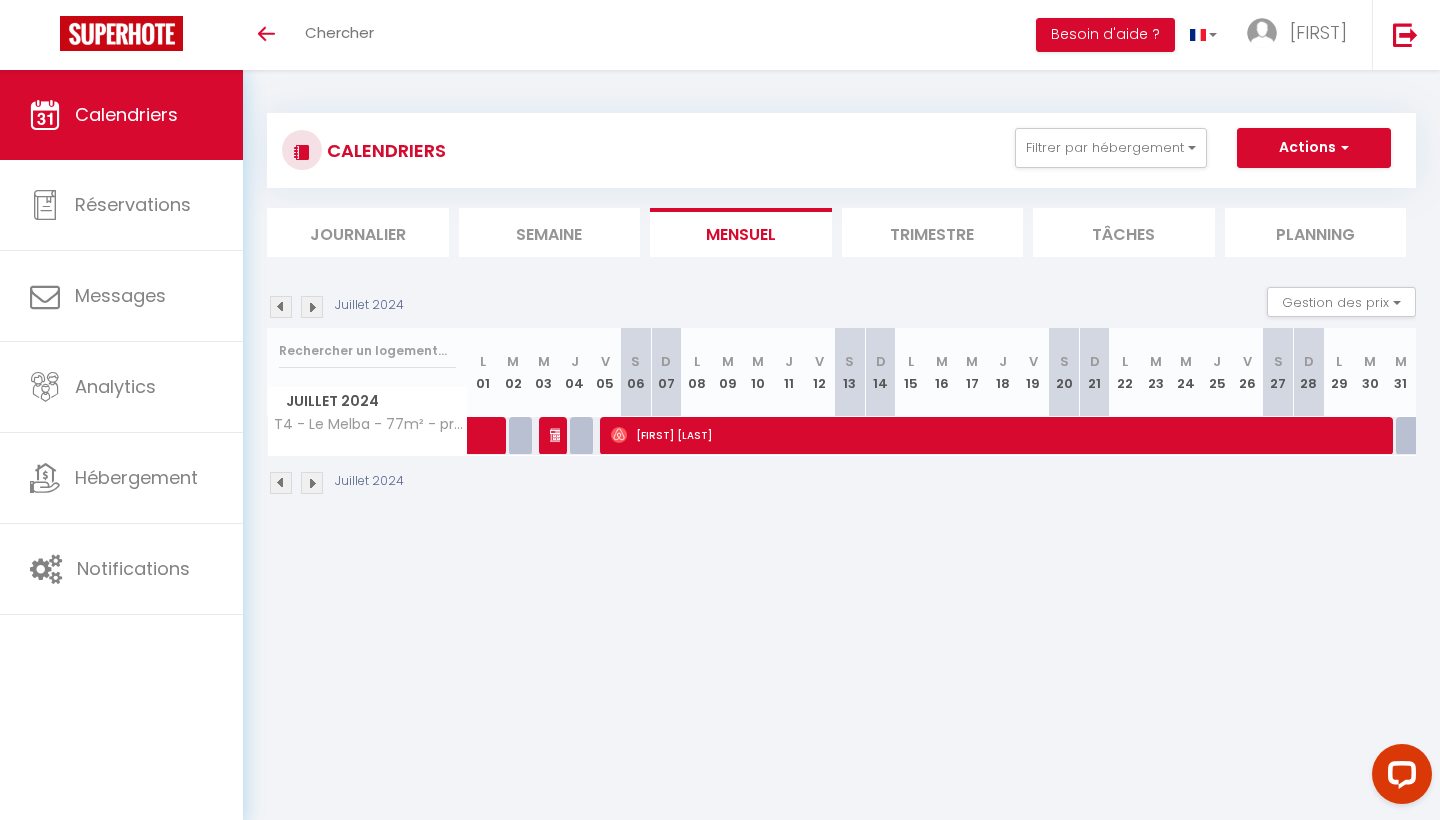 click at bounding box center [312, 307] 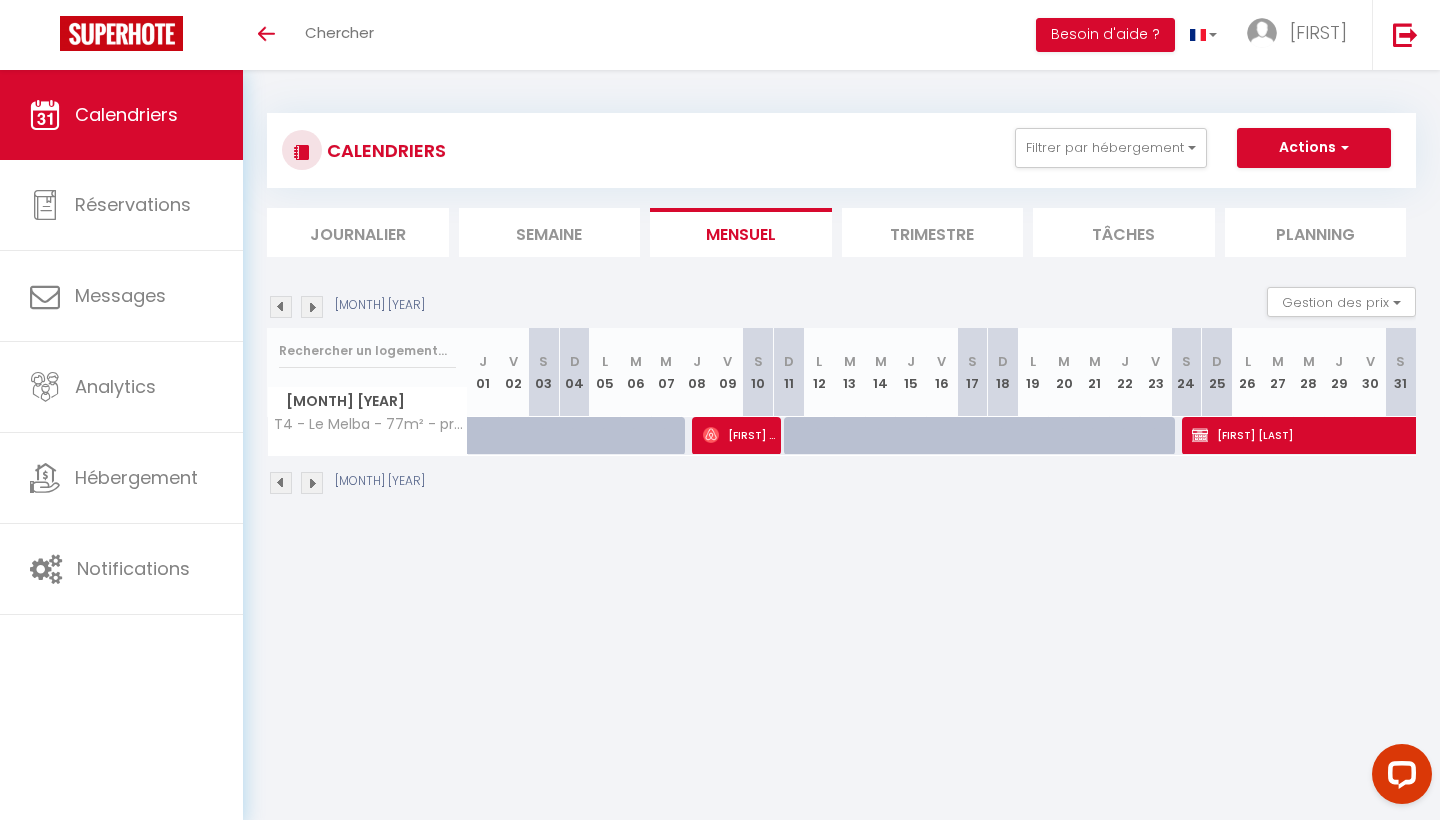 click at bounding box center (312, 307) 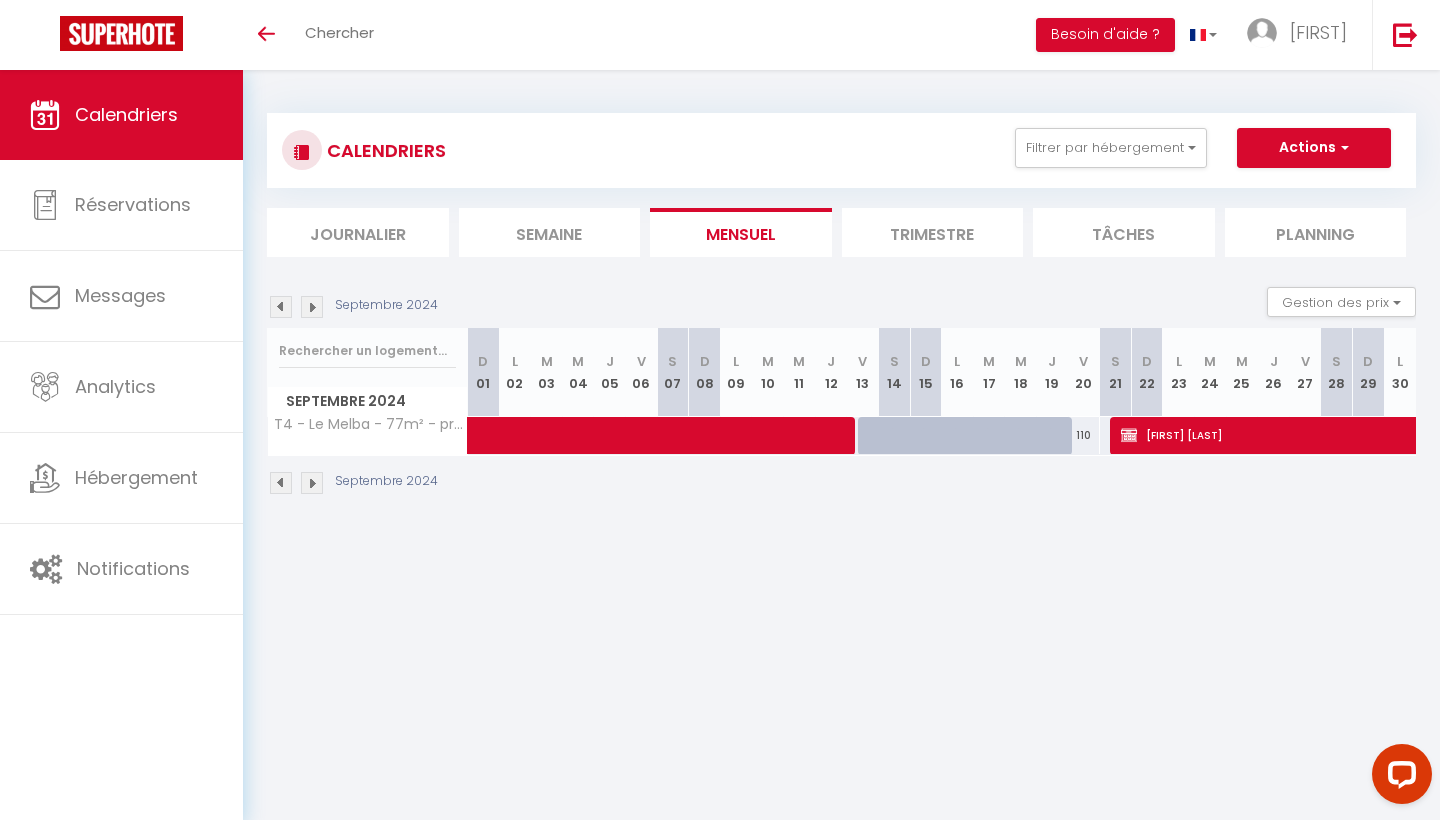 click at bounding box center [1129, 435] 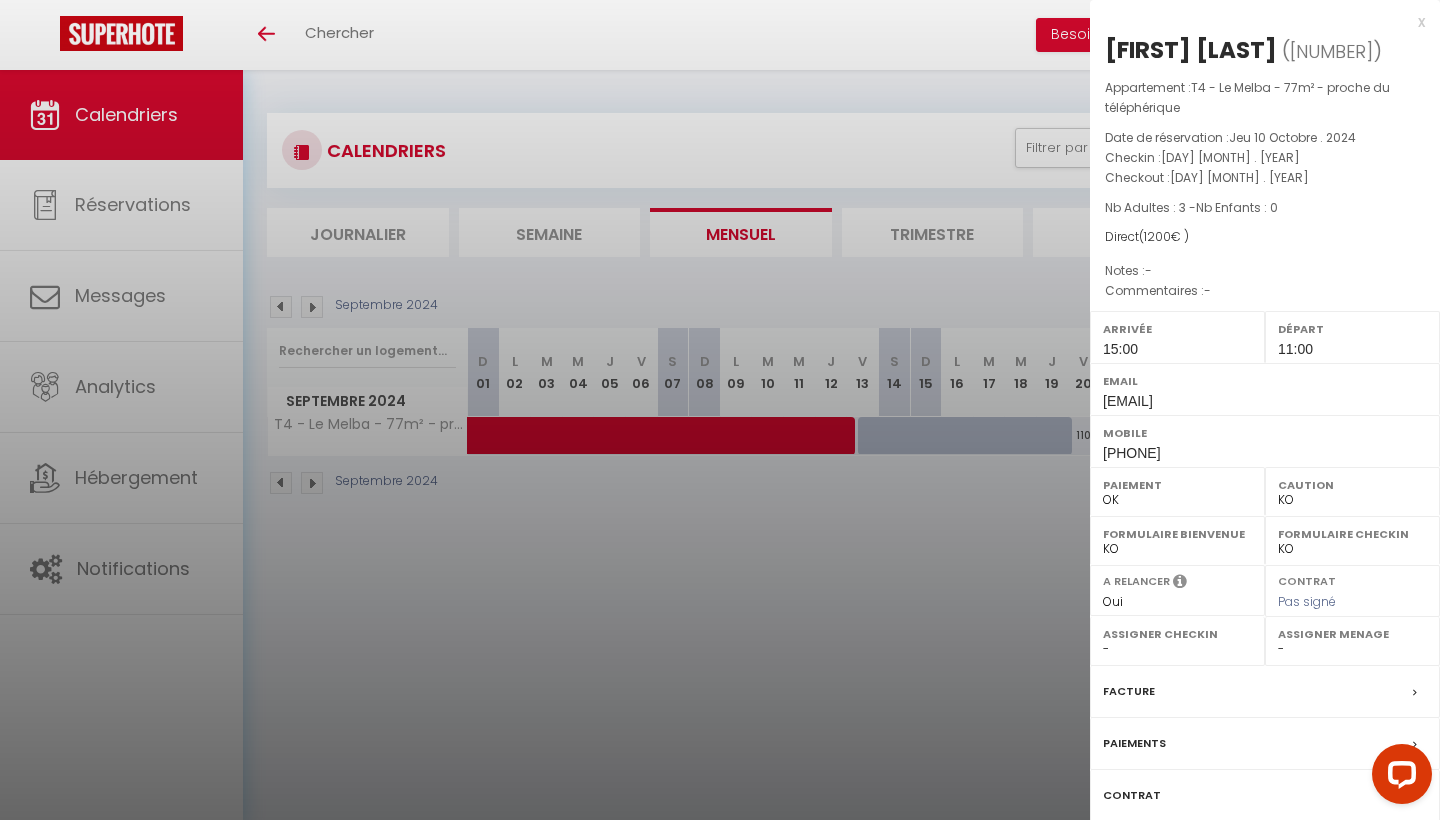 select on "[NUMBER]" 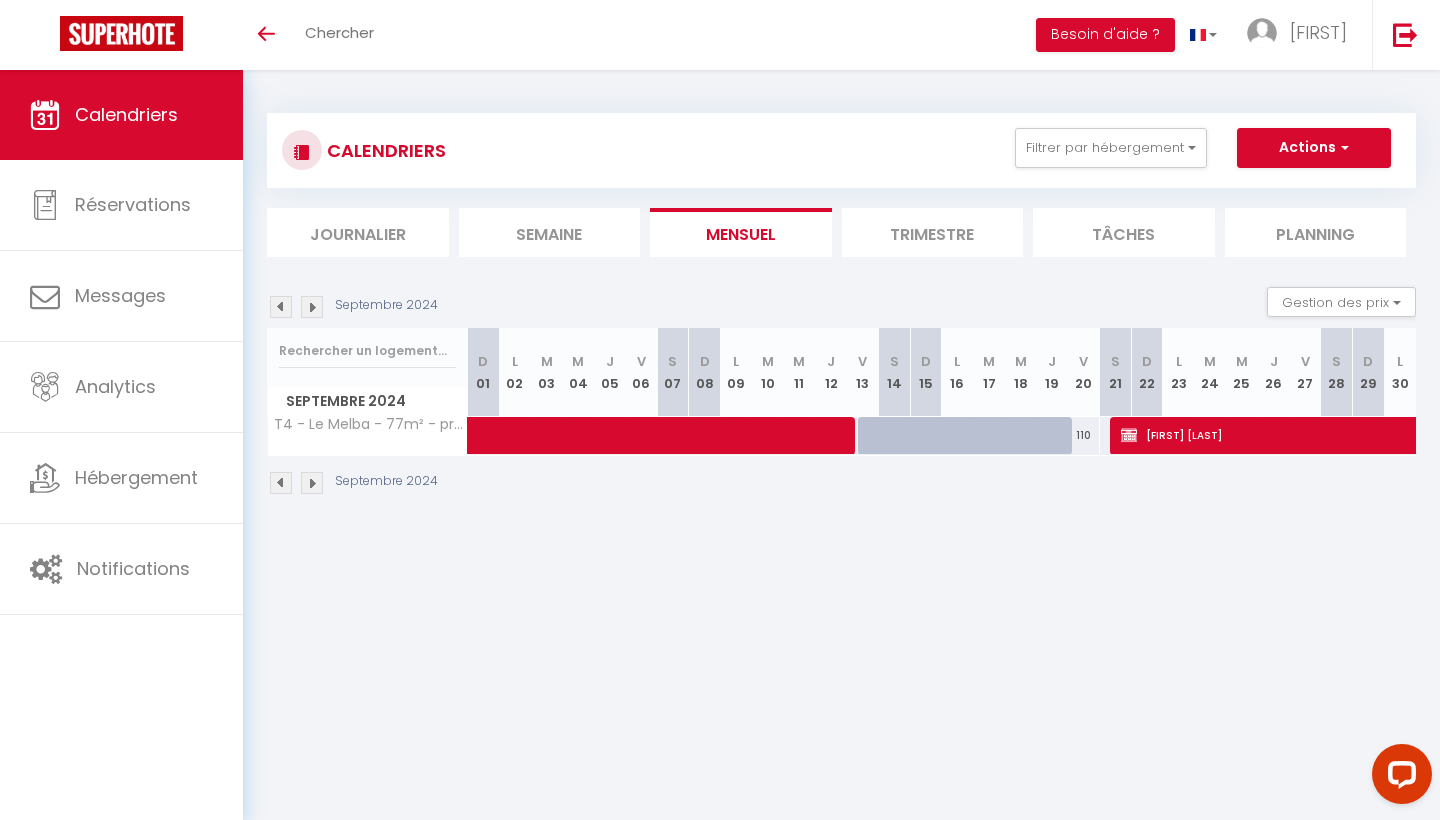 click on "[FIRST] [LAST]" at bounding box center [1719, 435] 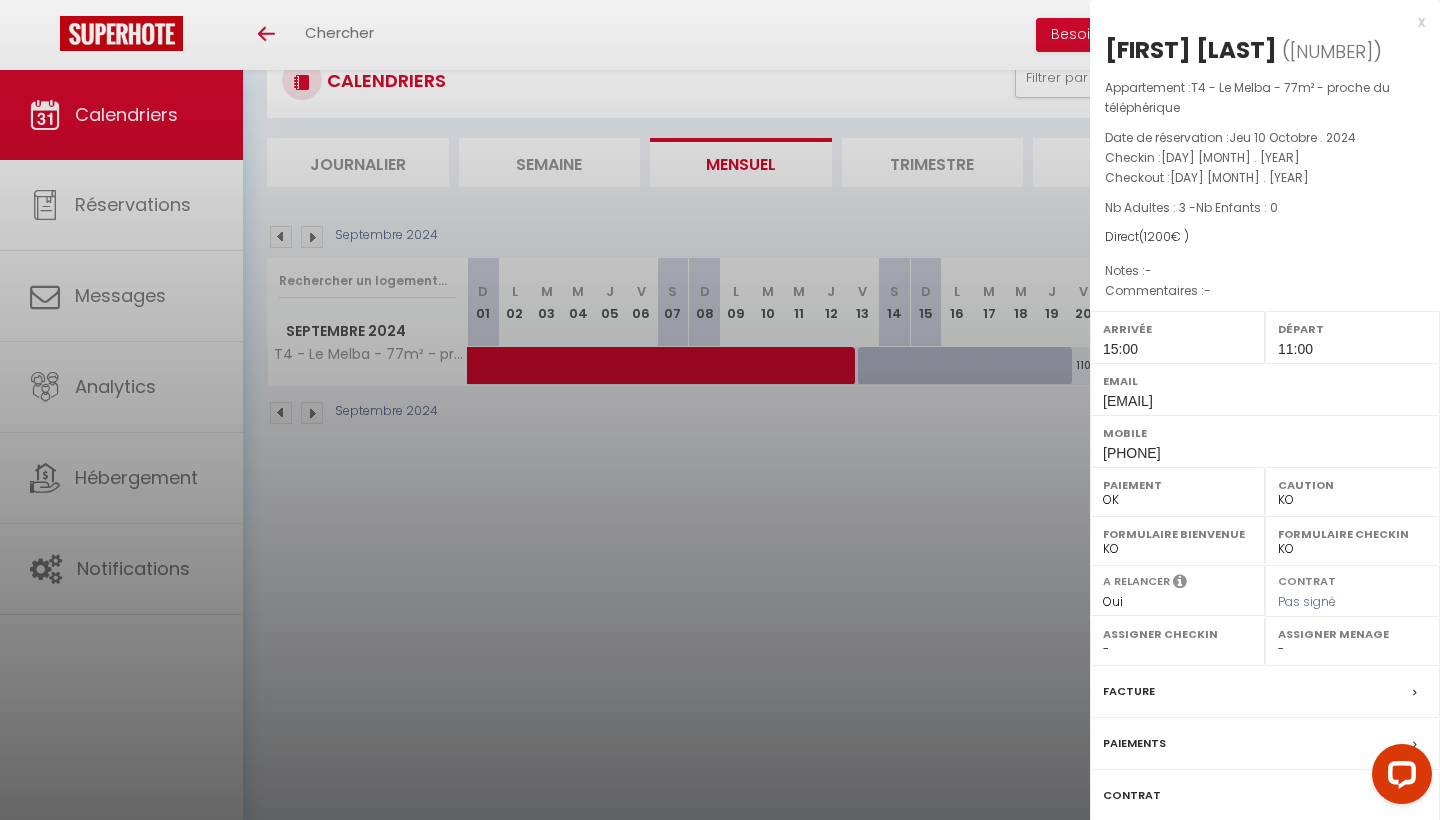 scroll, scrollTop: 70, scrollLeft: 0, axis: vertical 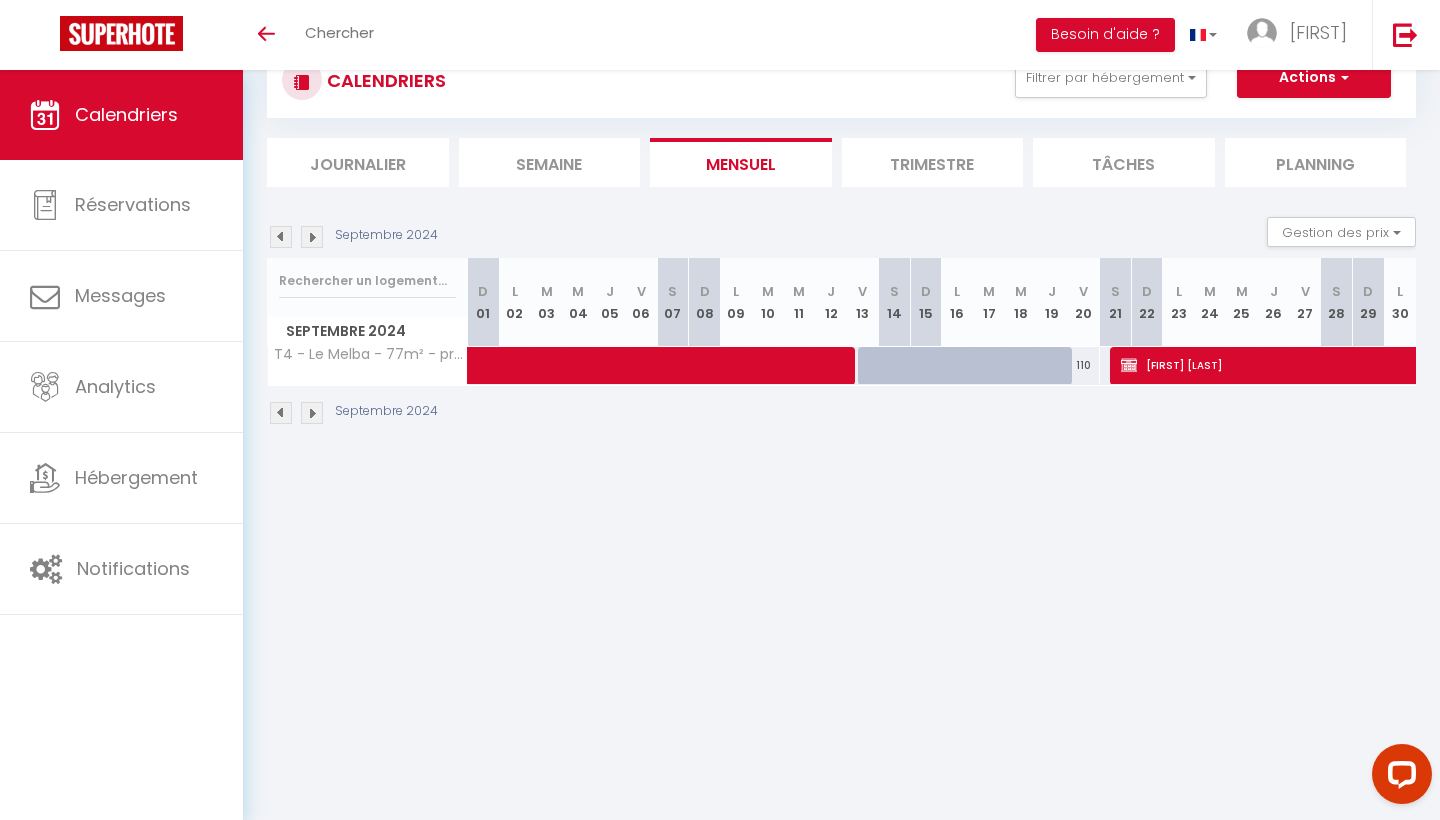click at bounding box center (312, 237) 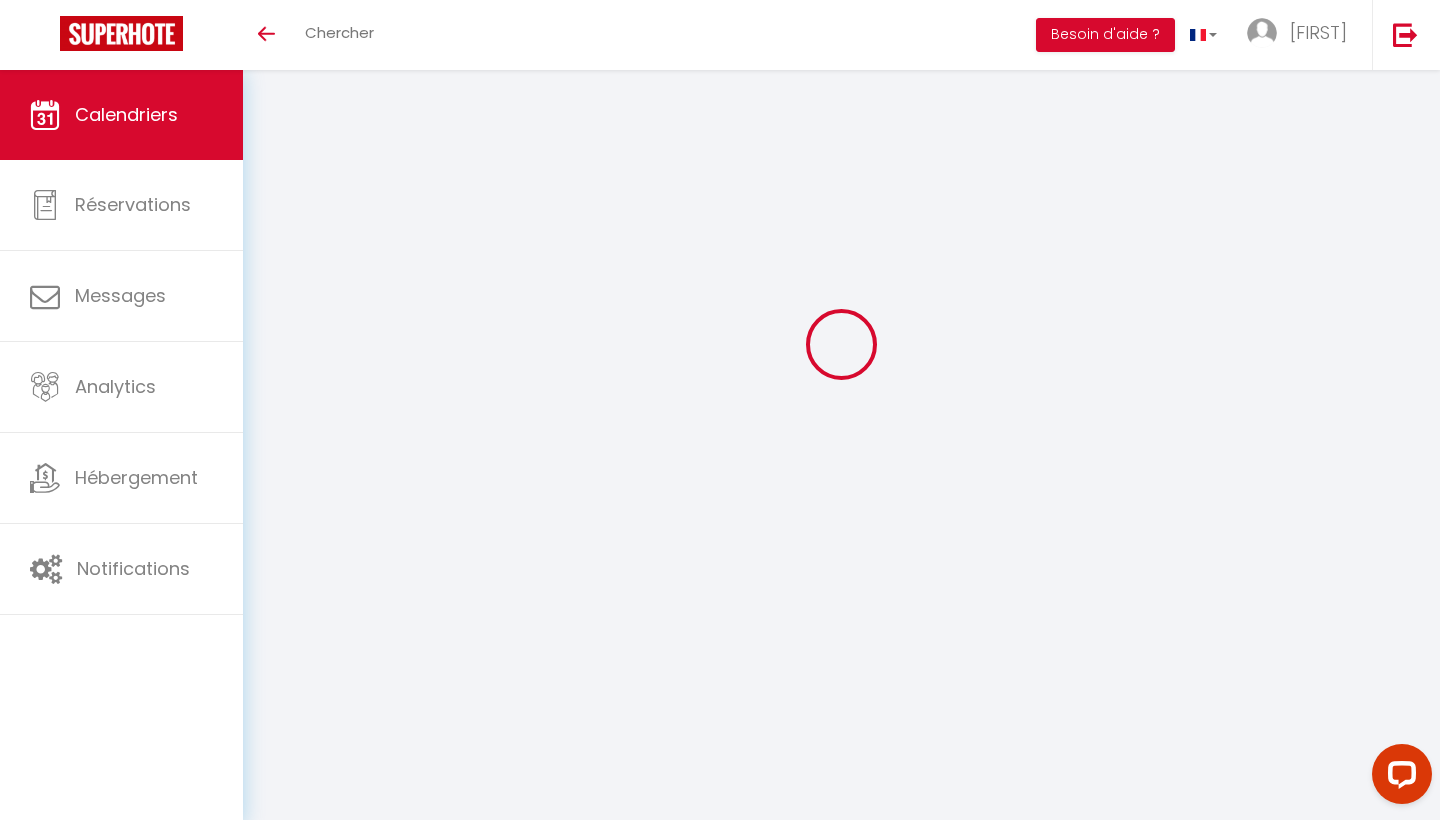 select on "KO" 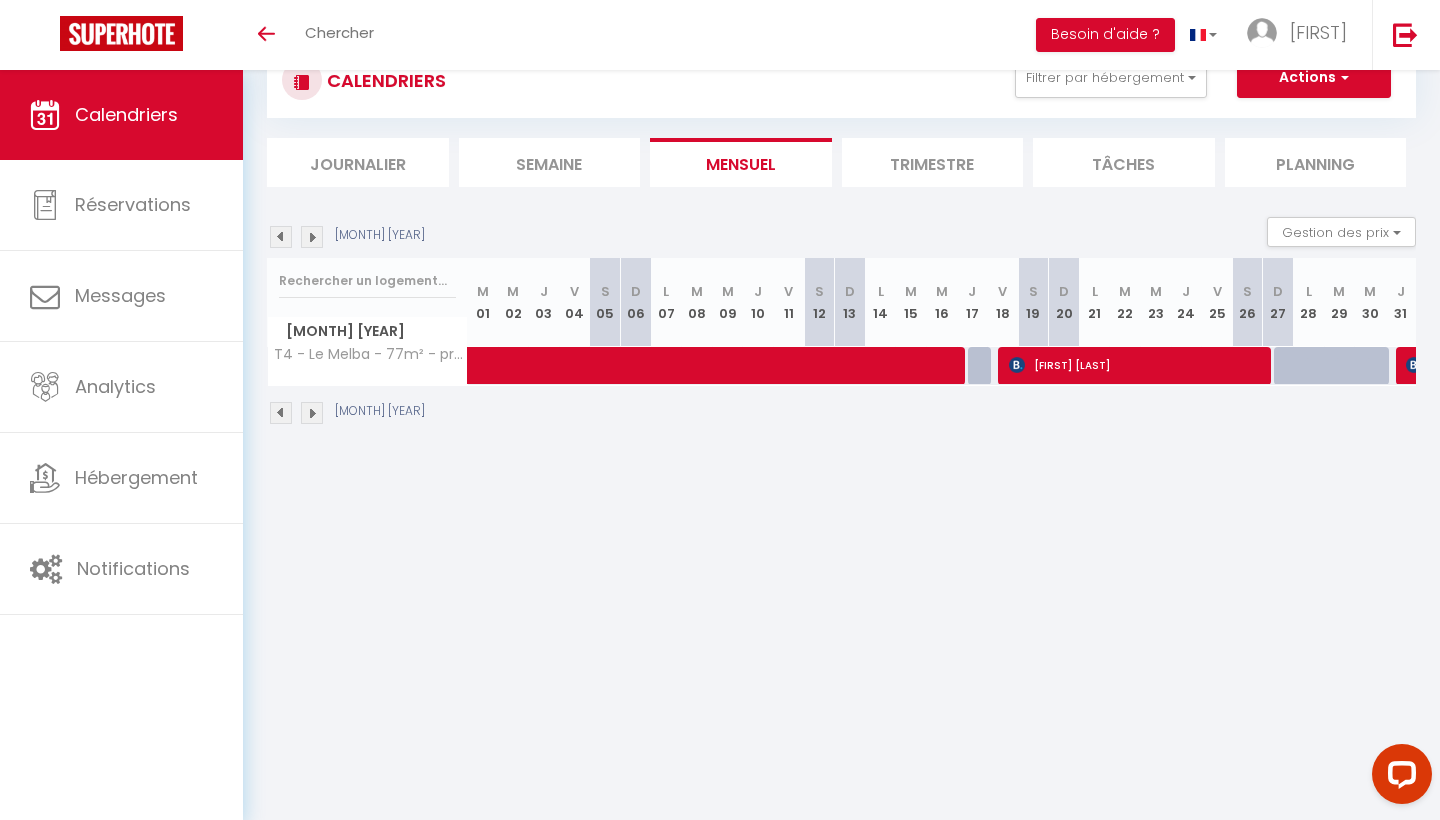 click on "[FIRST] [LAST]" at bounding box center (1138, 365) 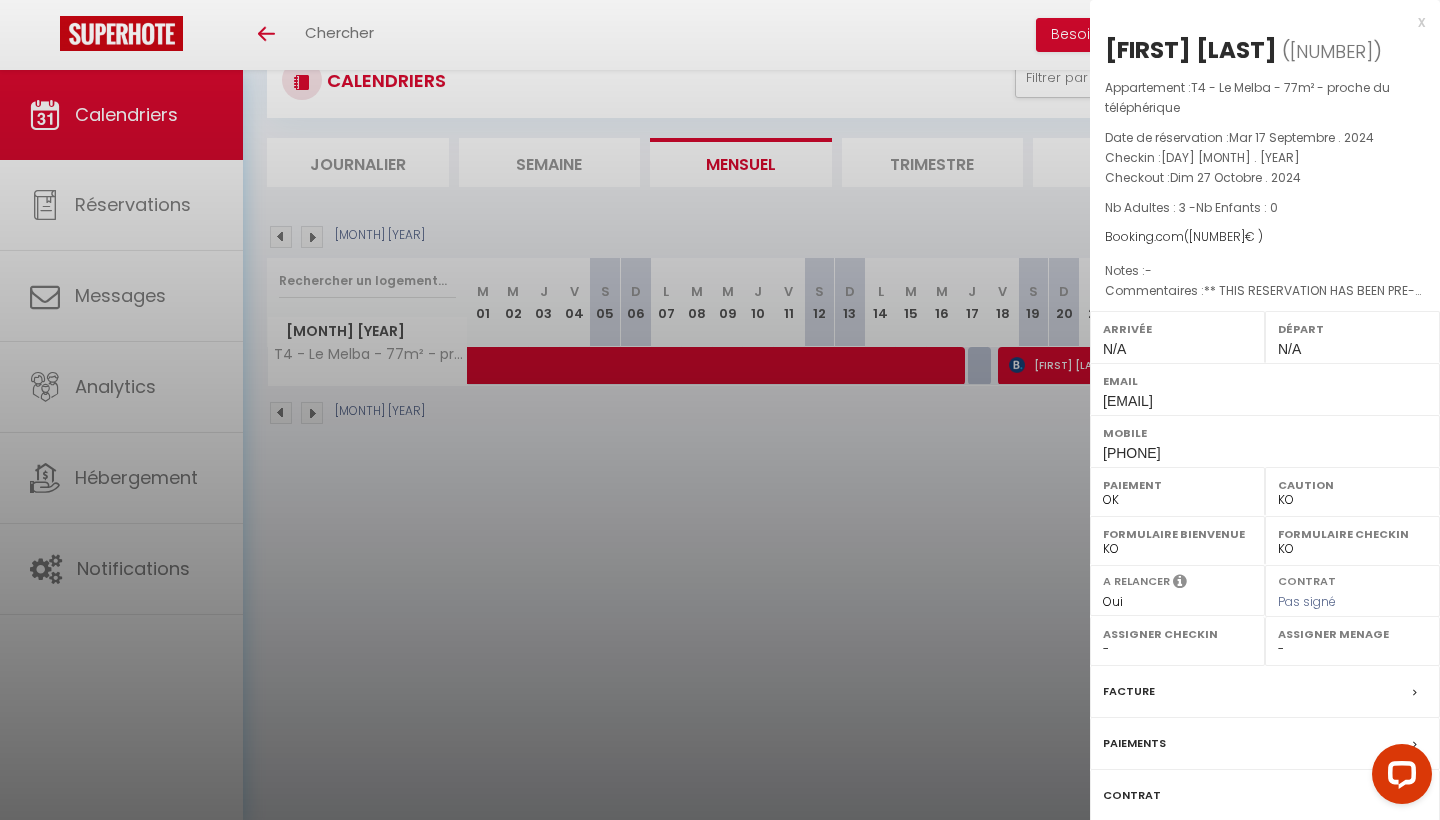 click on "x" at bounding box center [1257, 22] 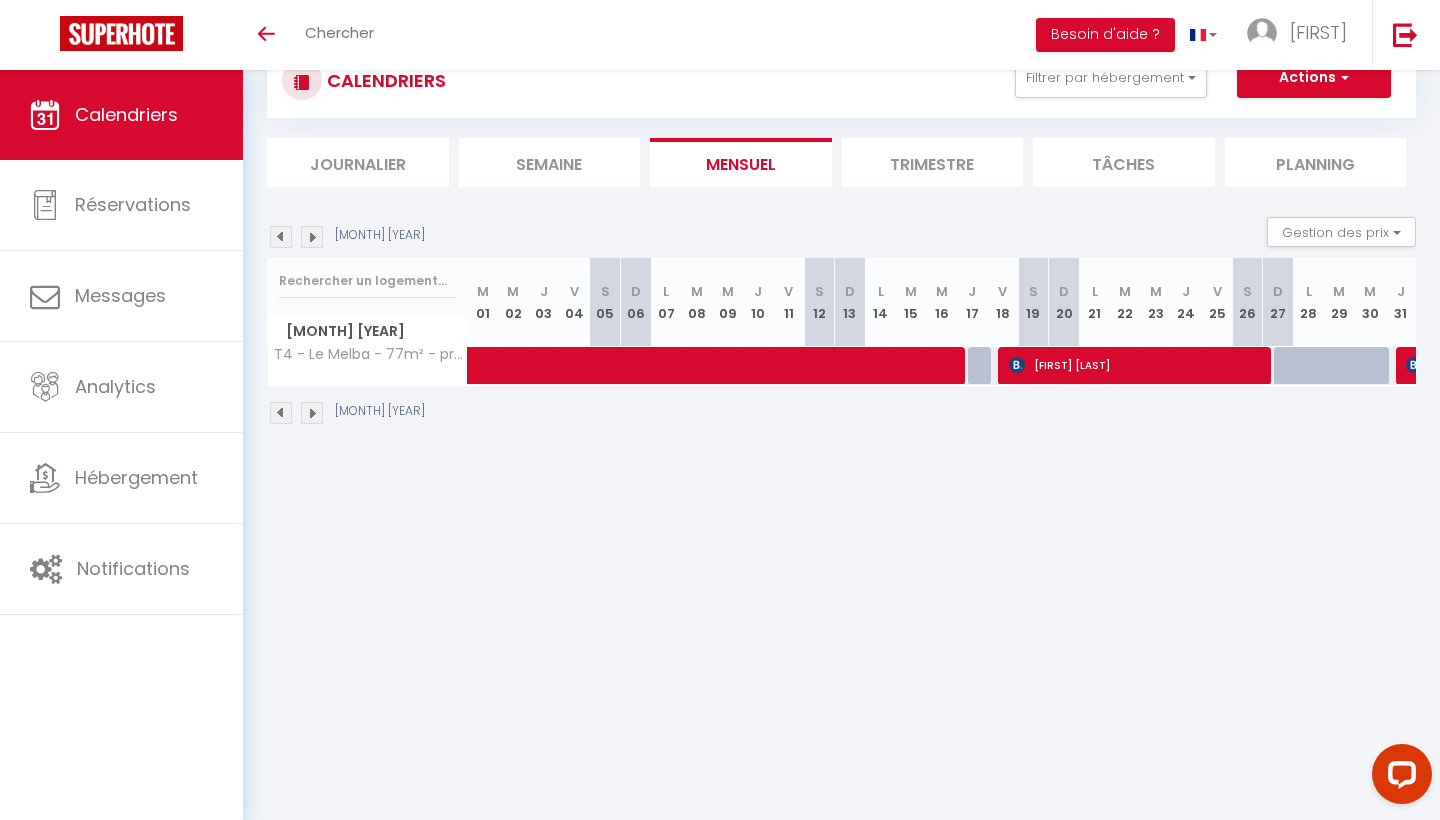 click at bounding box center [1414, 365] 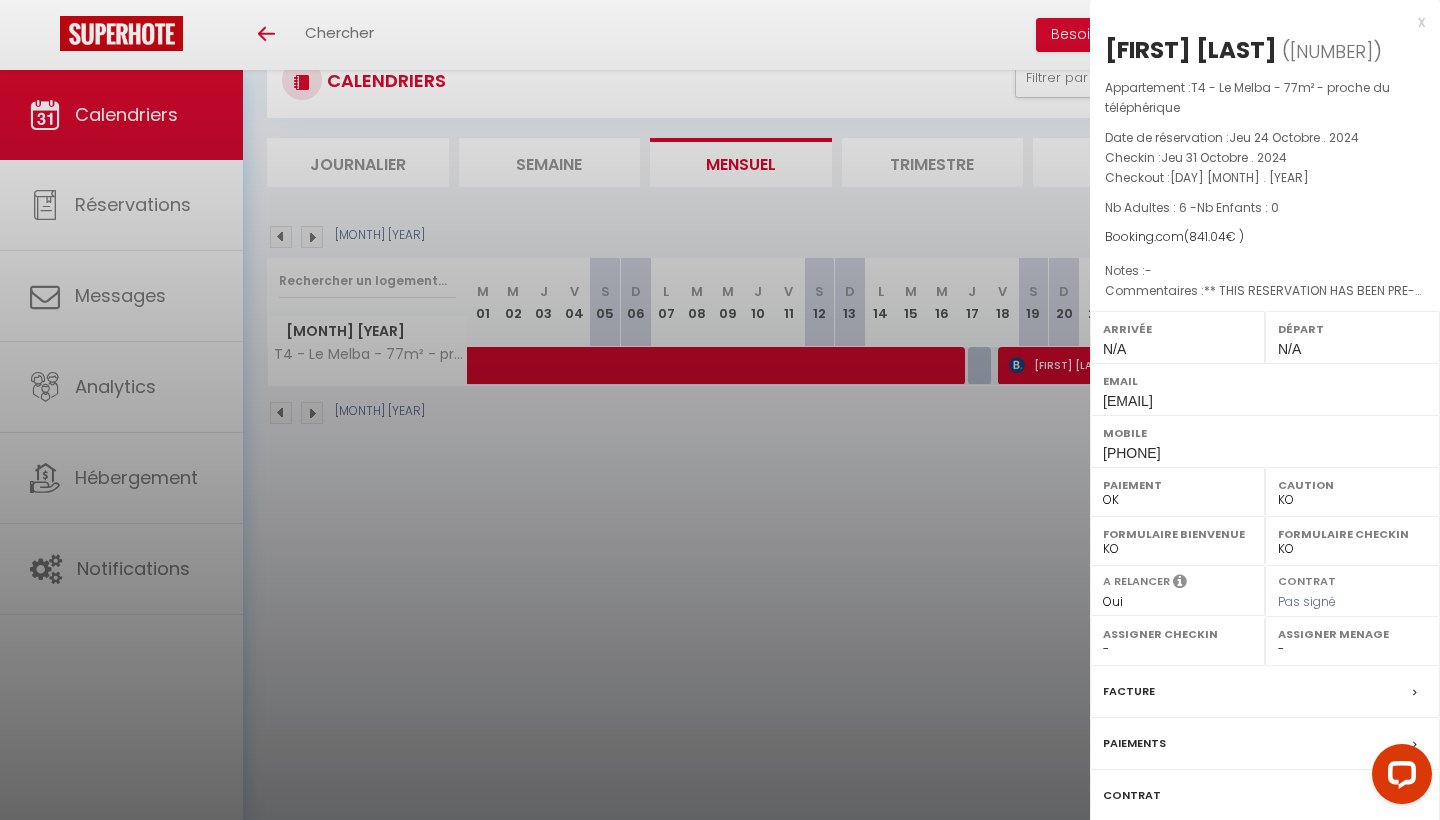 click on "x" at bounding box center (1257, 22) 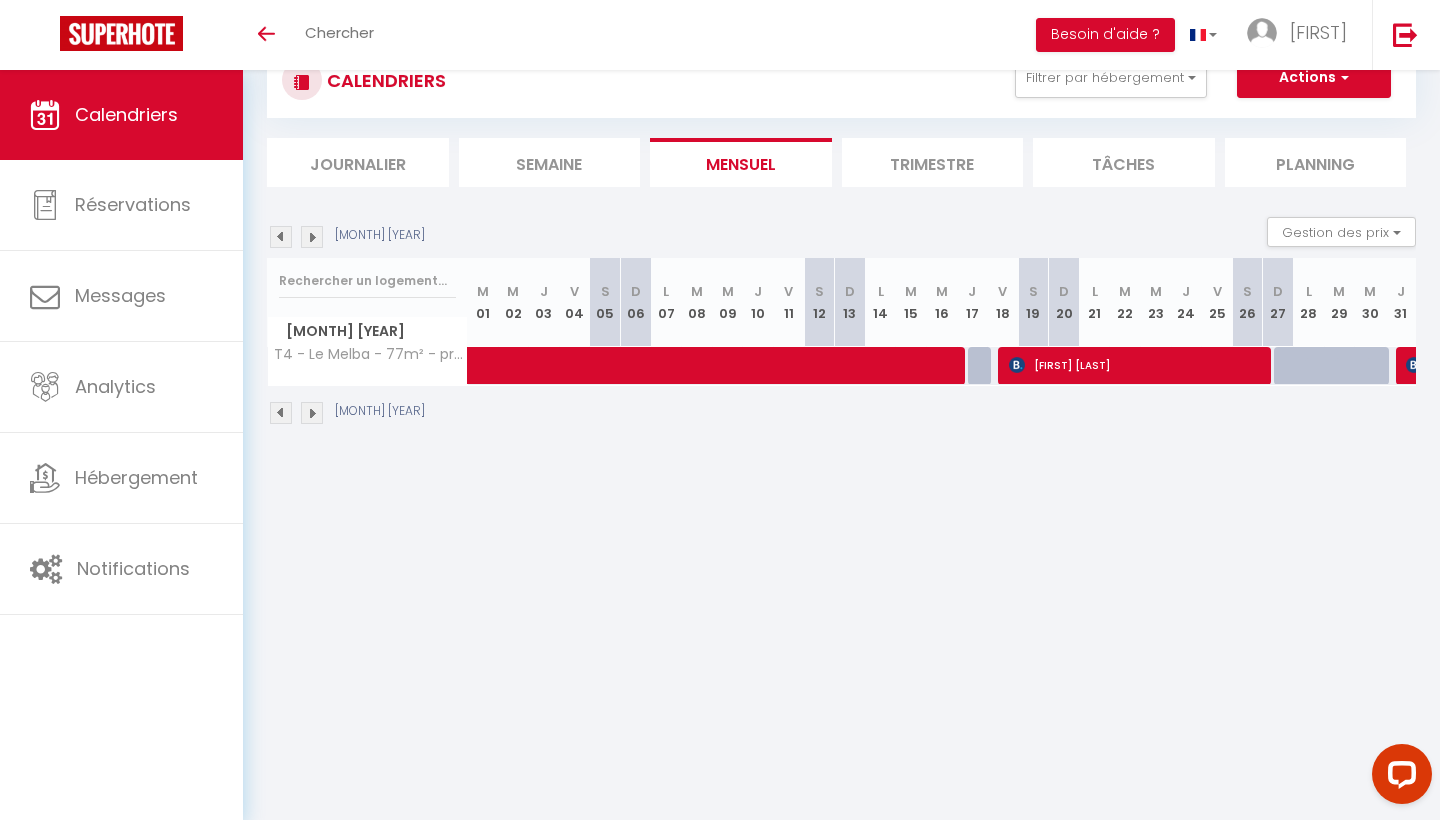 click at bounding box center [281, 413] 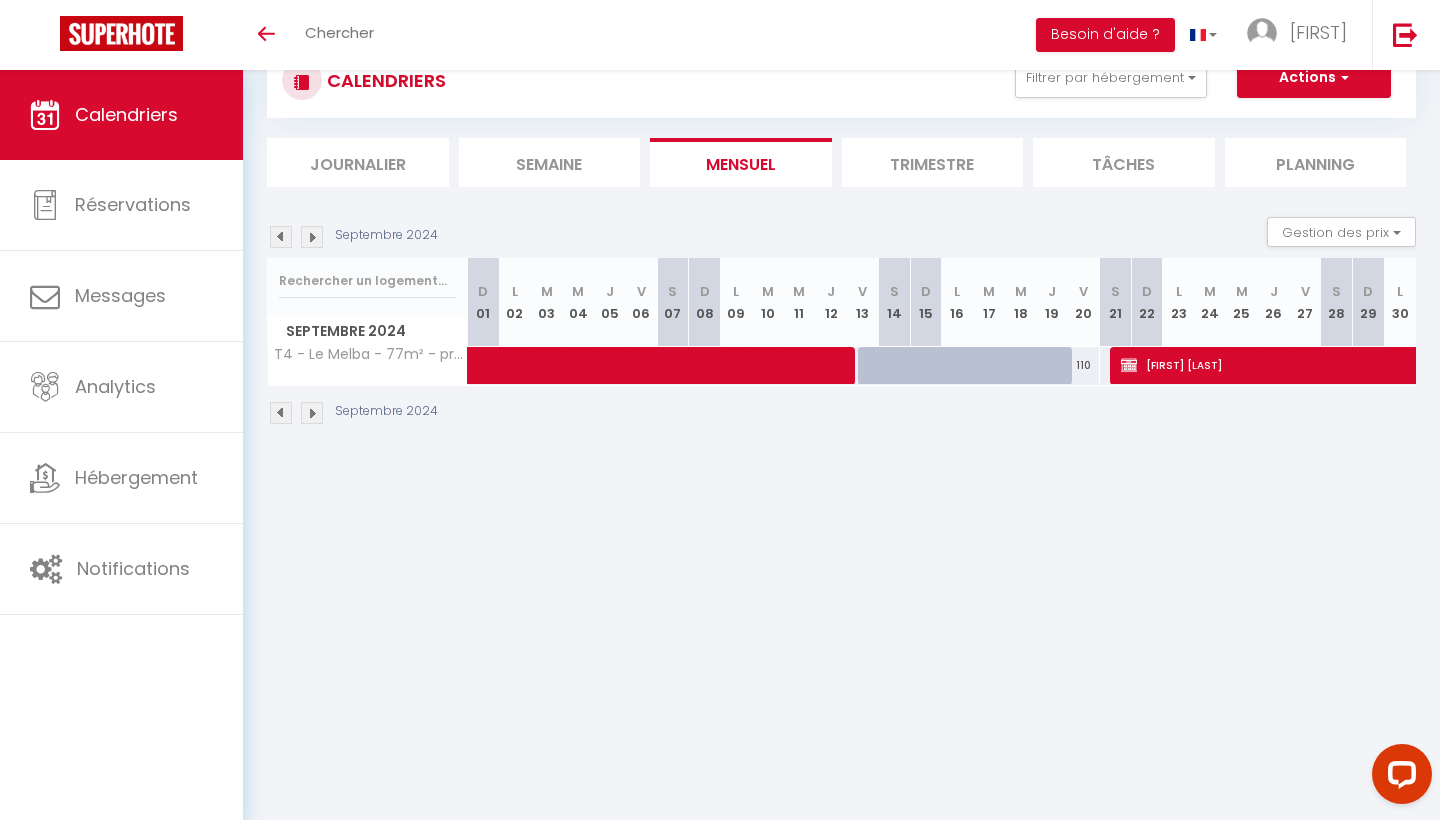 click on "[FIRST] [LAST]" at bounding box center (1719, 365) 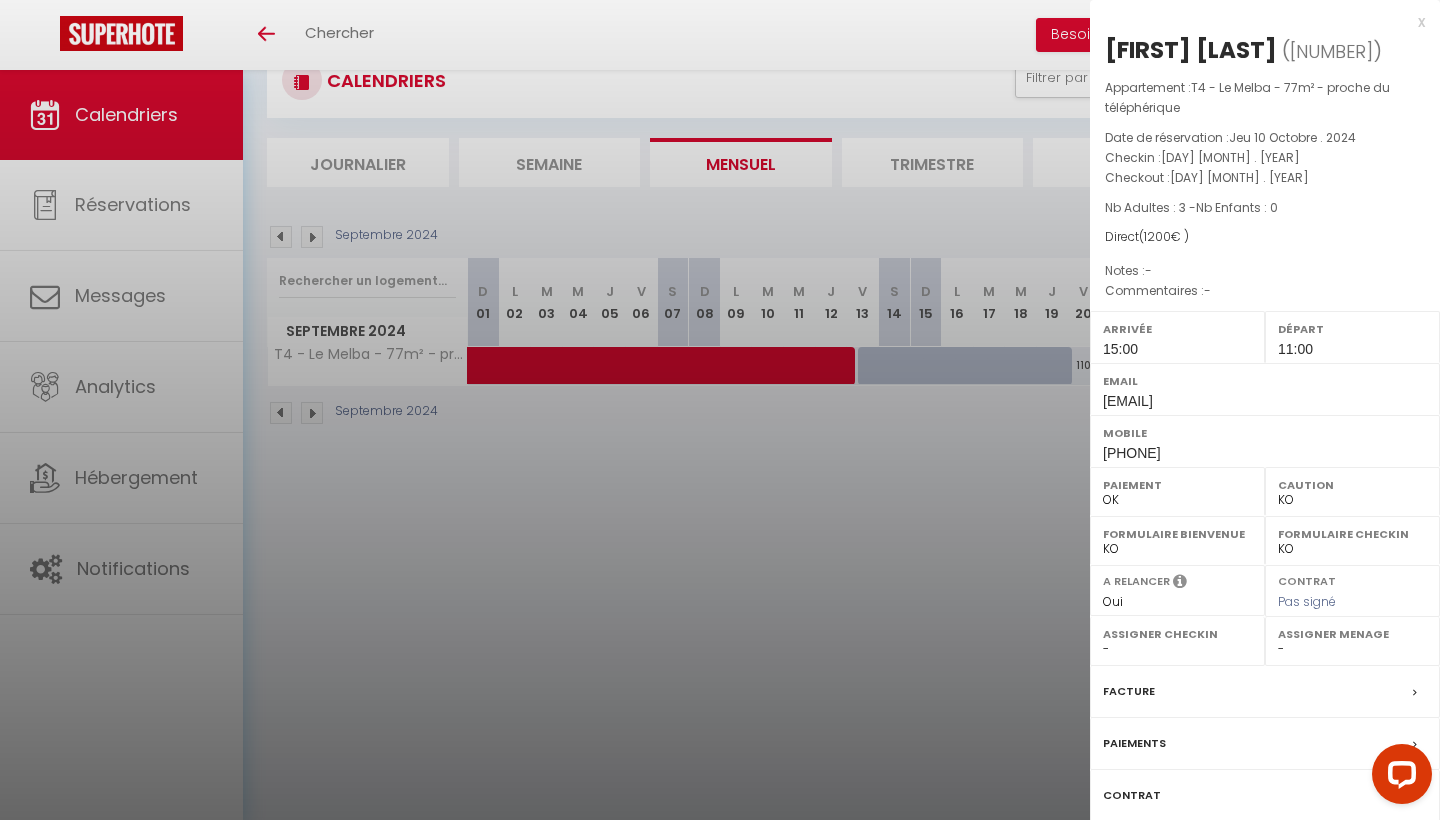 drag, startPoint x: 1339, startPoint y: 52, endPoint x: 1104, endPoint y: 52, distance: 235 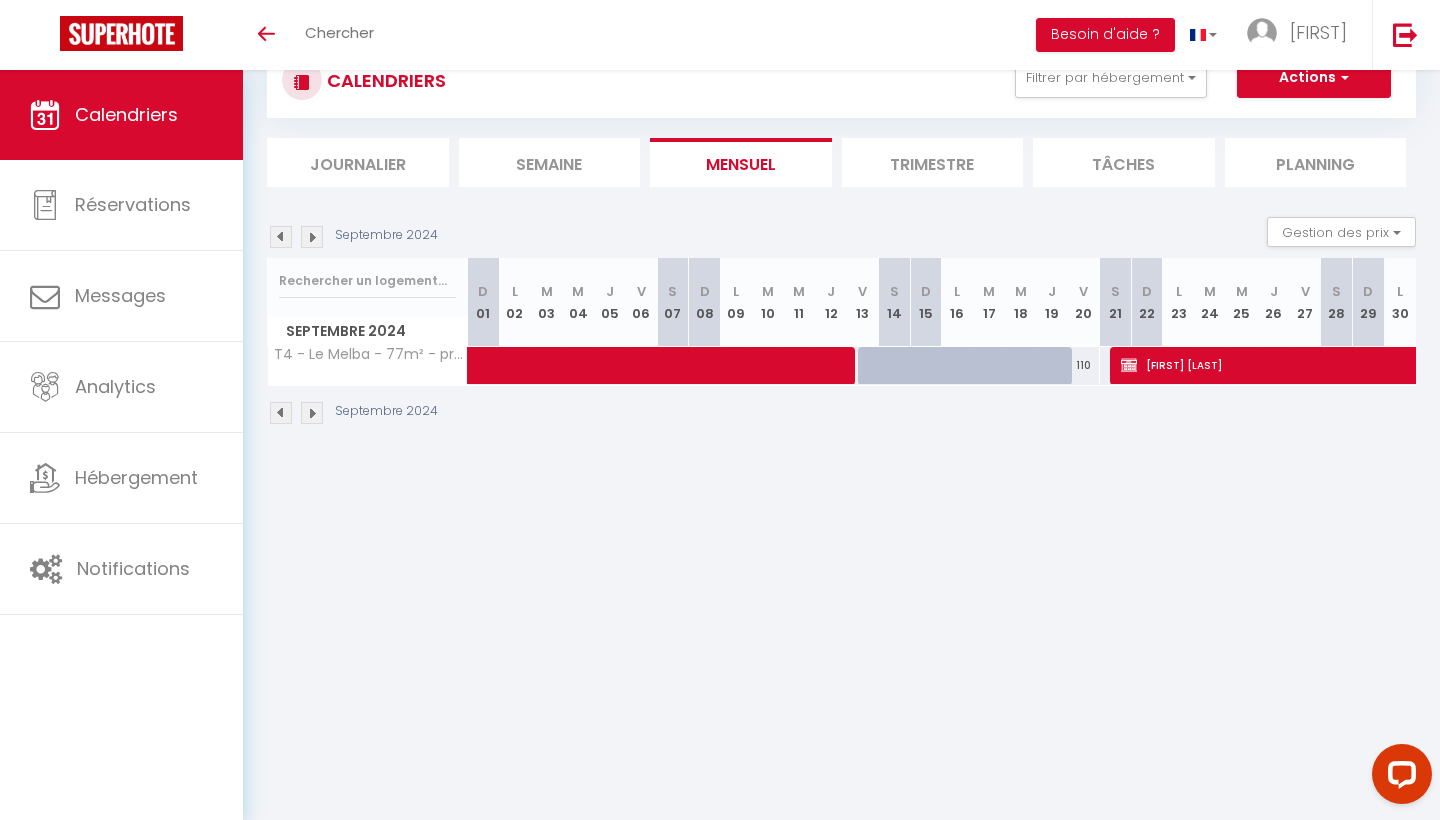 click at bounding box center [312, 237] 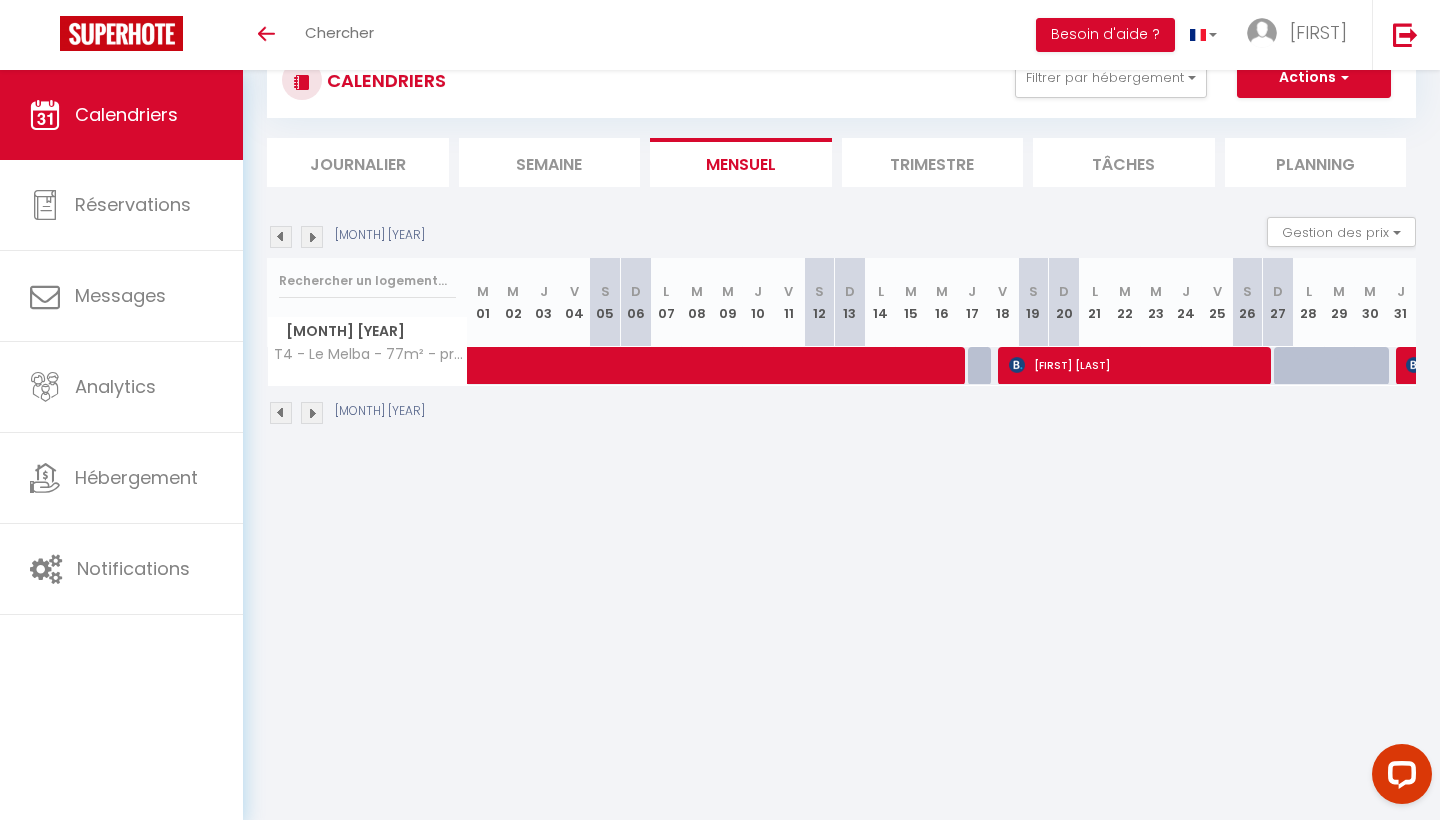 click at bounding box center [857, 366] 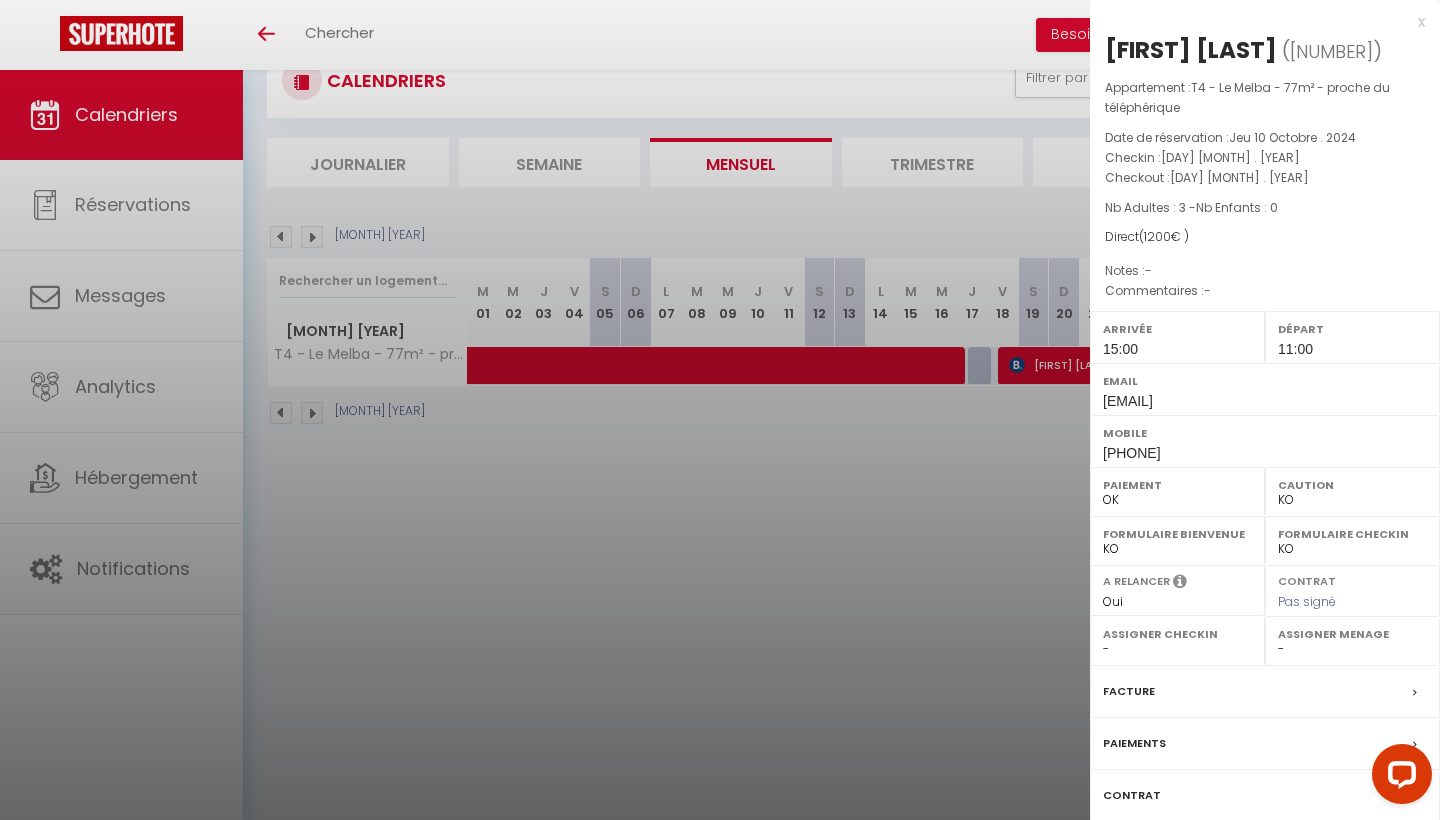 click at bounding box center (720, 410) 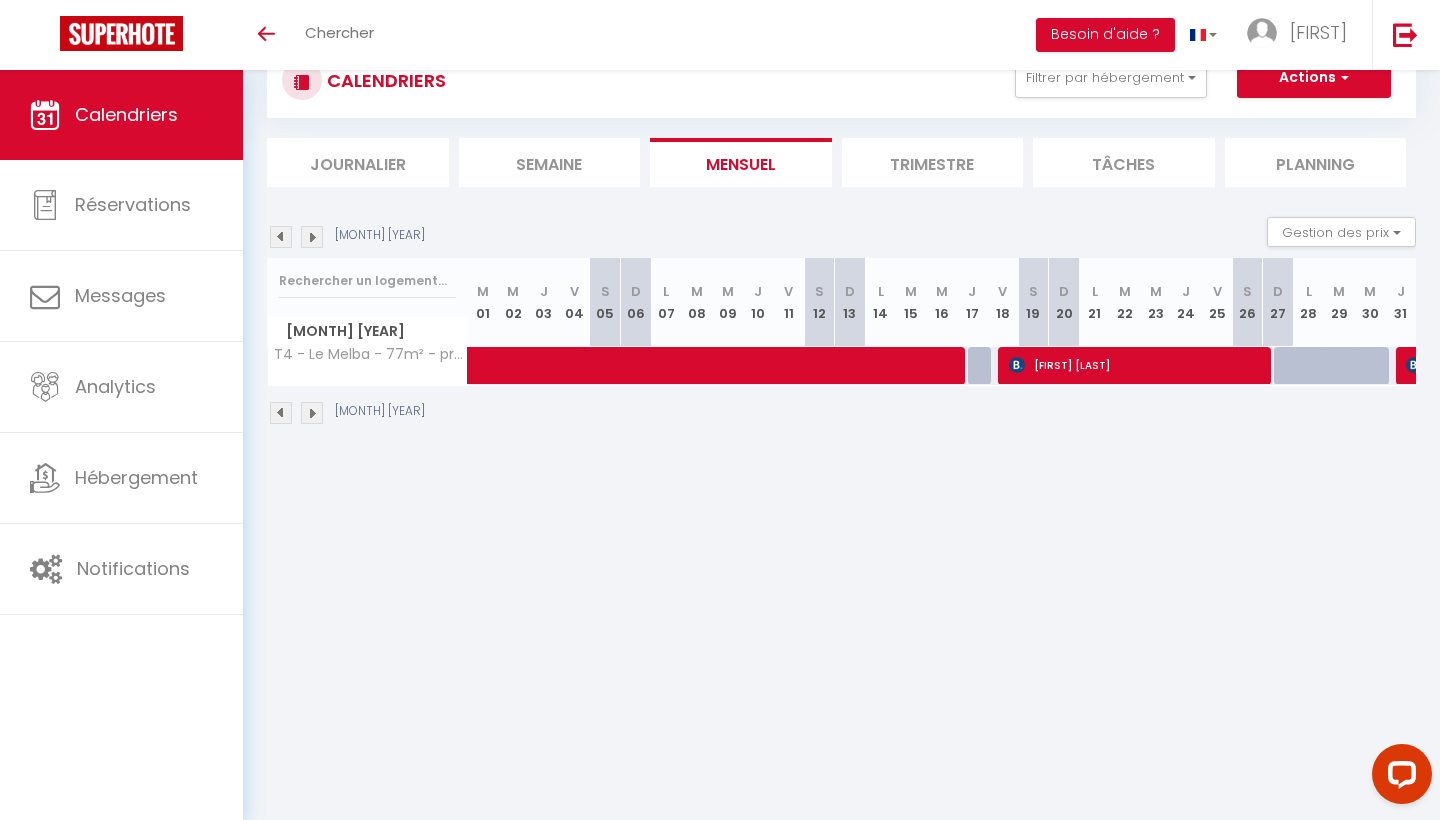click on "[FIRST] [LAST]" at bounding box center (1138, 365) 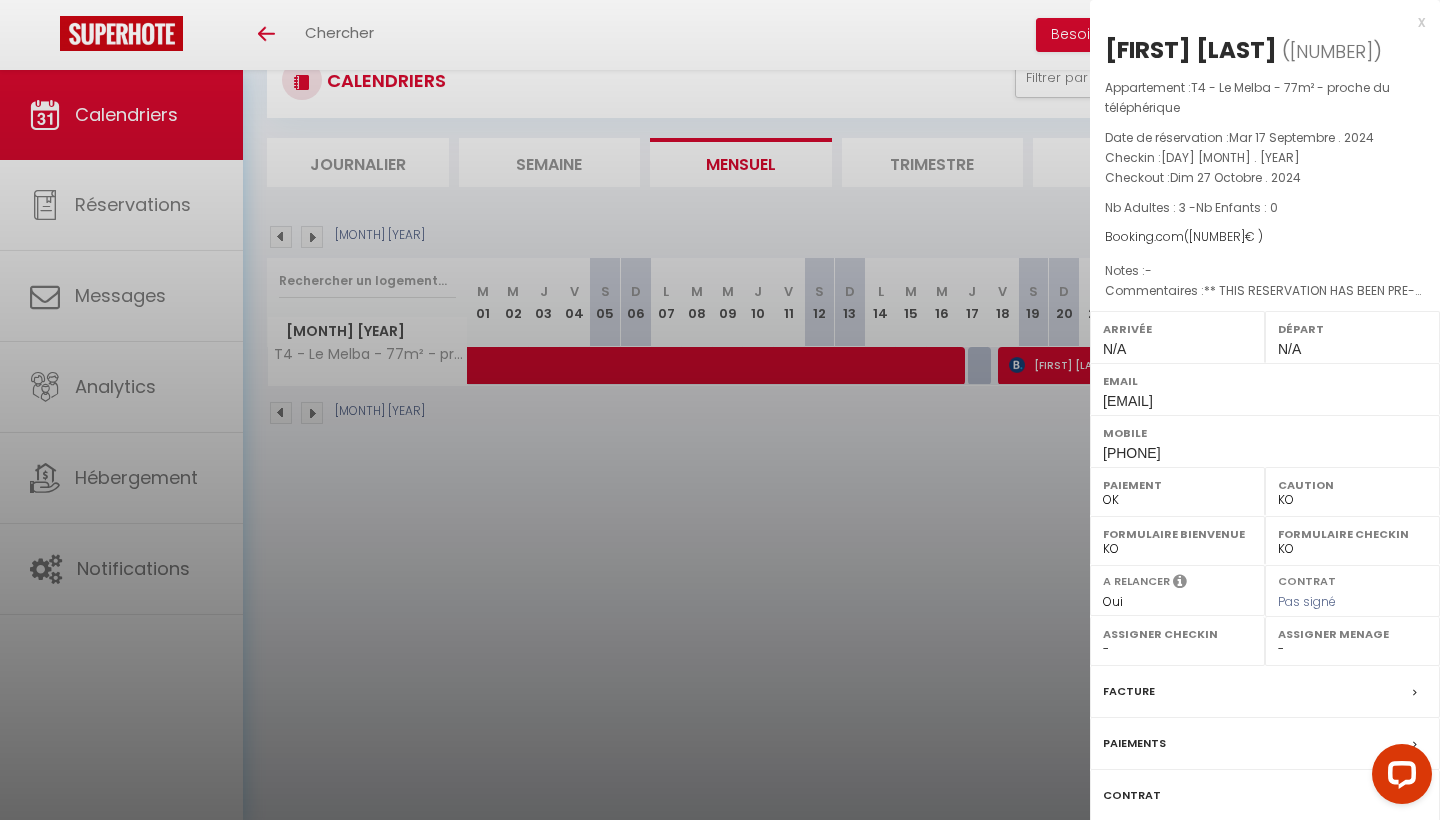 click at bounding box center (720, 410) 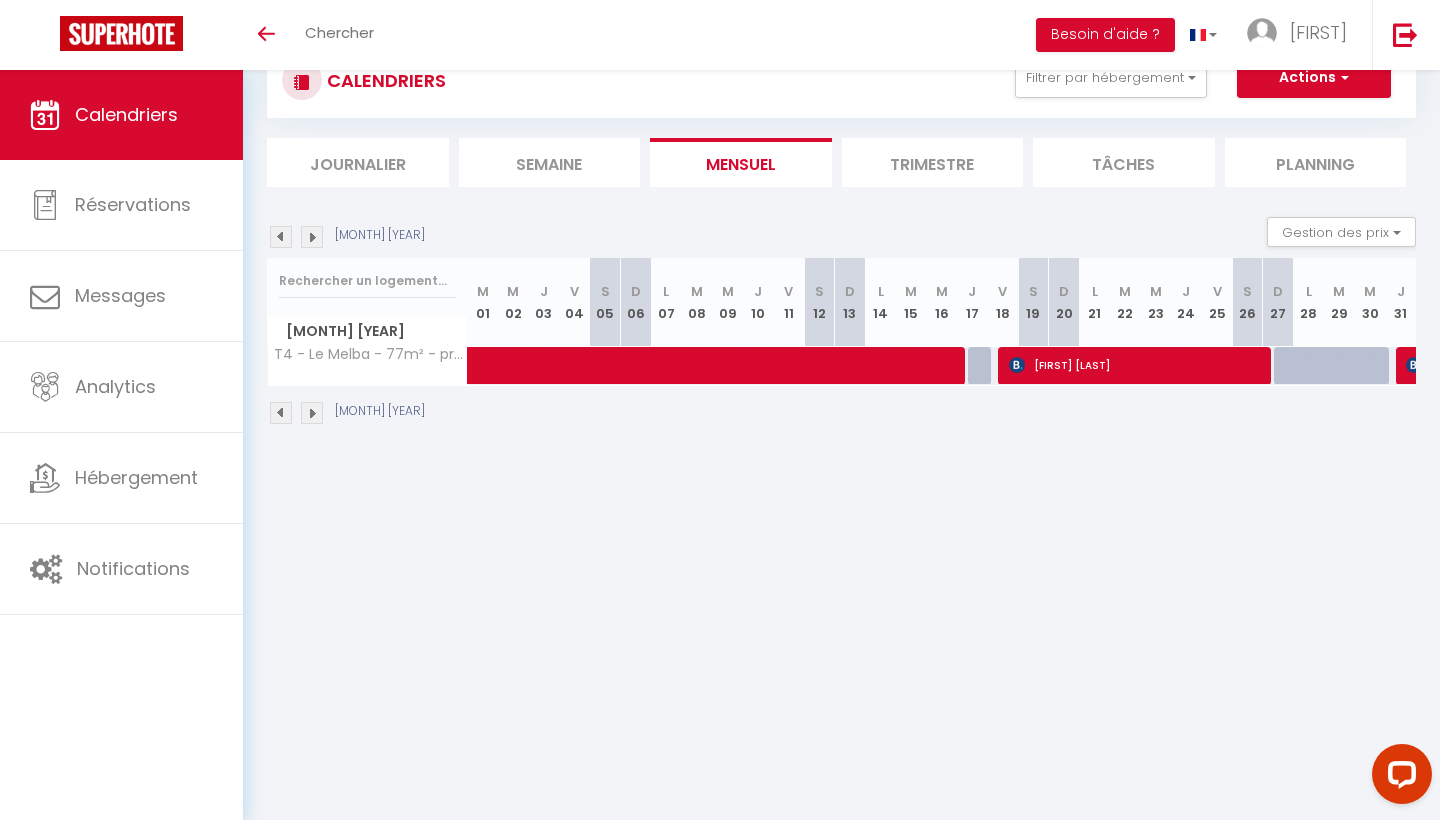 click on "[FIRST] [LAST]" at bounding box center [1138, 365] 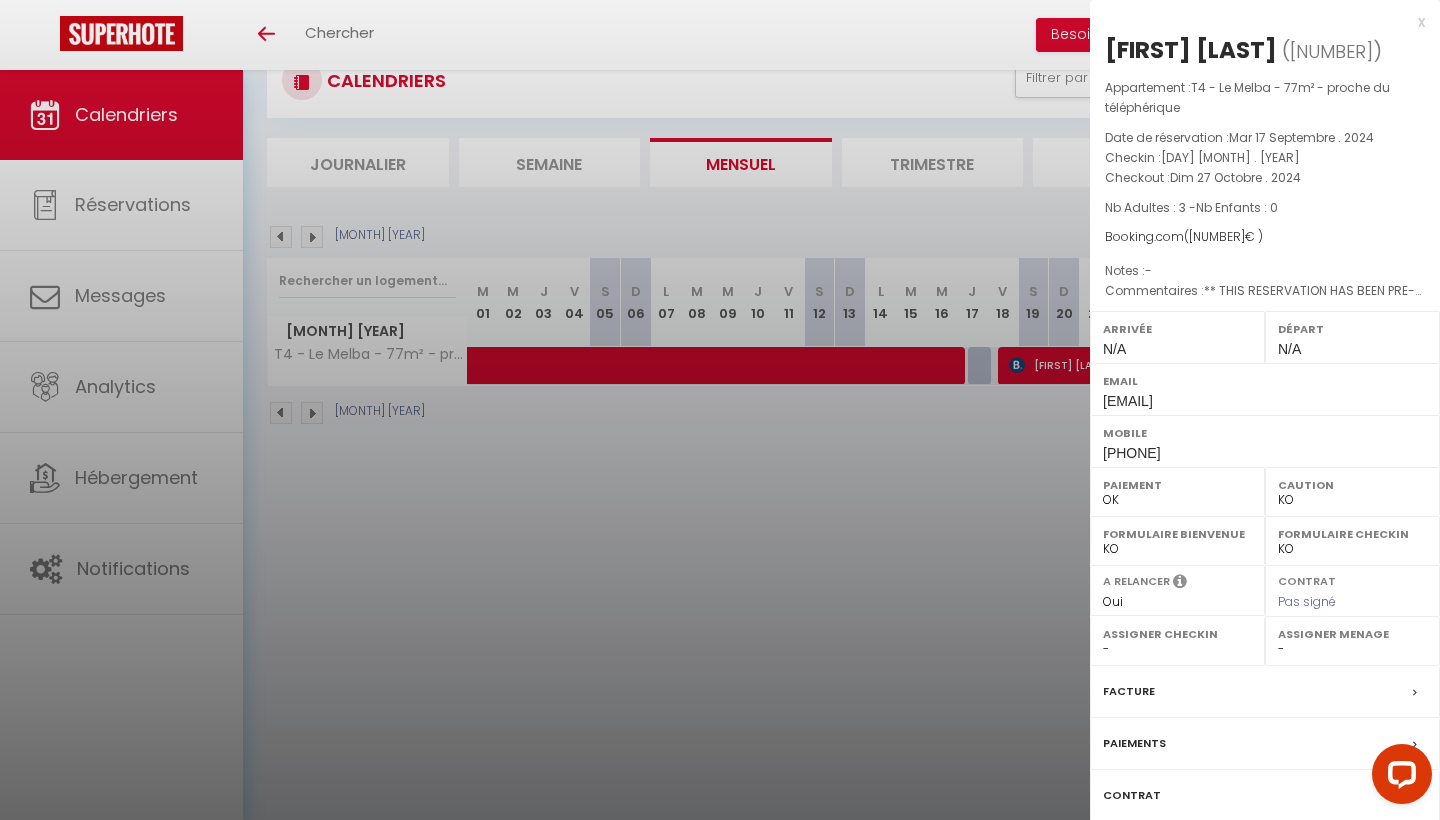 click at bounding box center [720, 410] 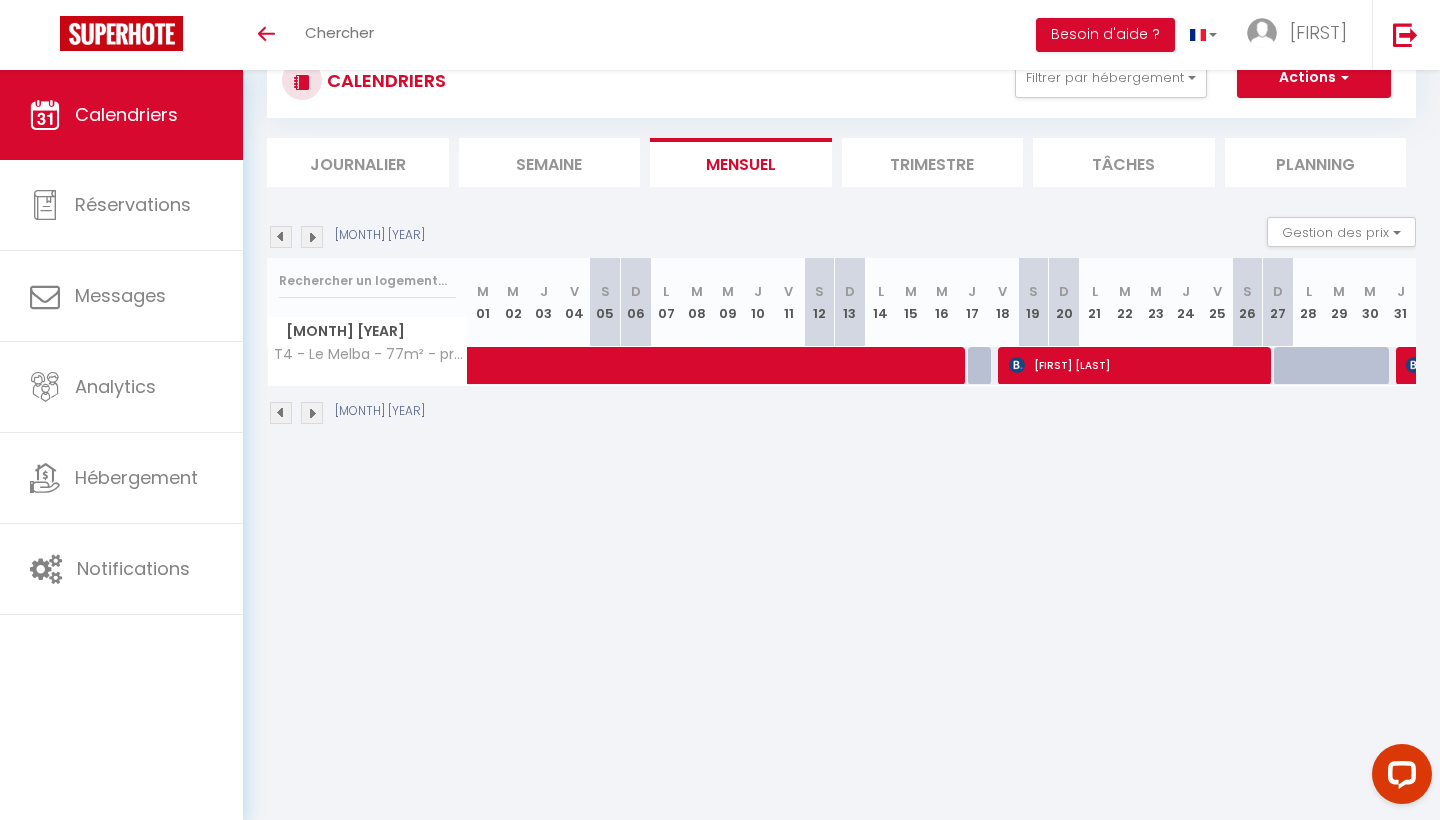click at bounding box center (312, 237) 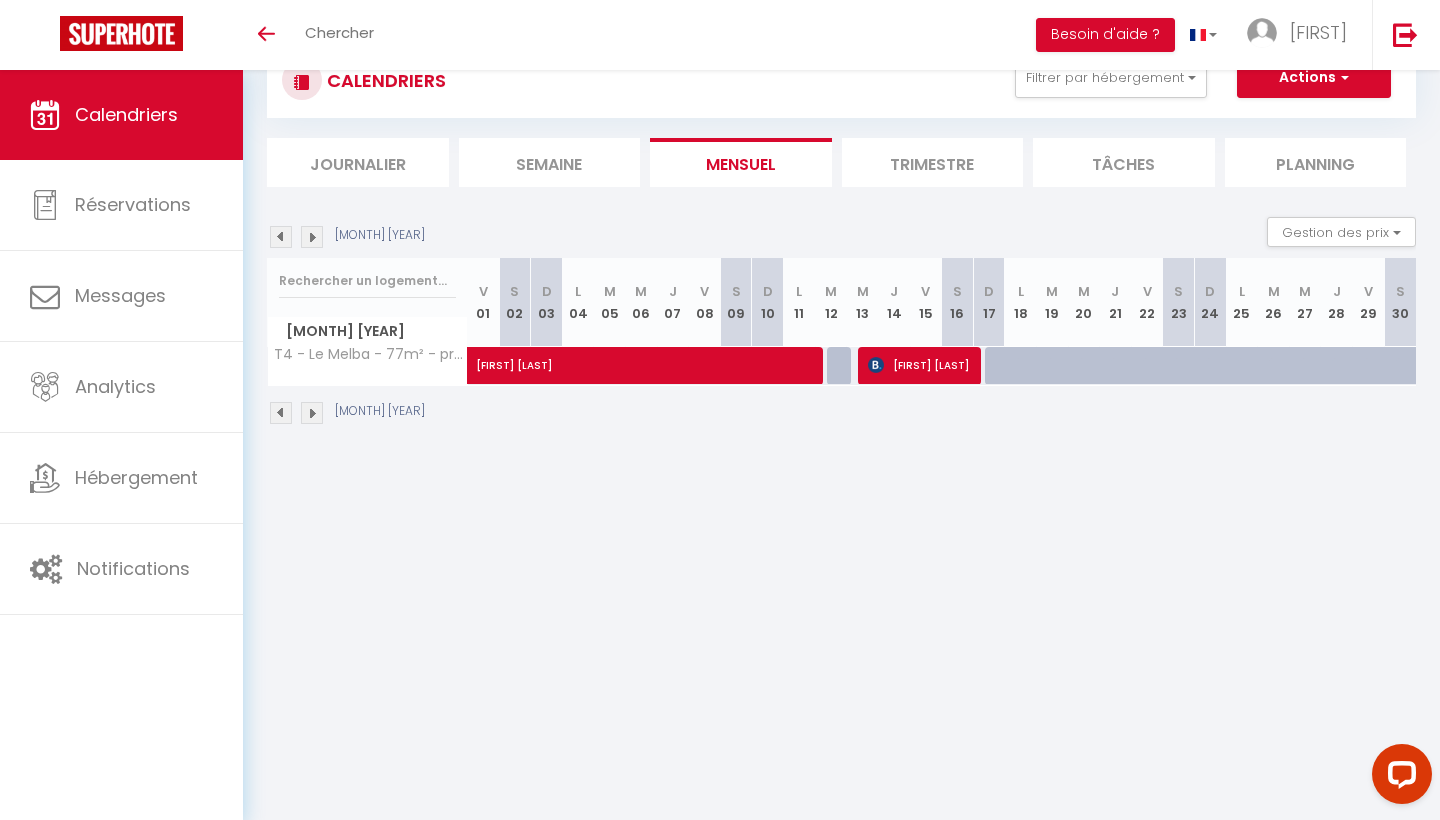 click on "[FIRST] [LAST]" at bounding box center (729, 355) 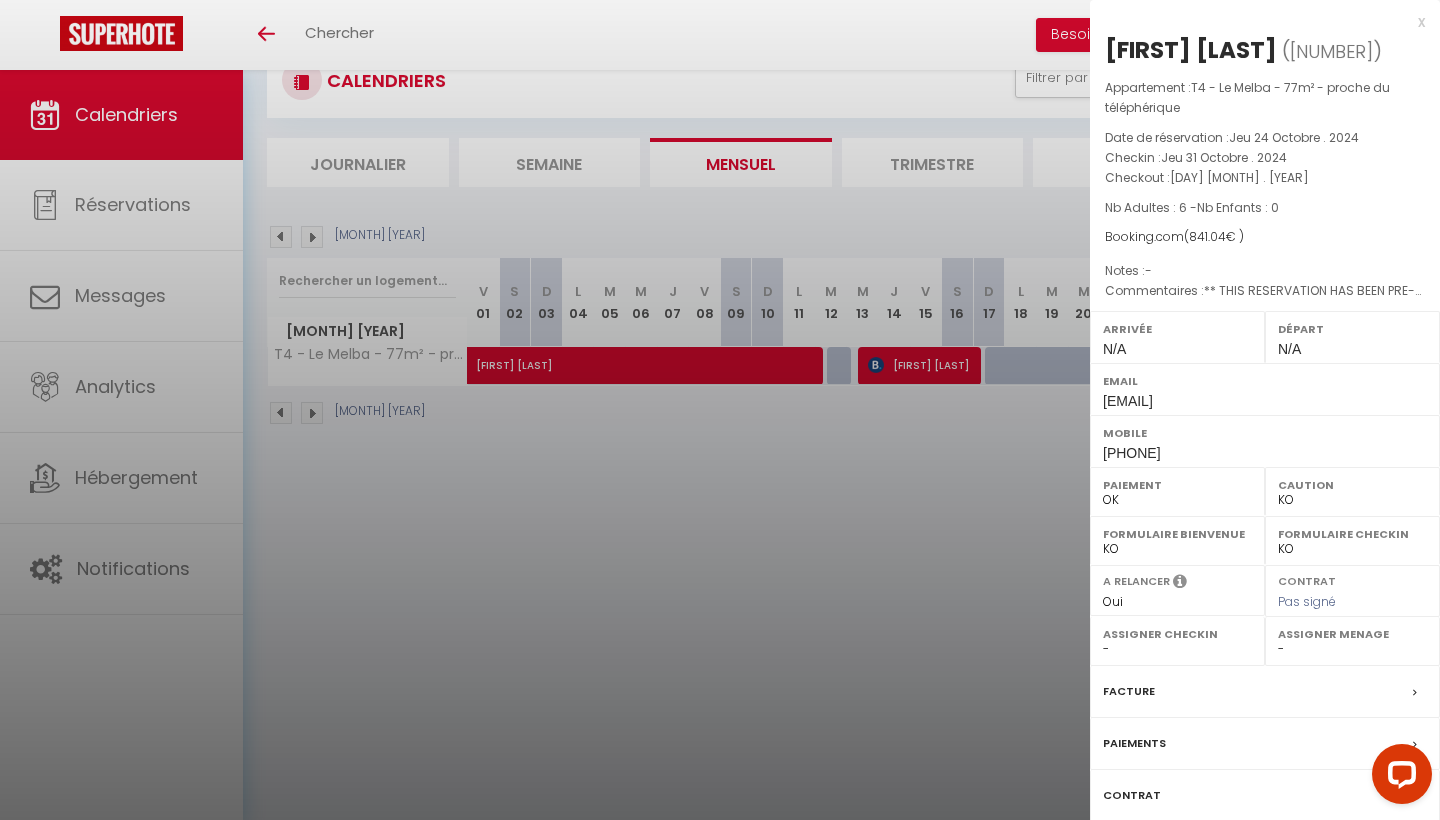 click at bounding box center (720, 410) 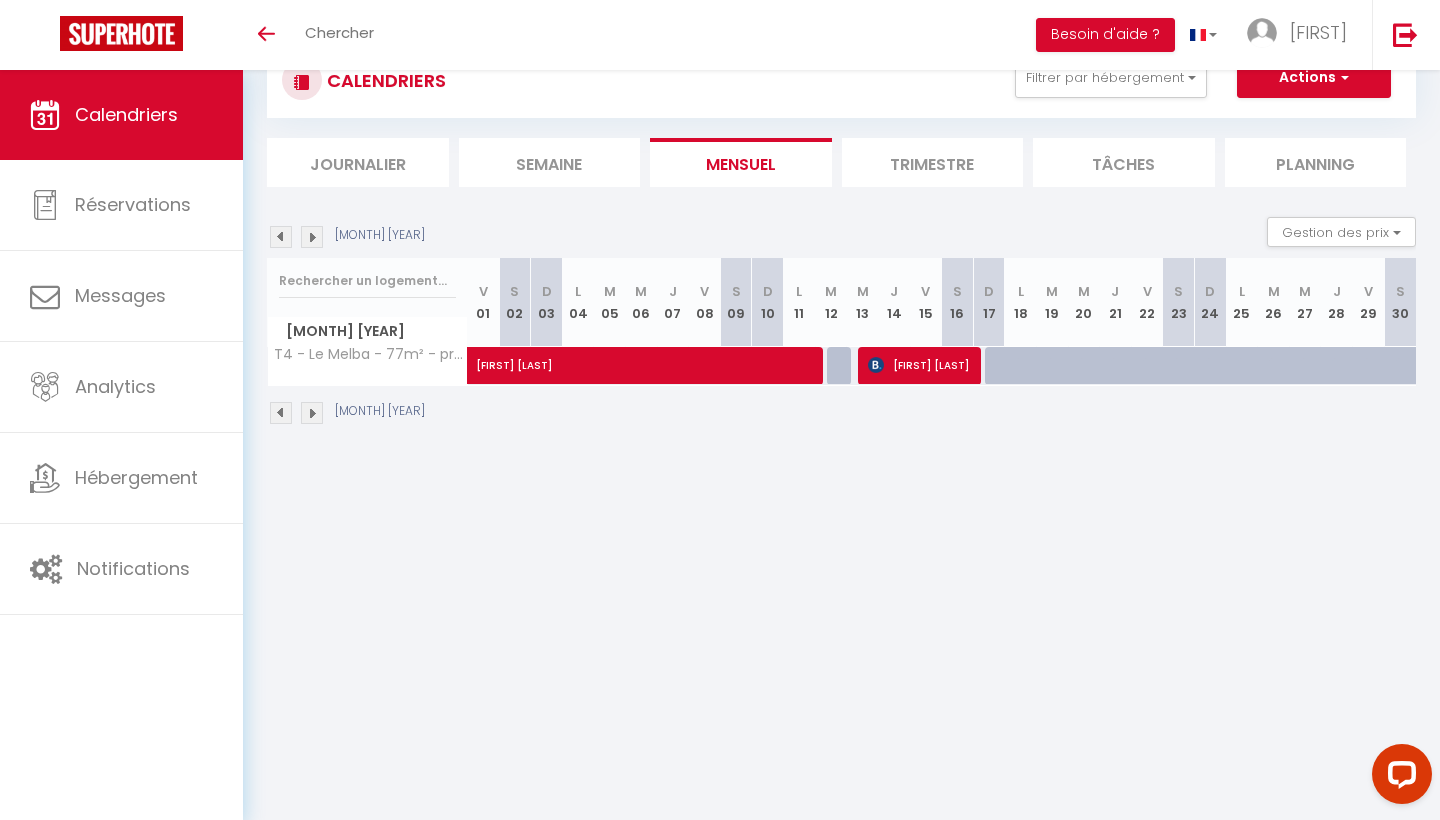 click on "[FIRST] [LAST]" at bounding box center [921, 365] 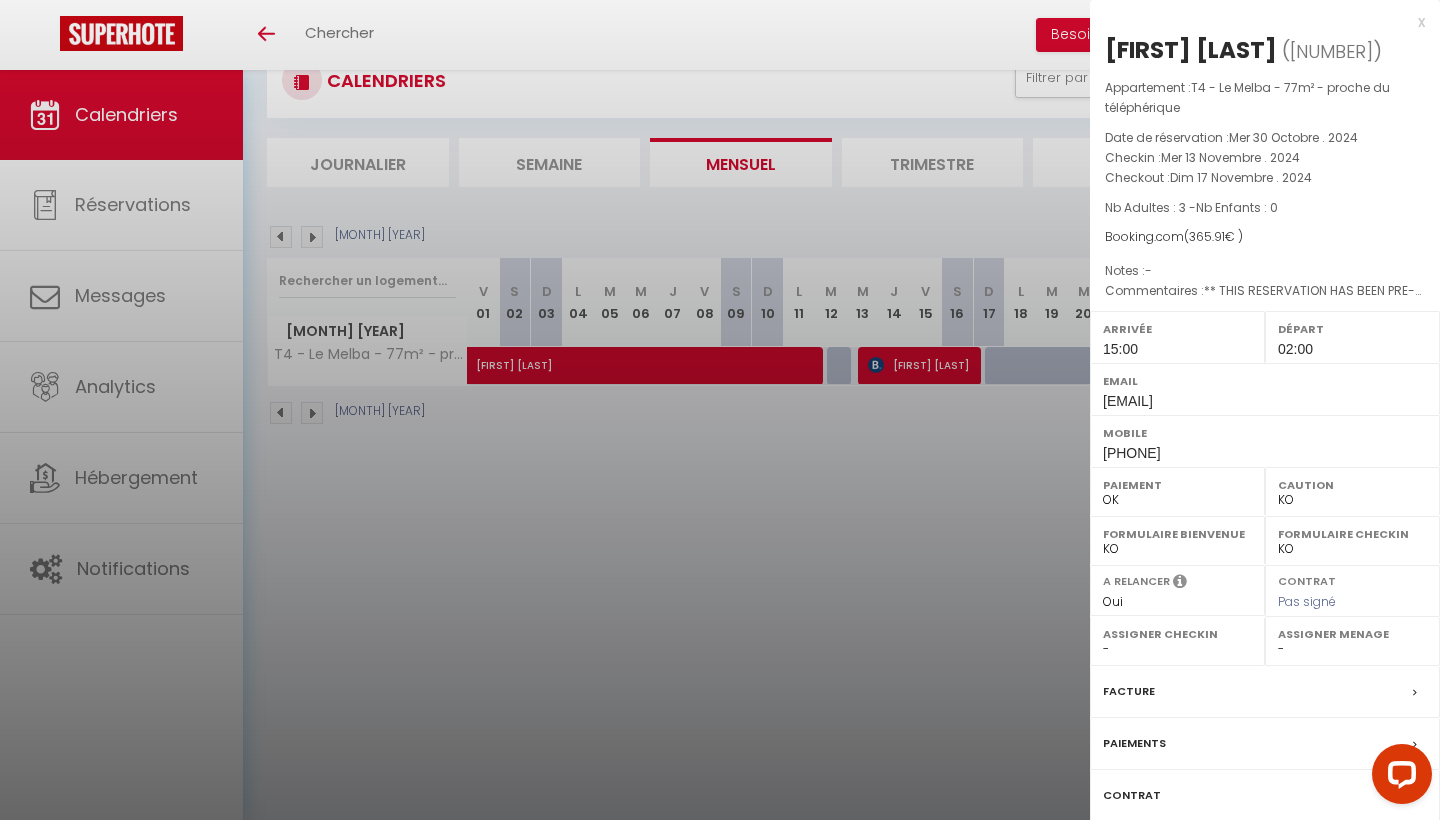 drag, startPoint x: 1341, startPoint y: 51, endPoint x: 1098, endPoint y: 53, distance: 243.00822 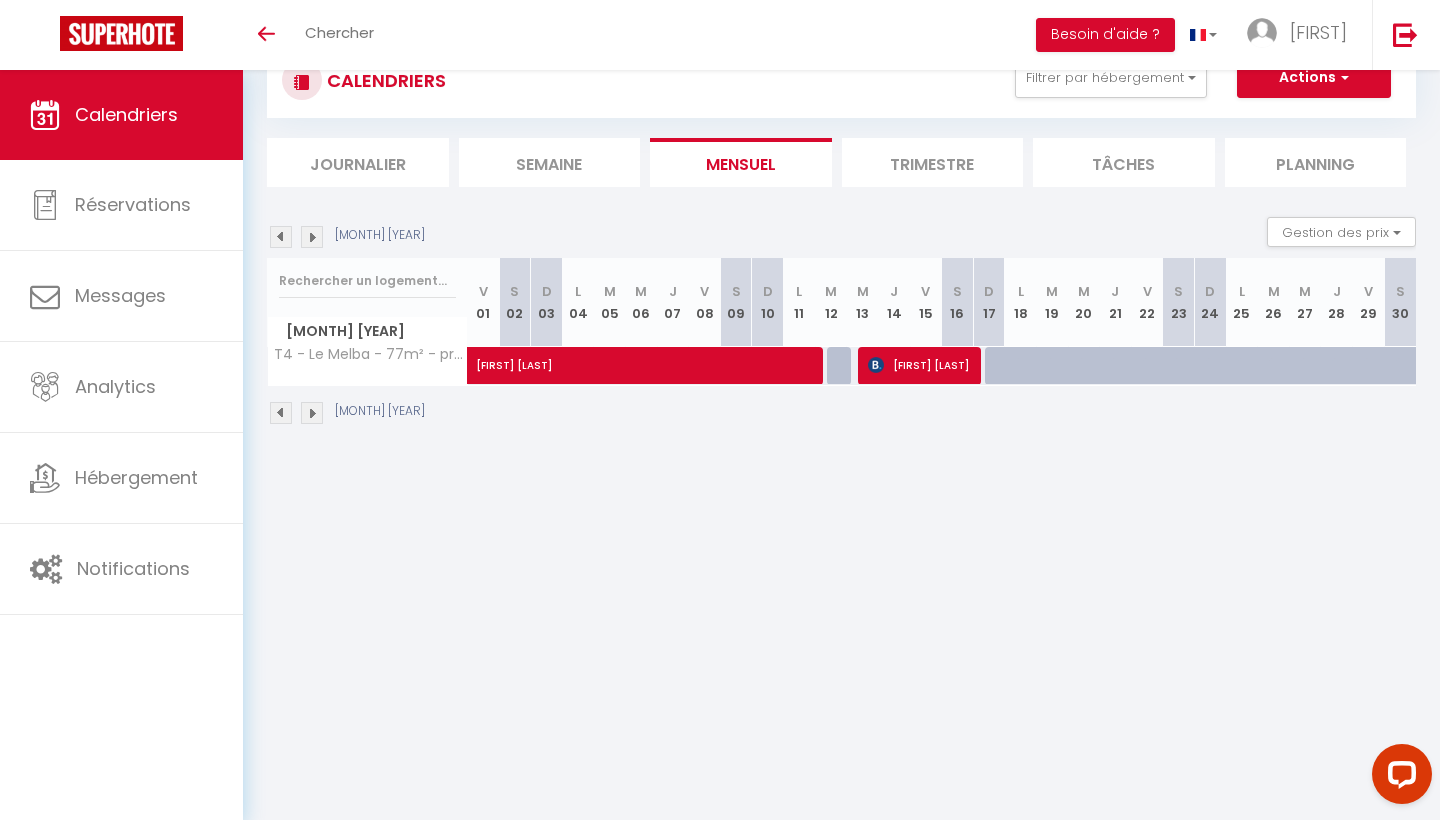 click at bounding box center (312, 237) 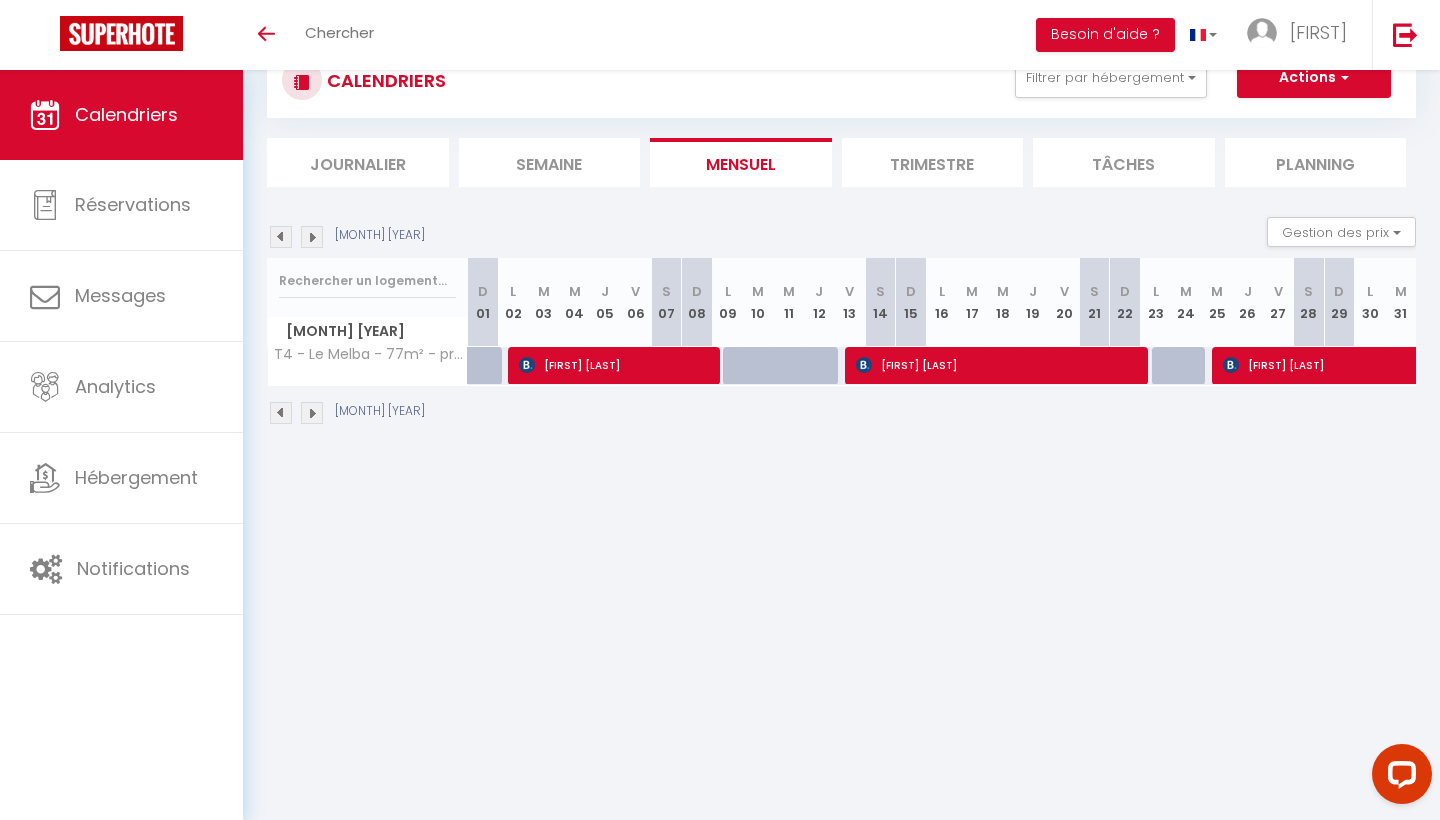 click on "[FIRST] [LAST]" at bounding box center [617, 365] 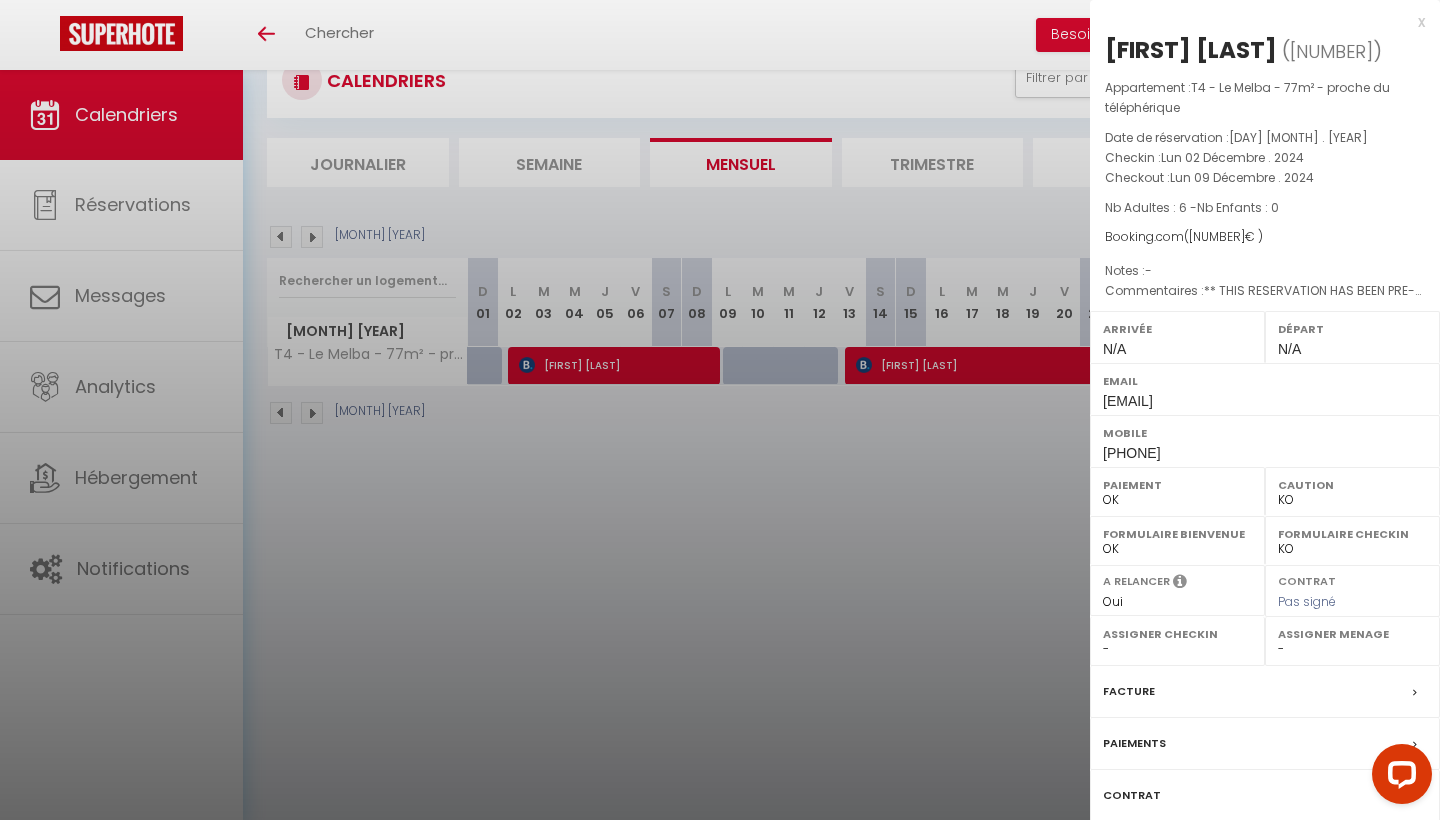 drag, startPoint x: 1254, startPoint y: 48, endPoint x: 1101, endPoint y: 49, distance: 153.00327 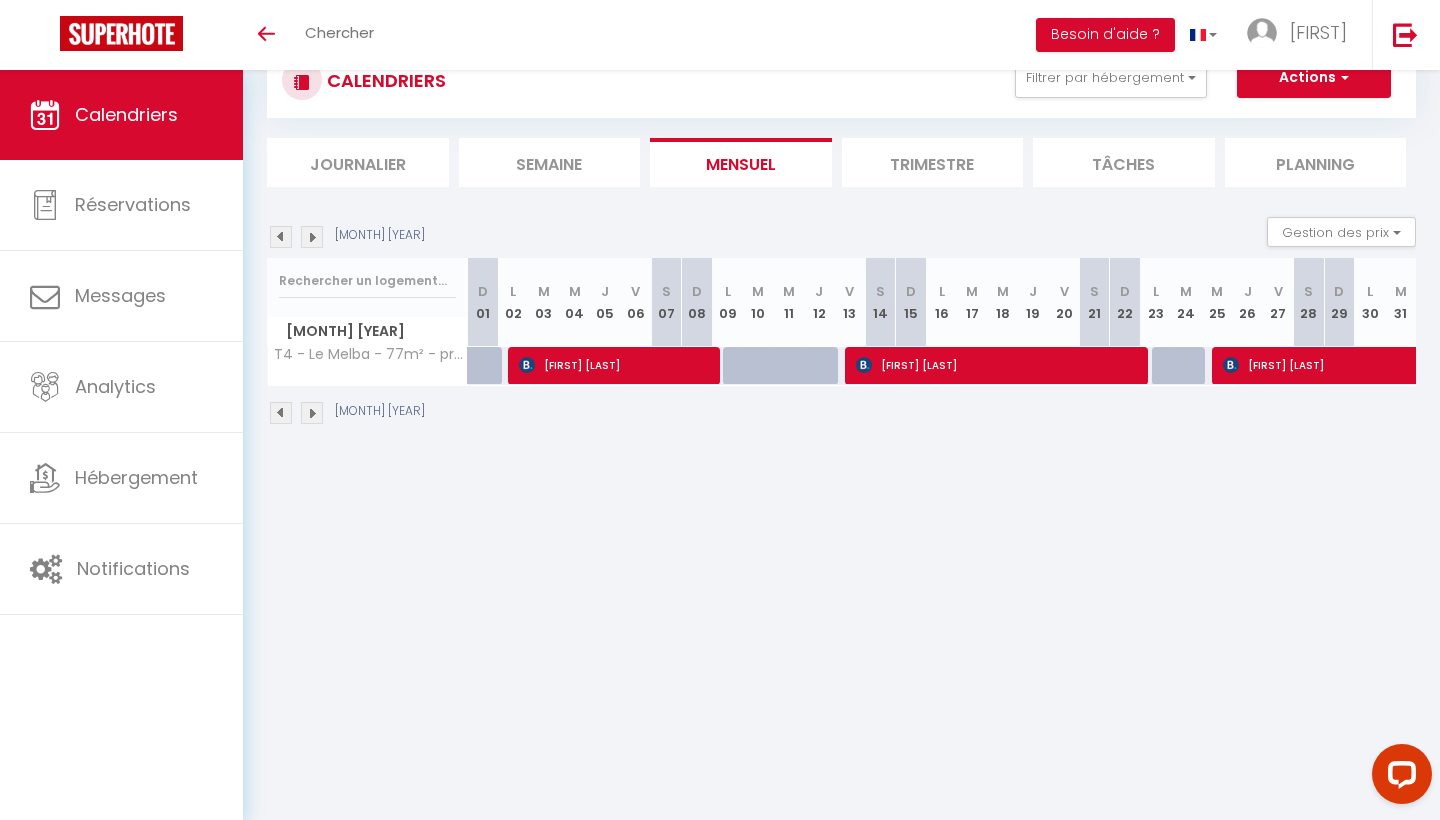 click on "[FIRST] [LAST]" at bounding box center (1000, 365) 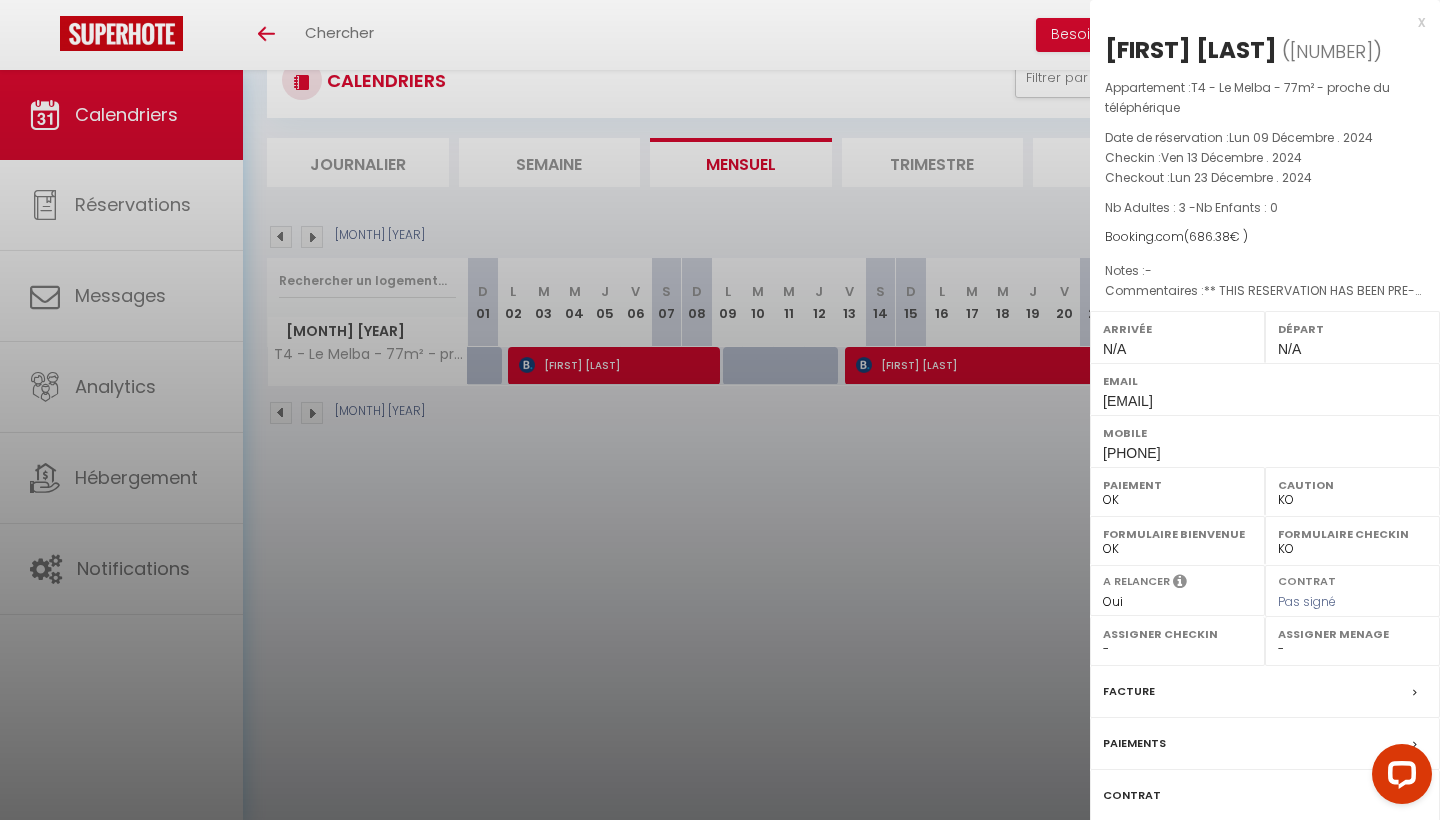 drag, startPoint x: 1275, startPoint y: 53, endPoint x: 1108, endPoint y: 51, distance: 167.01198 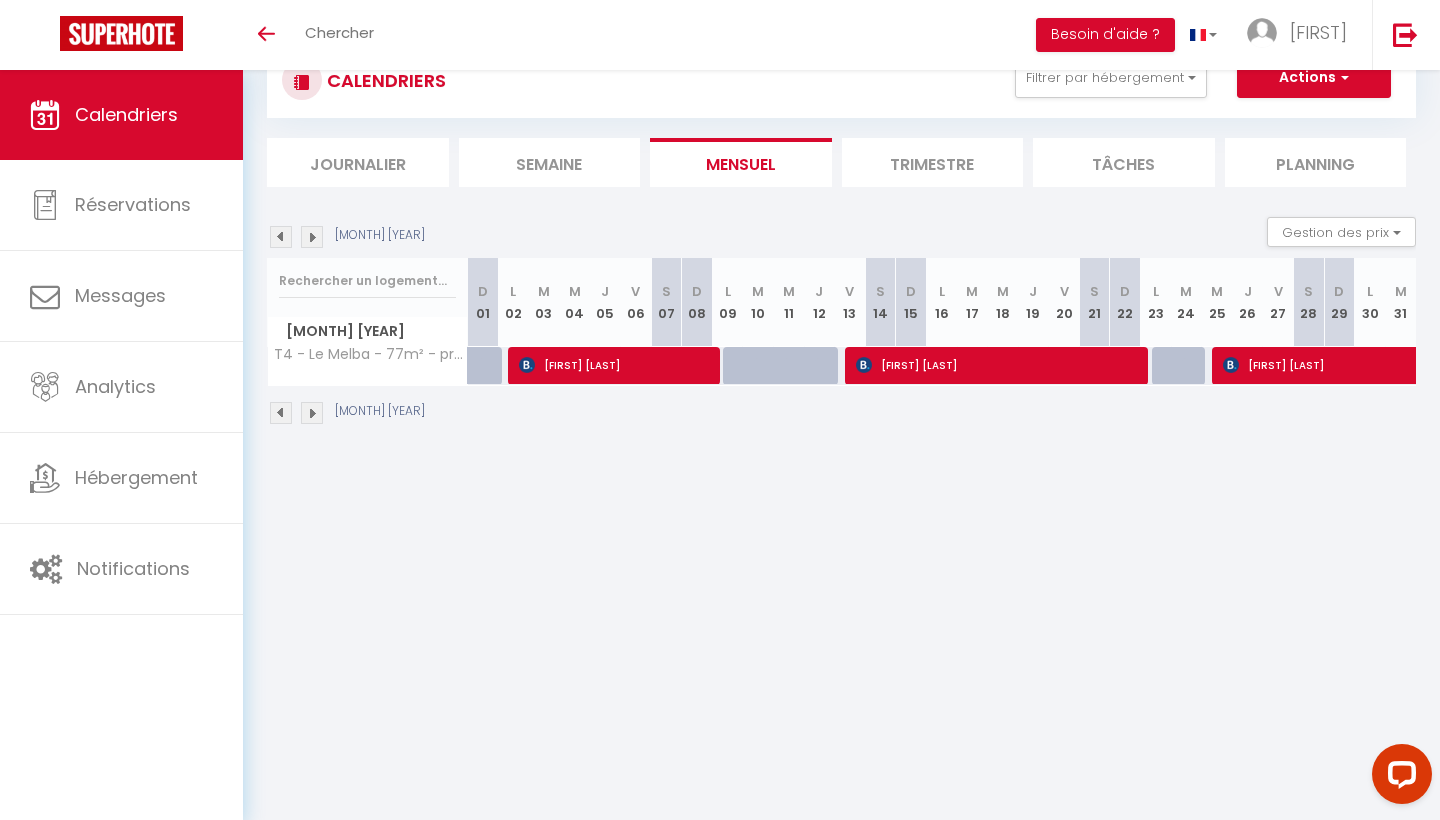 click at bounding box center [312, 237] 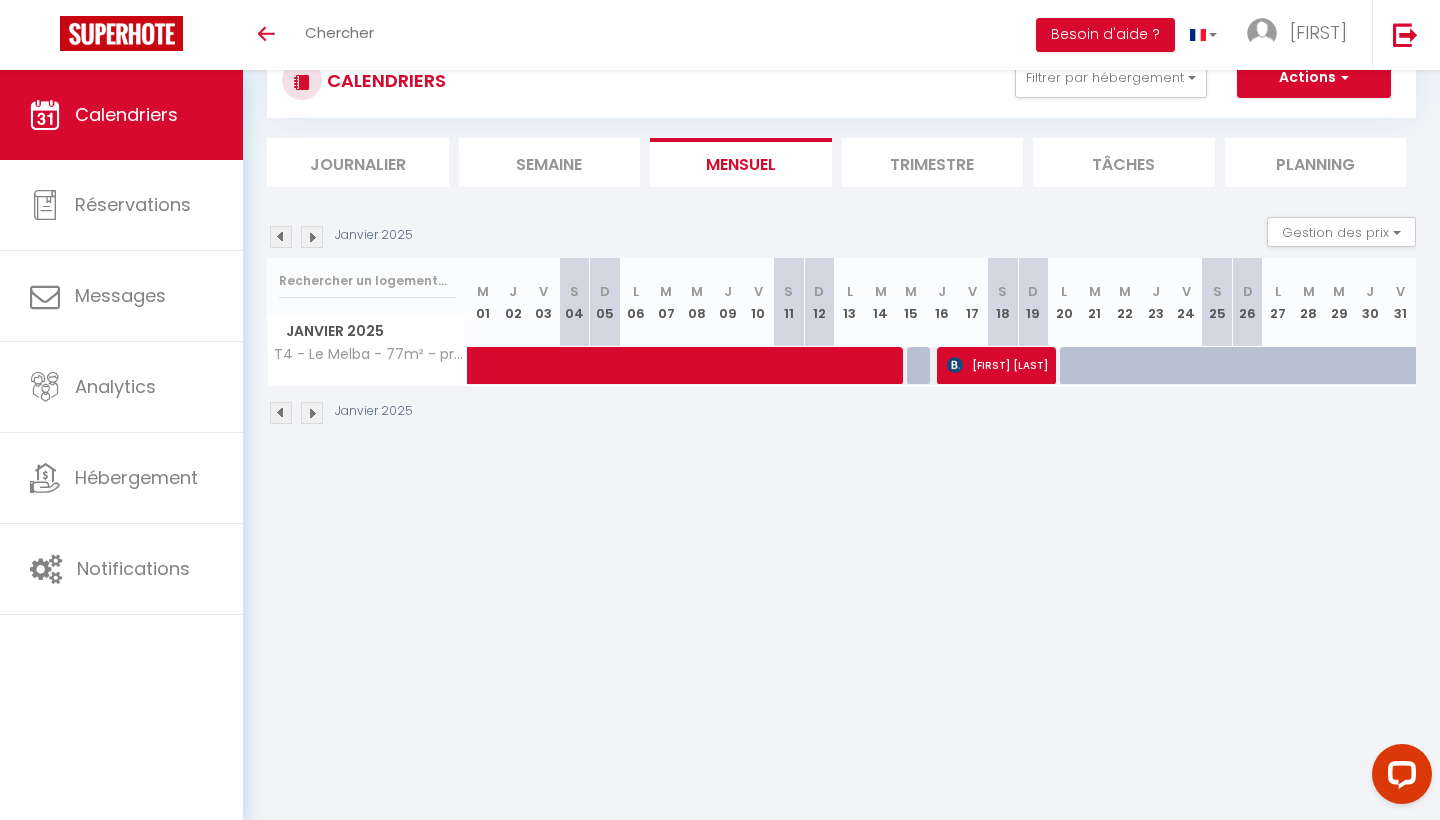 click at bounding box center (811, 366) 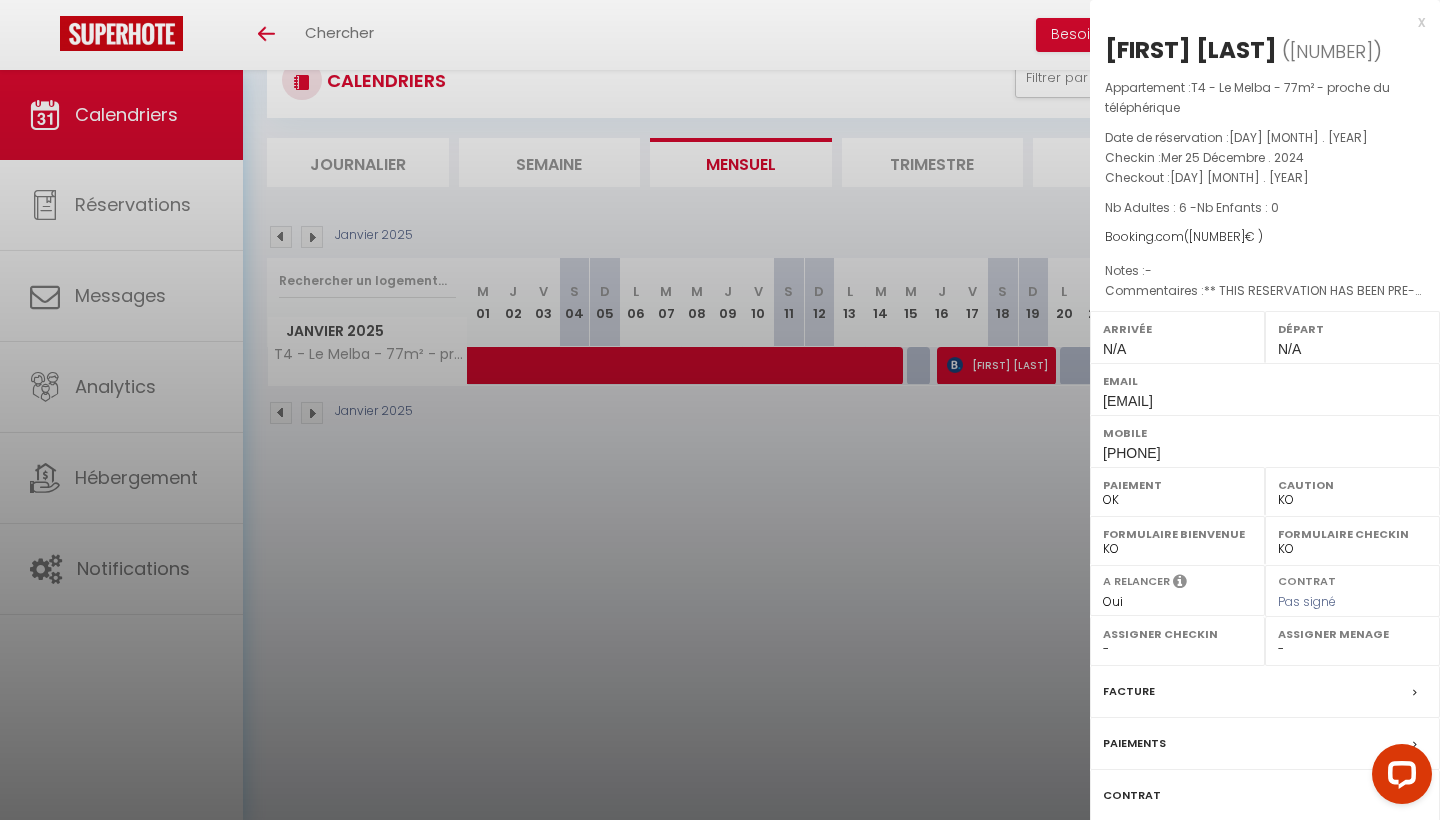 click at bounding box center (720, 410) 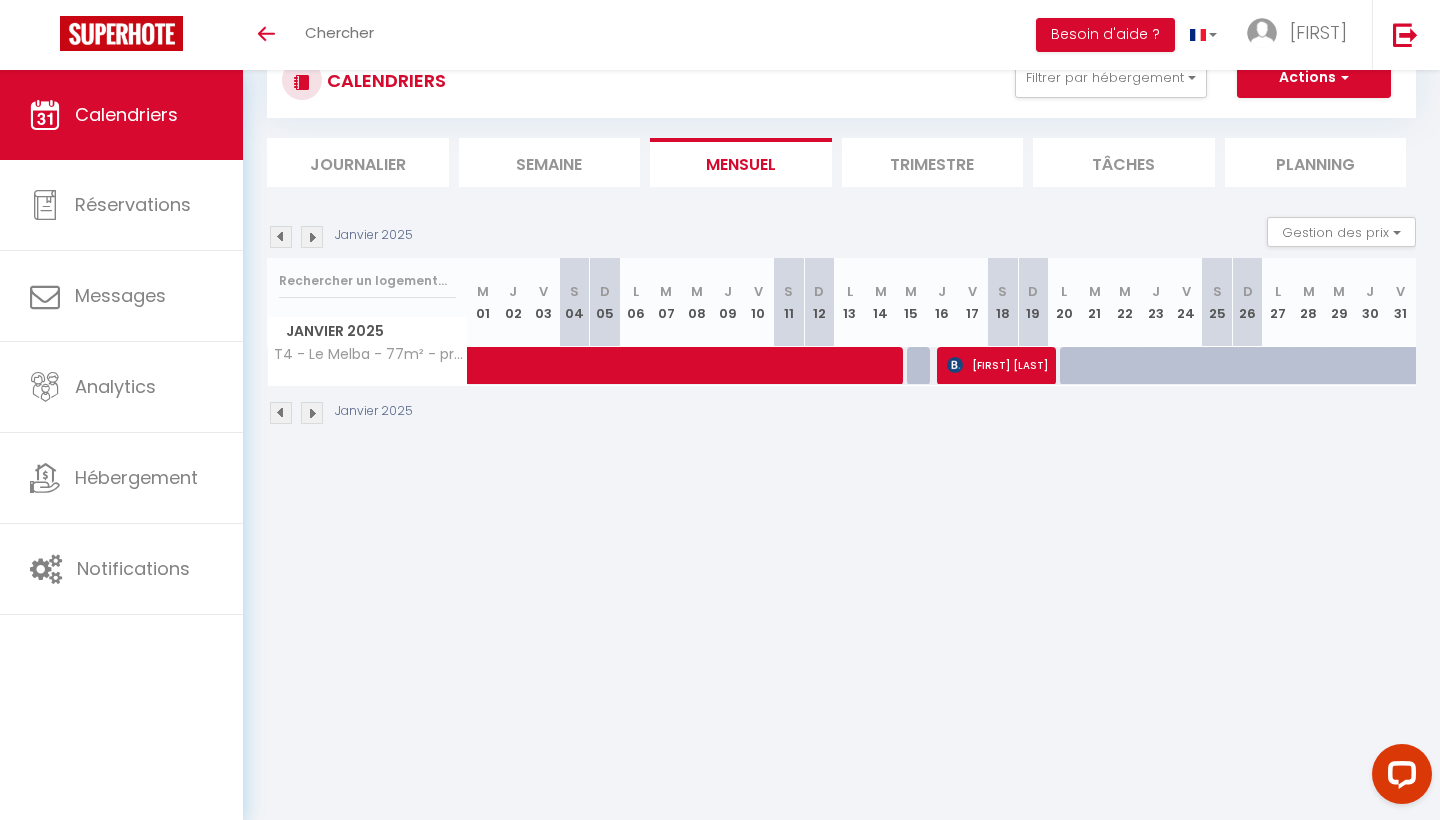 click on "[FIRST] [LAST]" at bounding box center (998, 365) 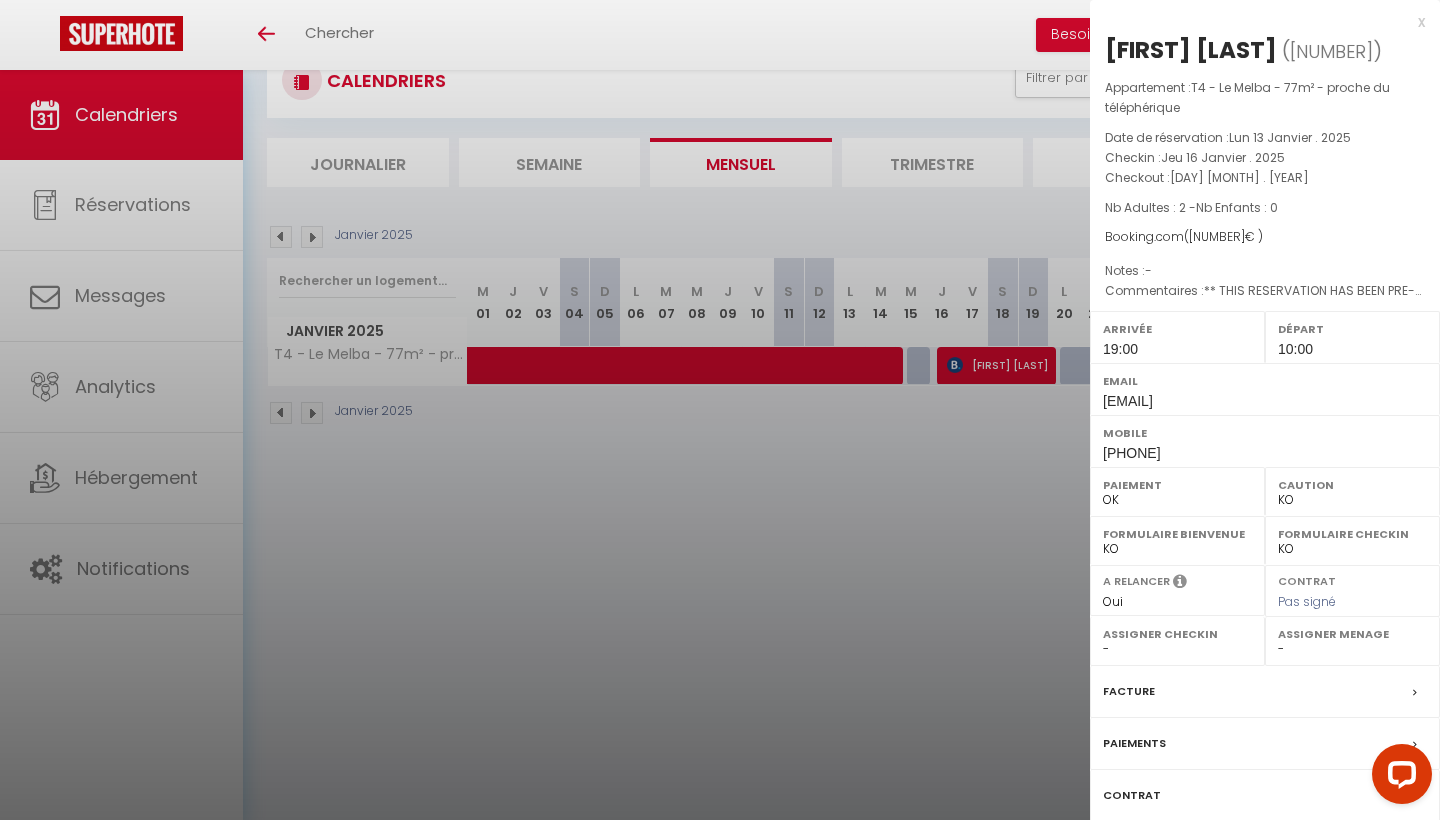drag, startPoint x: 1311, startPoint y: 54, endPoint x: 1105, endPoint y: 49, distance: 206.06067 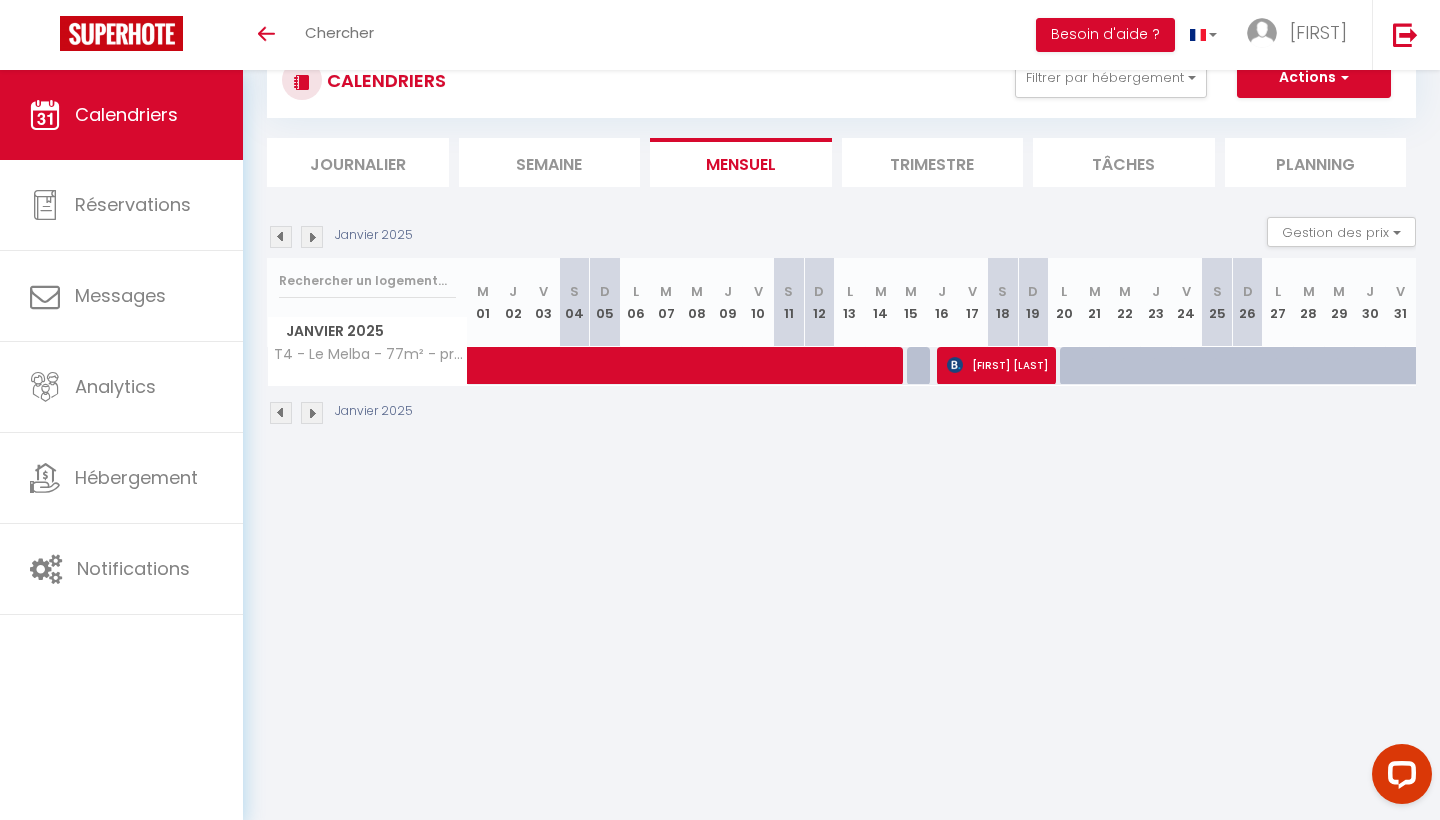 click at bounding box center (312, 237) 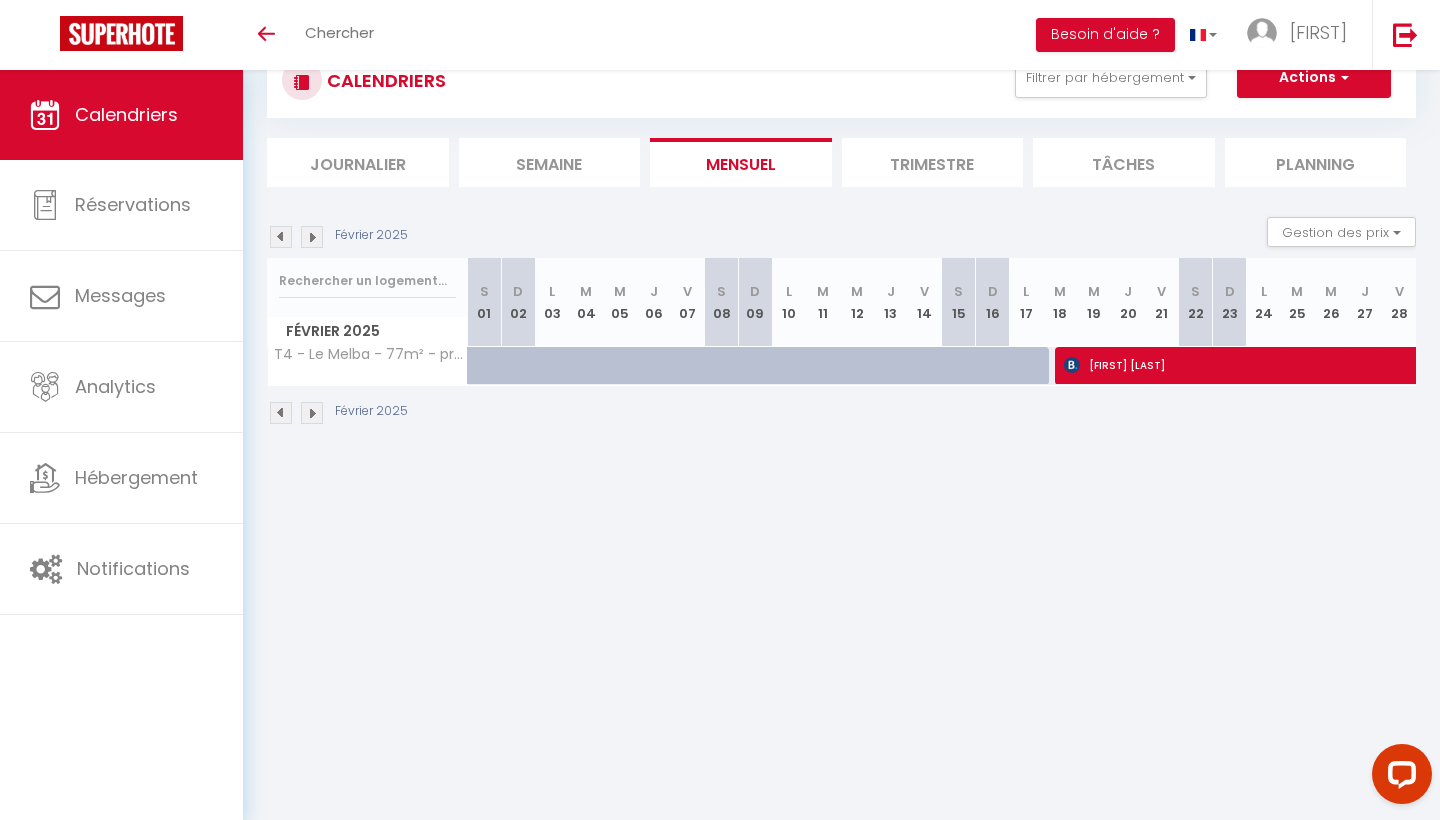click at bounding box center [312, 237] 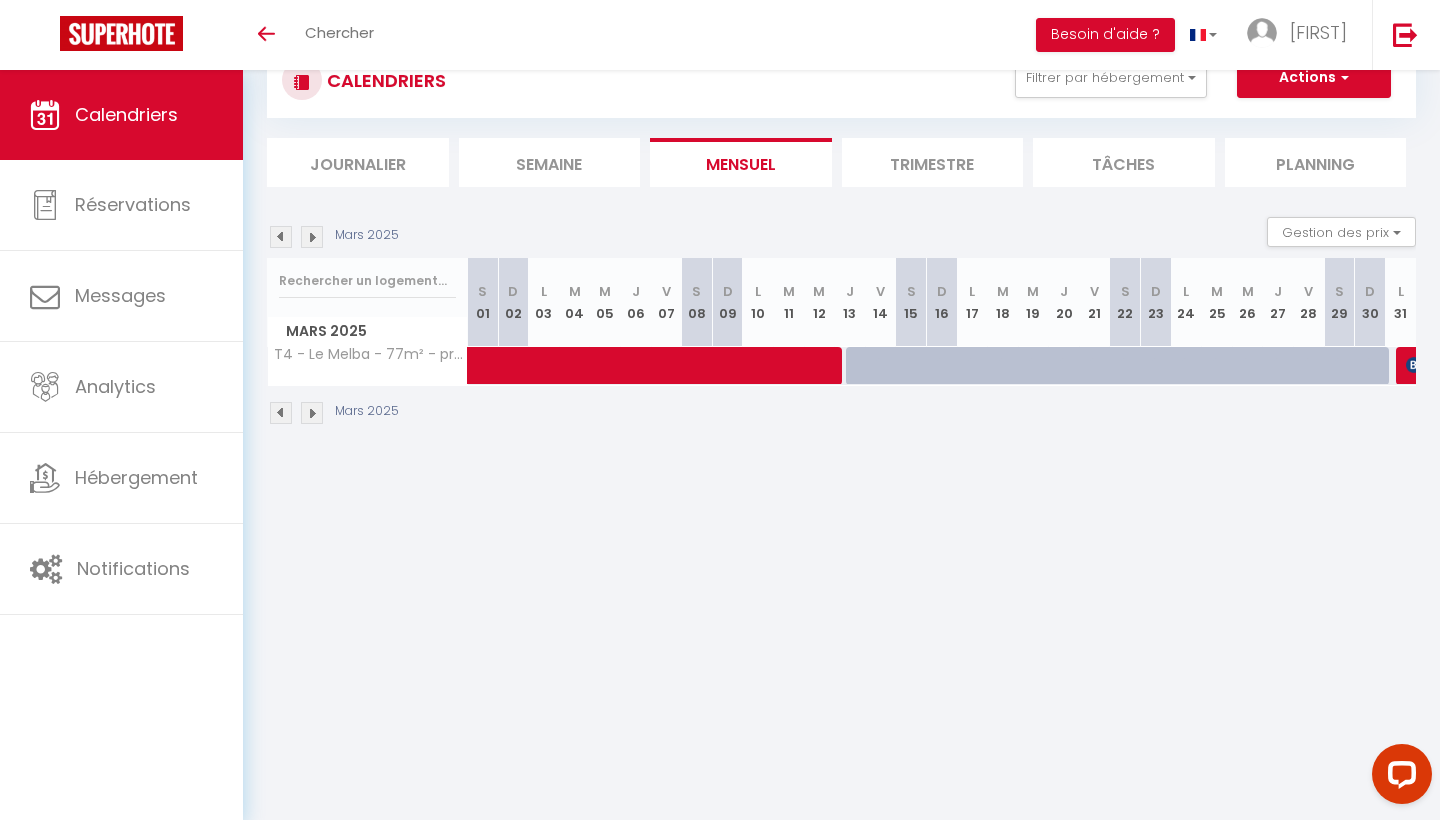 click at bounding box center [312, 237] 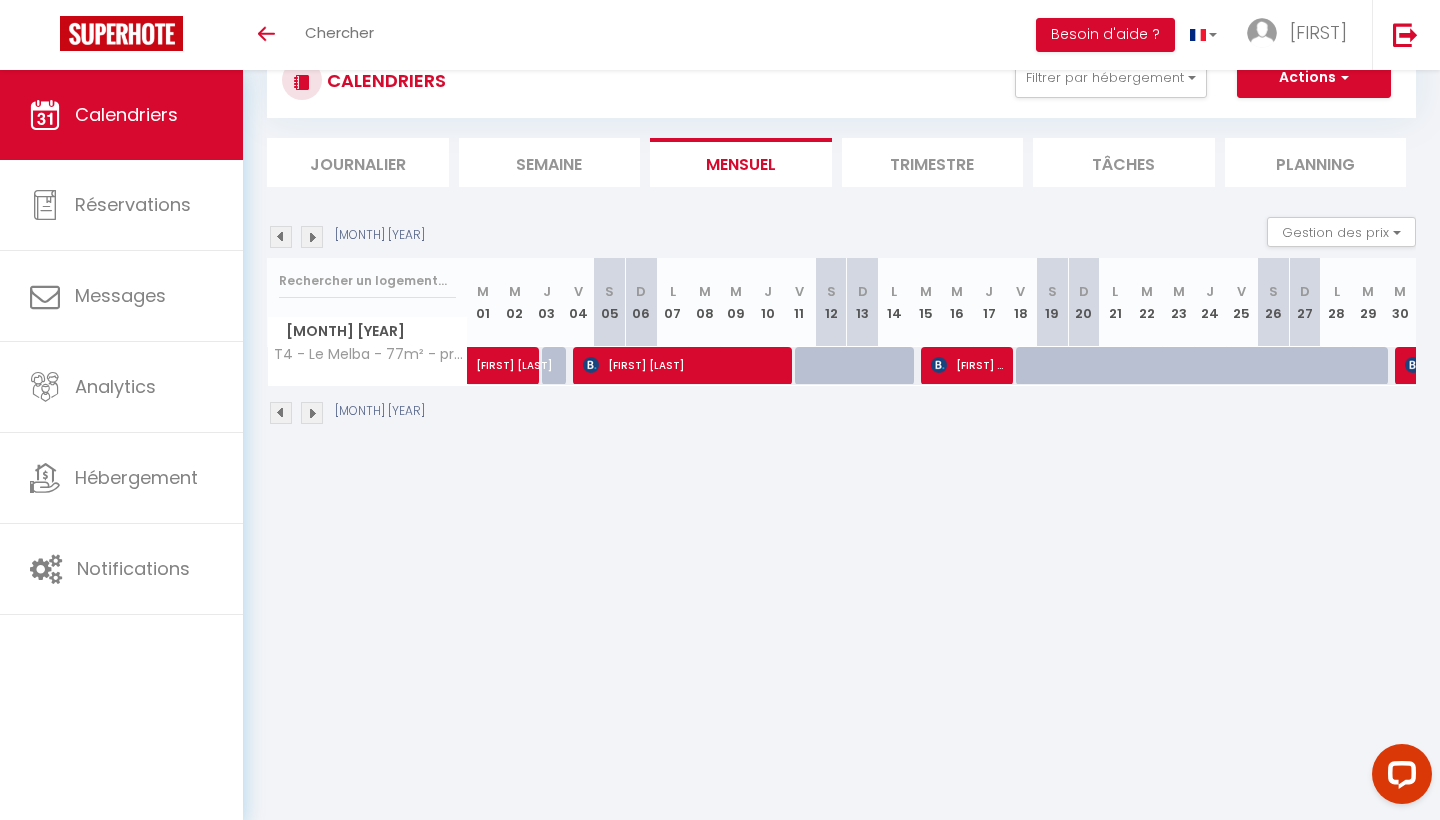 click on "[FIRST] [LAST]" at bounding box center [522, 355] 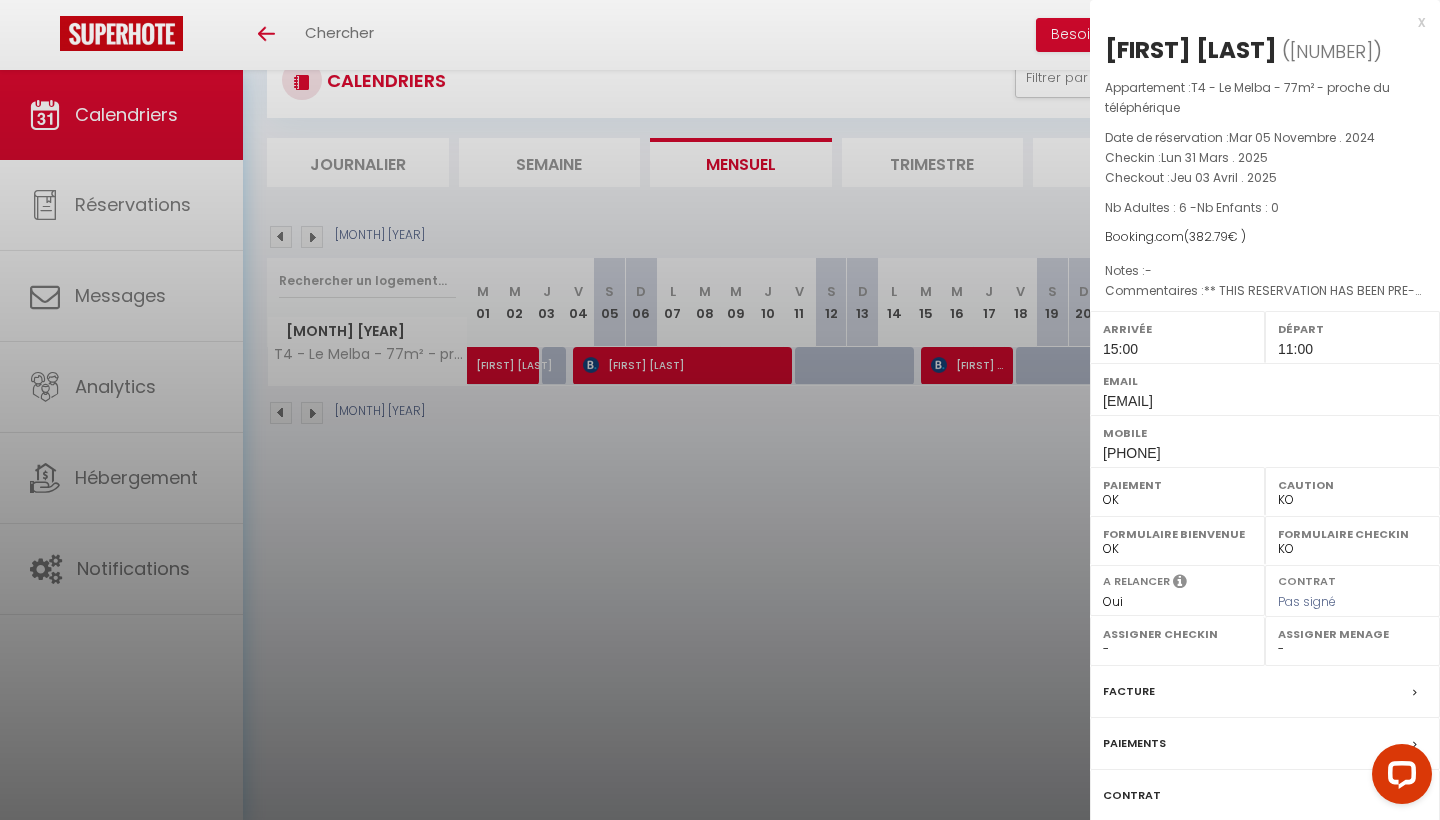 click at bounding box center [720, 410] 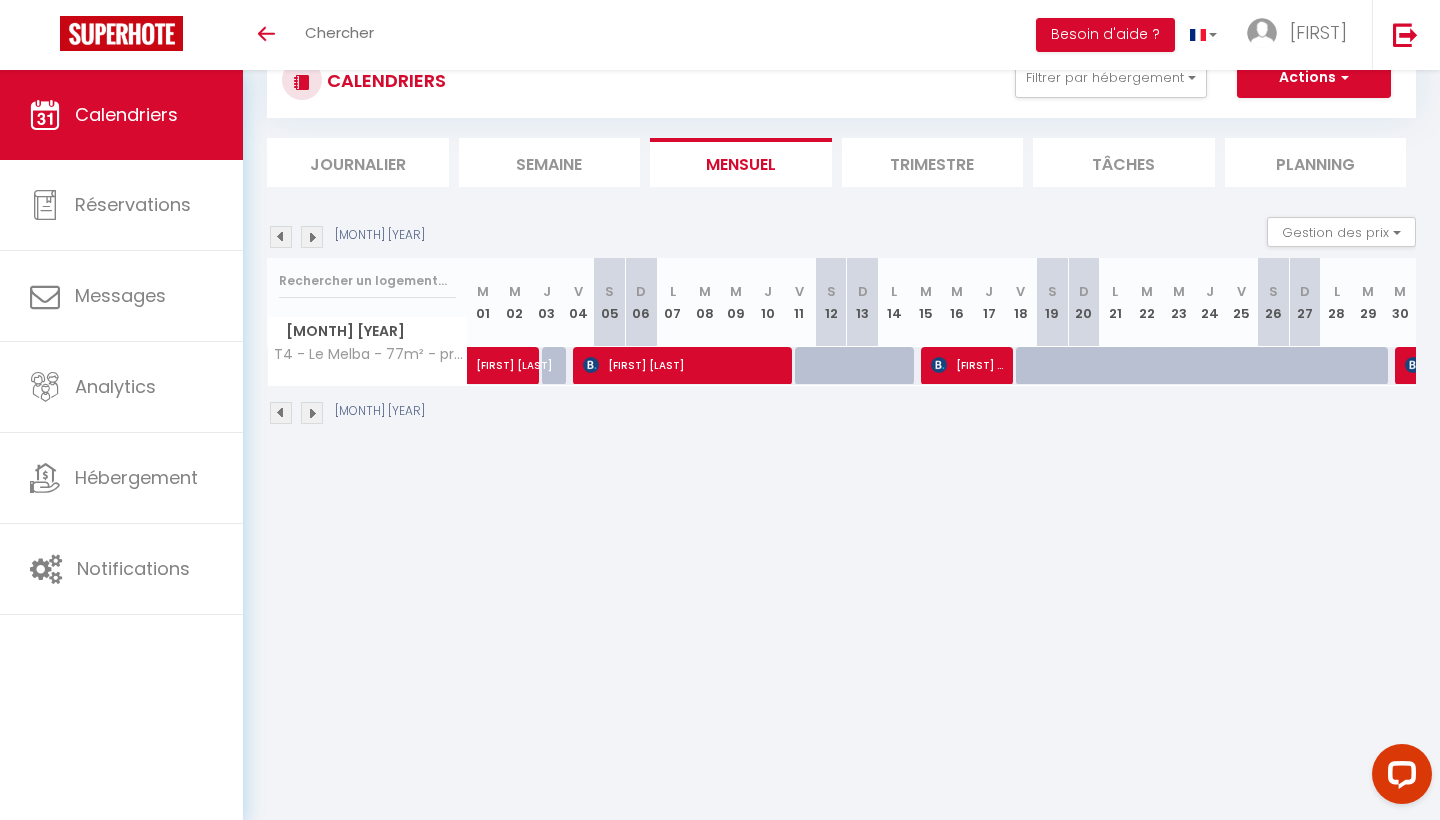 click on "[FIRST] [LAST]" at bounding box center [684, 365] 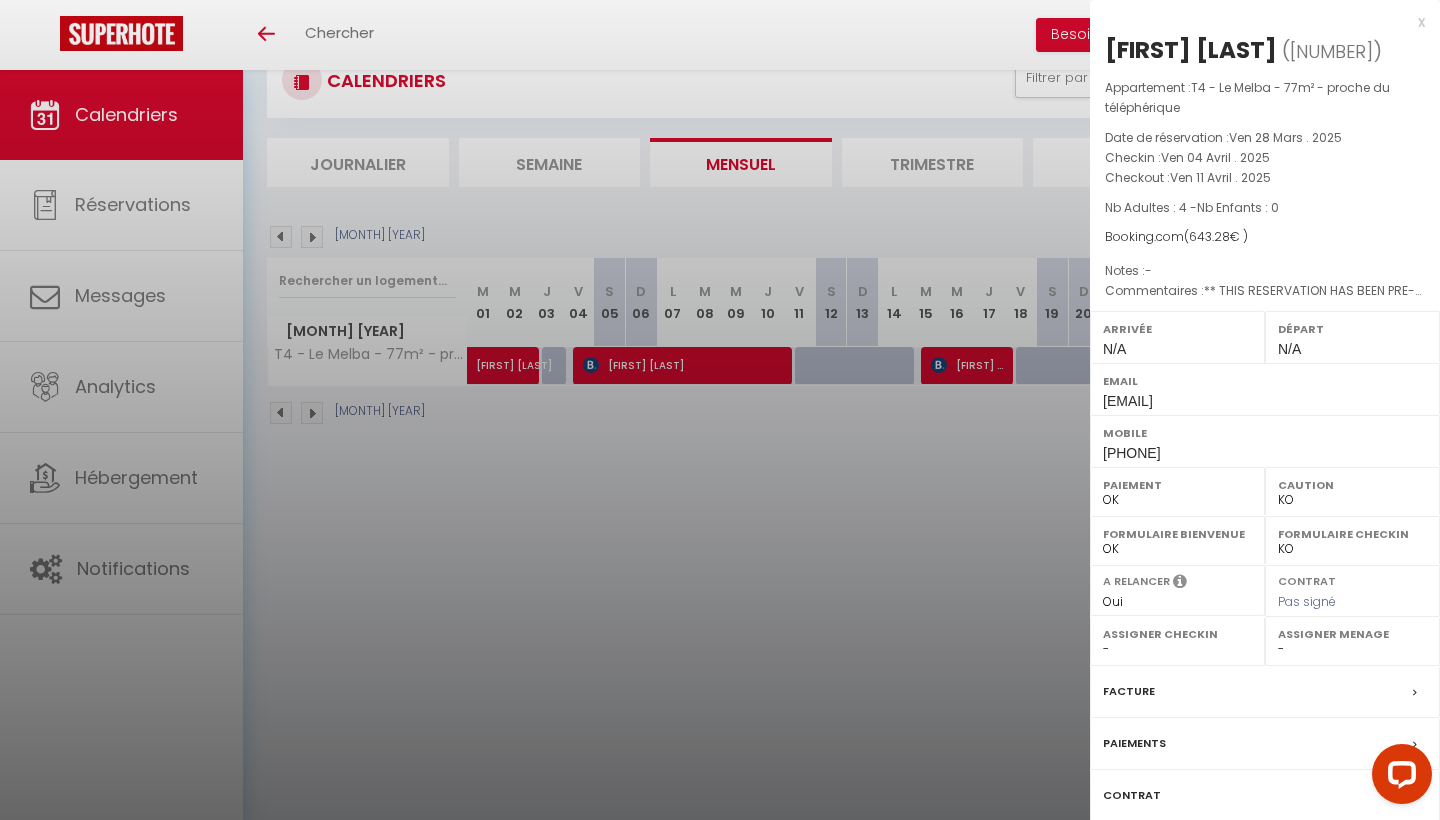 click at bounding box center (720, 410) 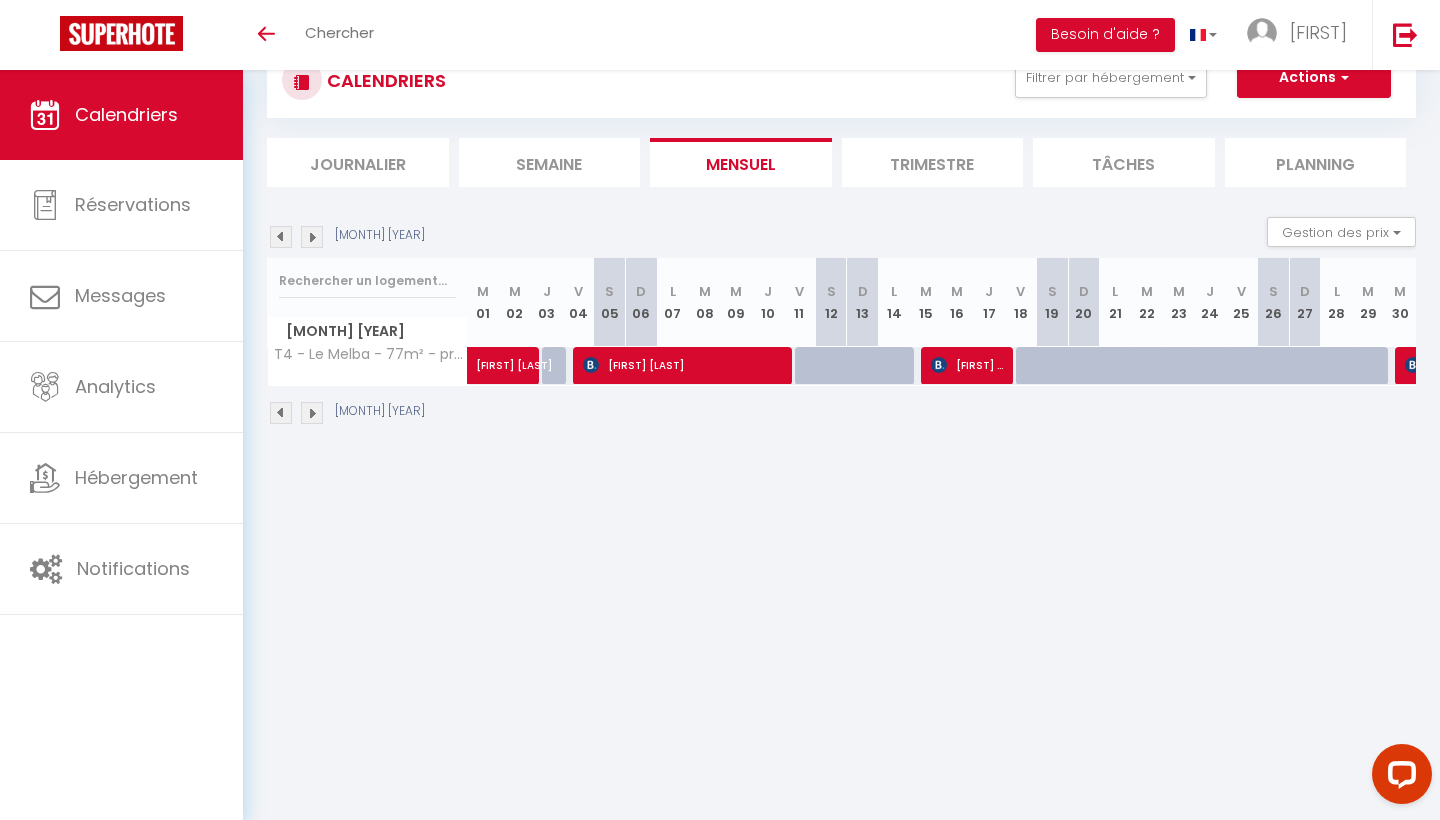 click at bounding box center (312, 237) 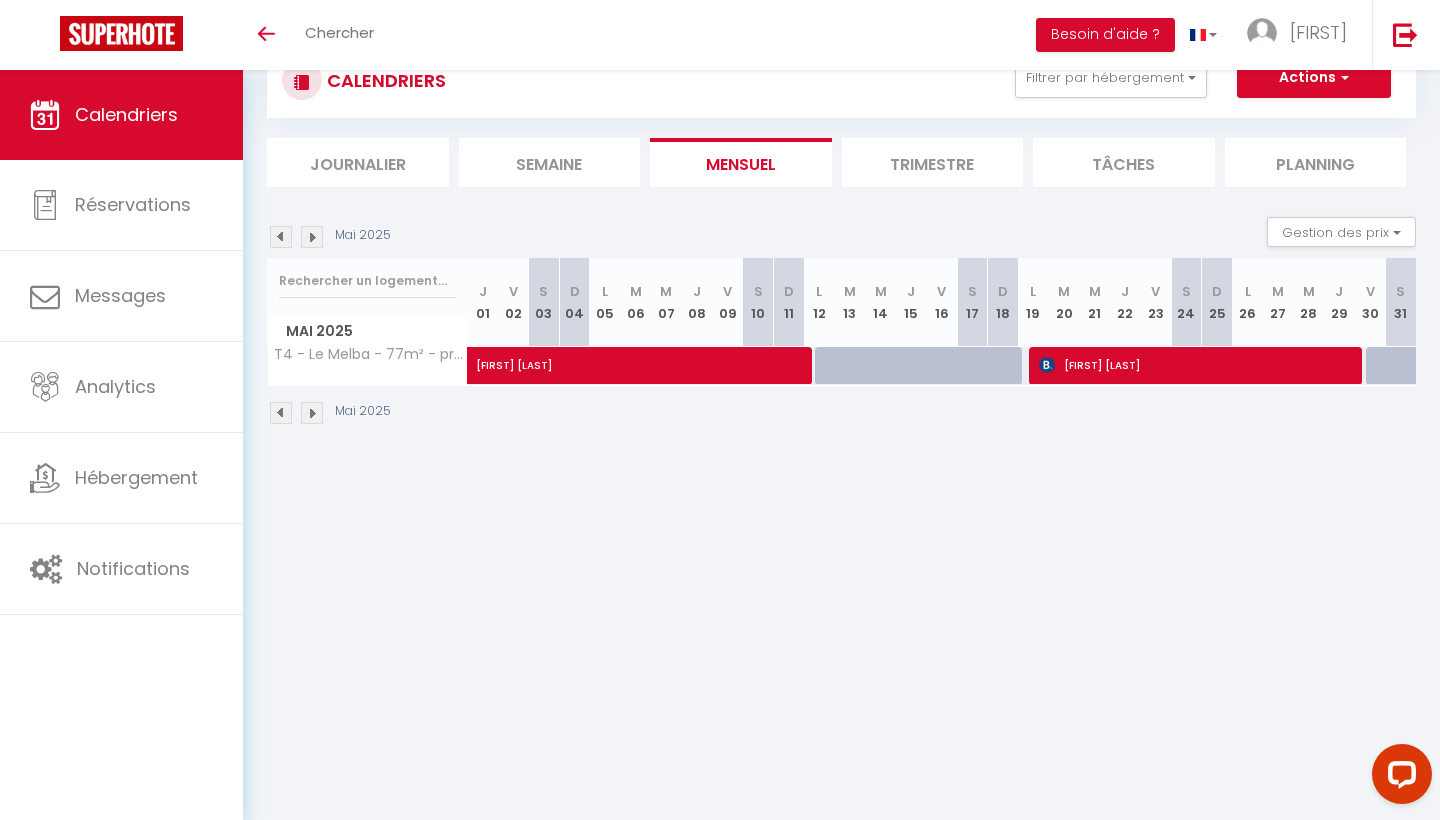 click on "[FIRST] [LAST]" at bounding box center (729, 355) 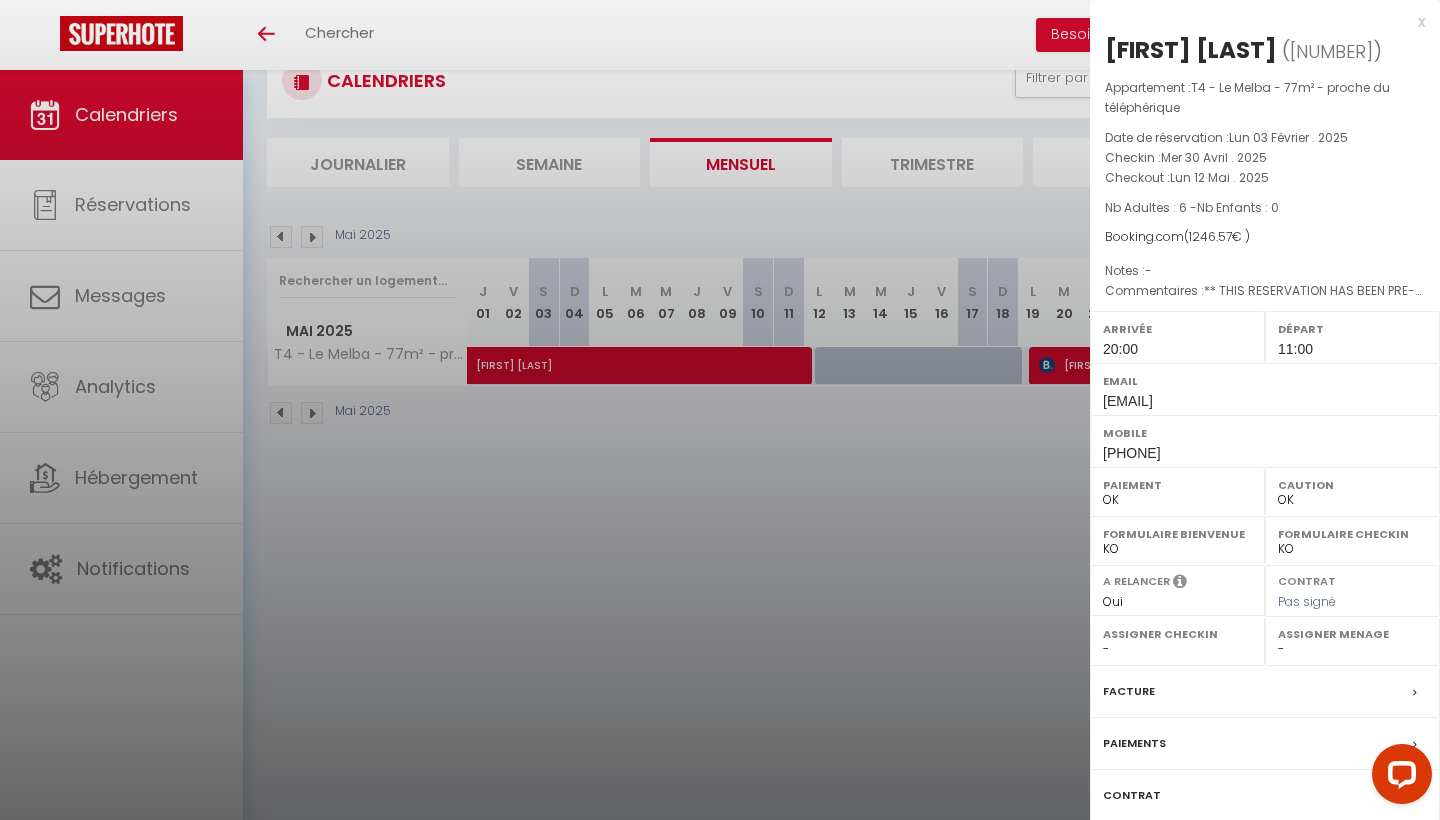 click at bounding box center [720, 410] 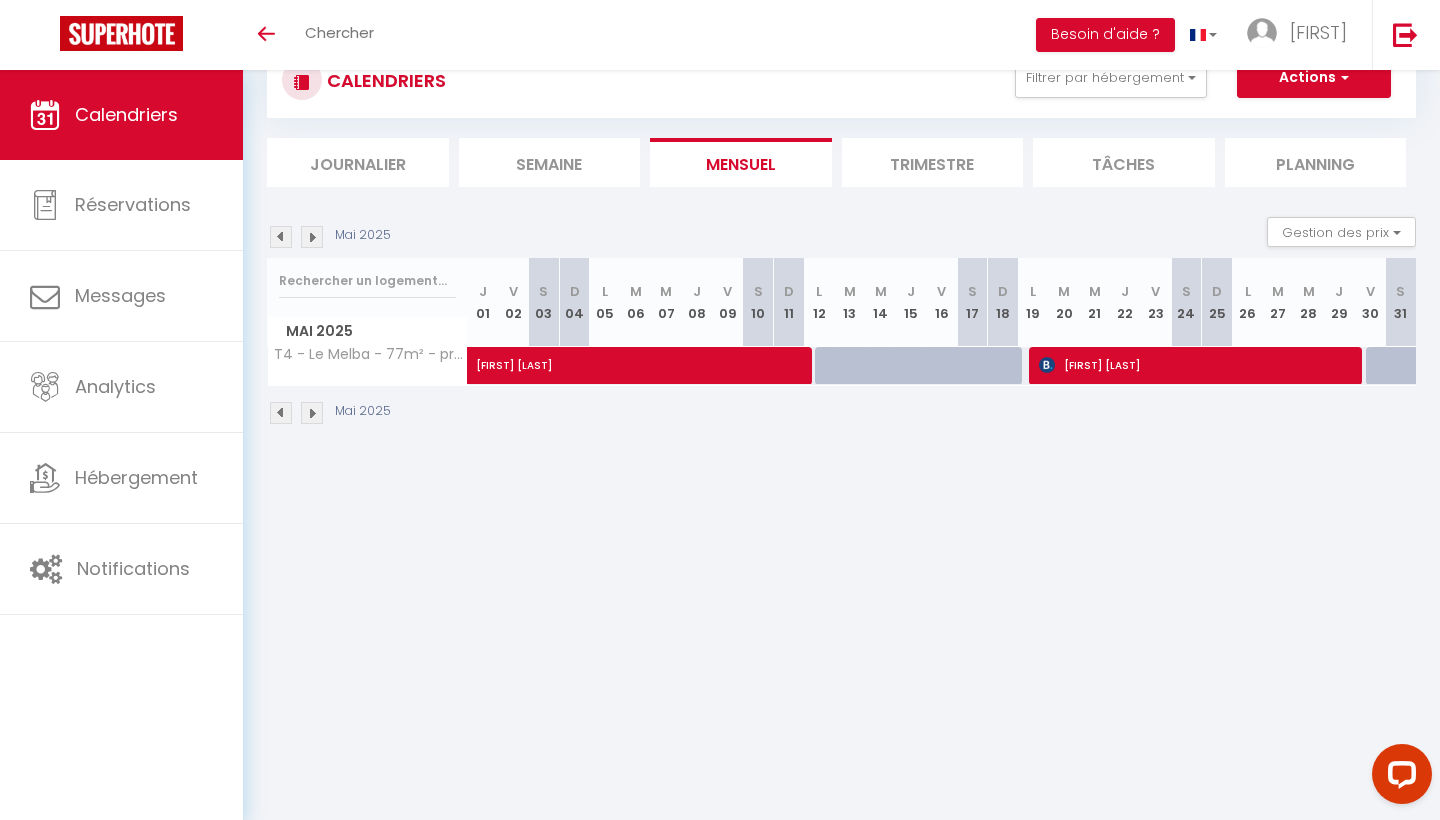 click on "[FIRST] [LAST]" at bounding box center (1199, 365) 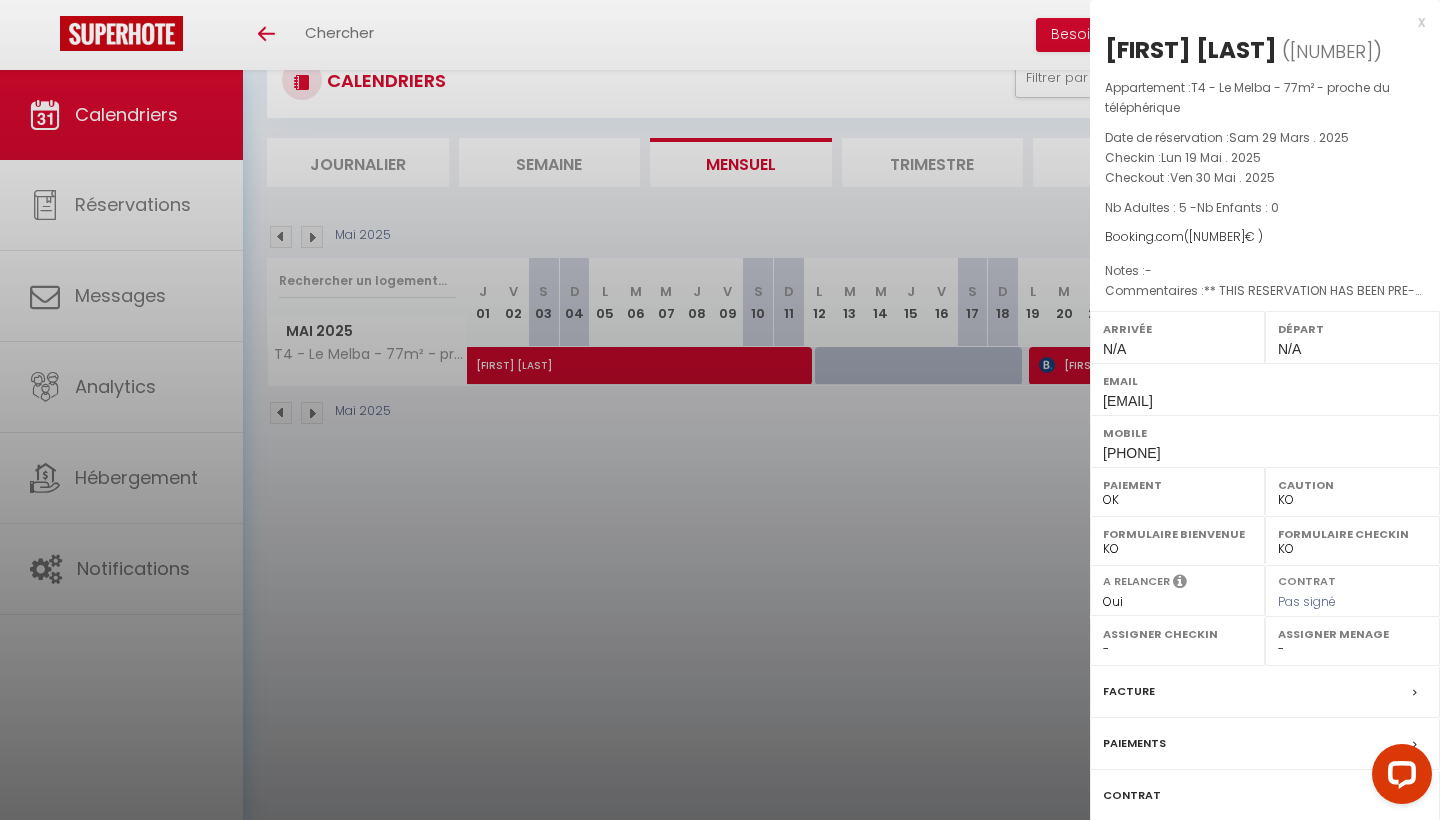 drag, startPoint x: 1277, startPoint y: 49, endPoint x: 1103, endPoint y: 56, distance: 174.14075 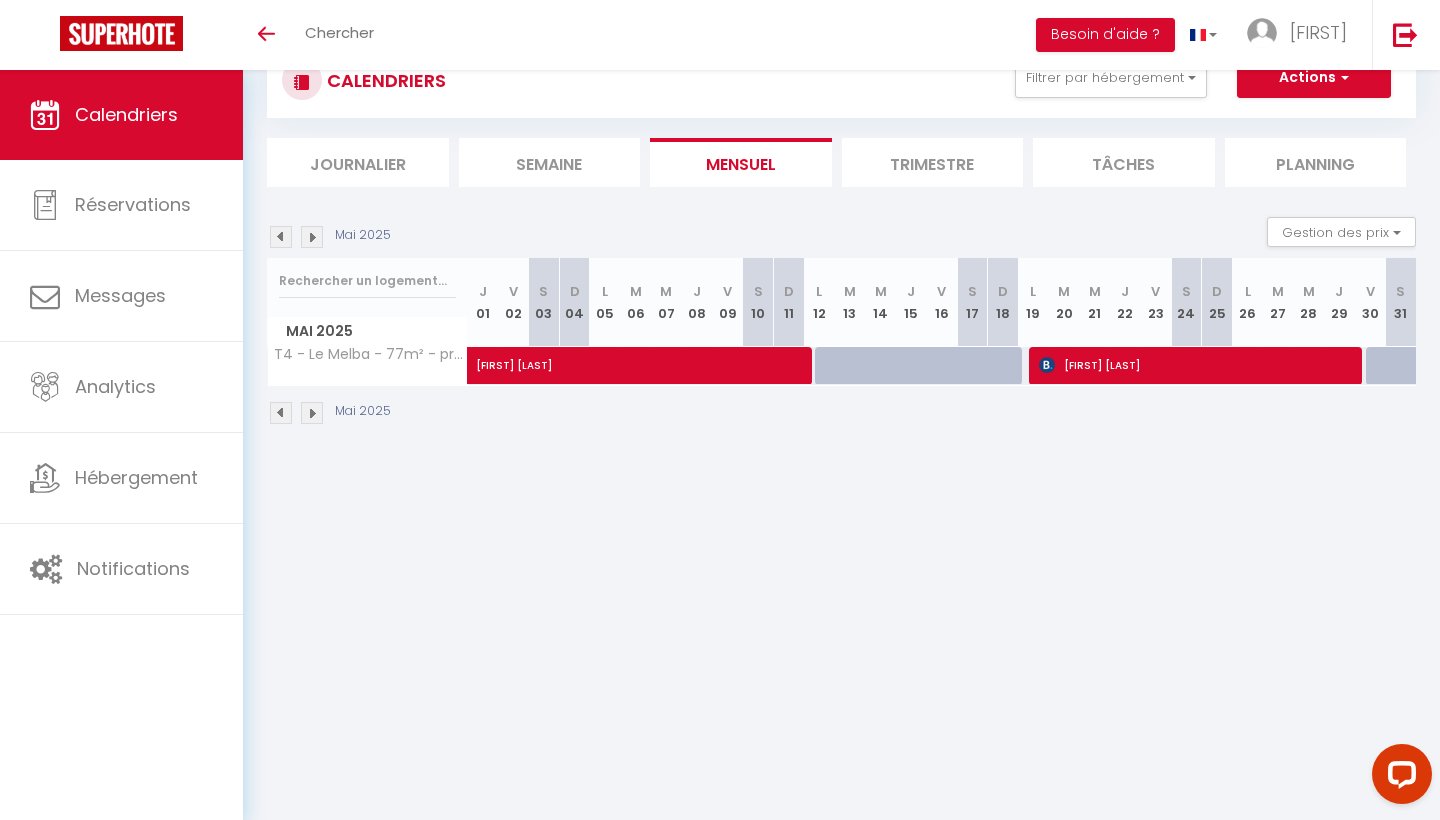 click at bounding box center [312, 237] 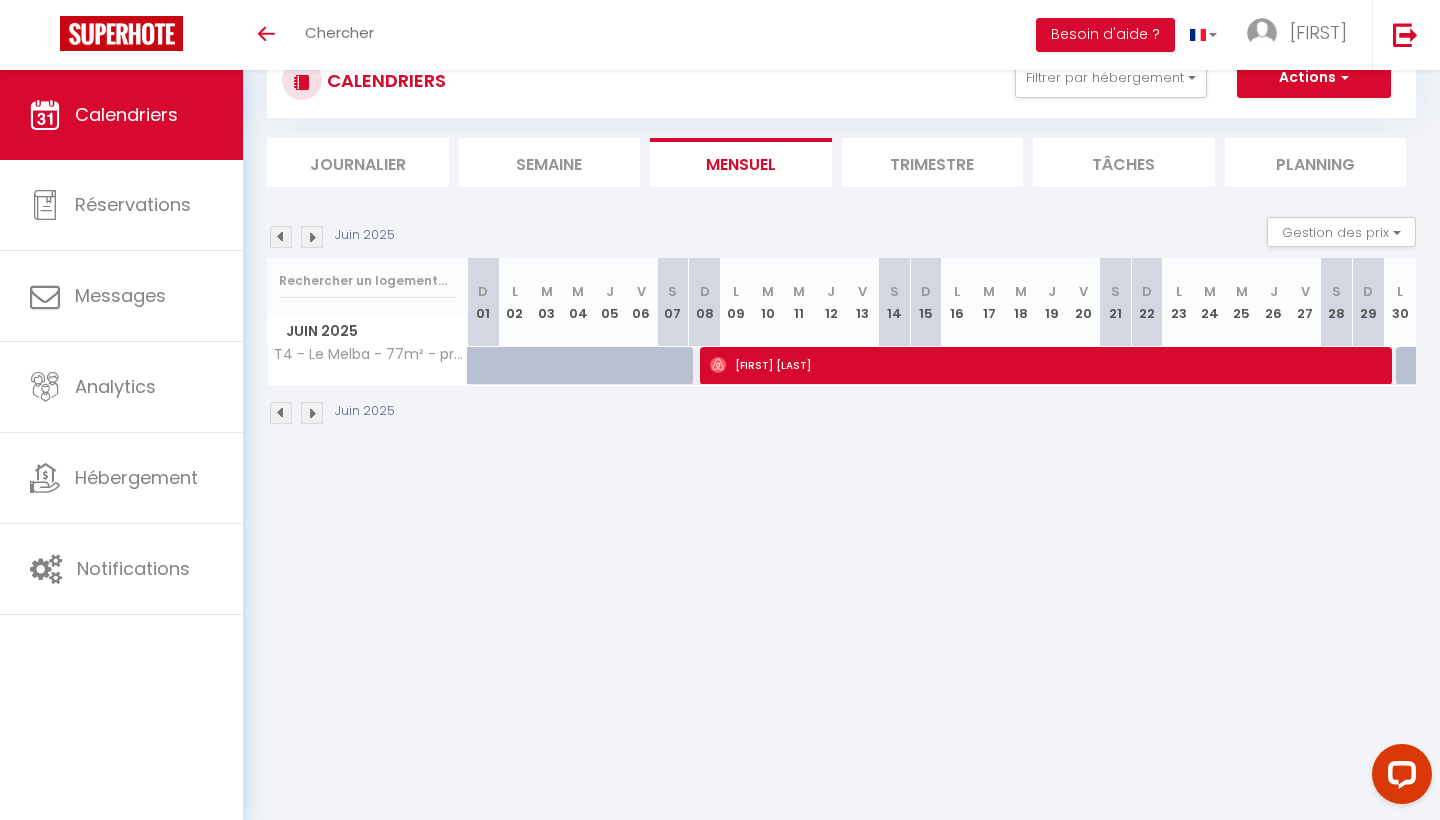 click on "[FIRST] [LAST]" at bounding box center (1051, 365) 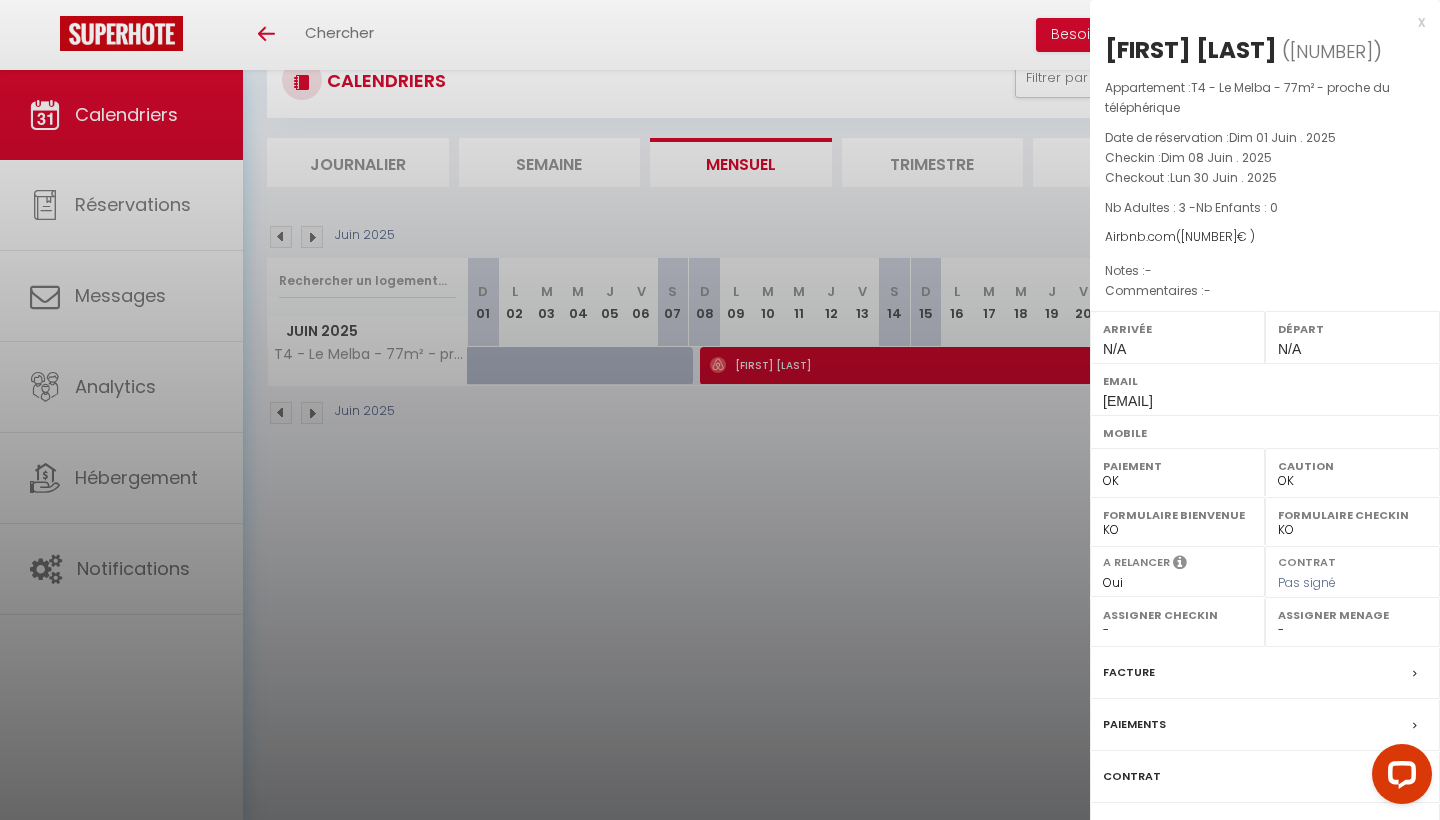 click at bounding box center (720, 410) 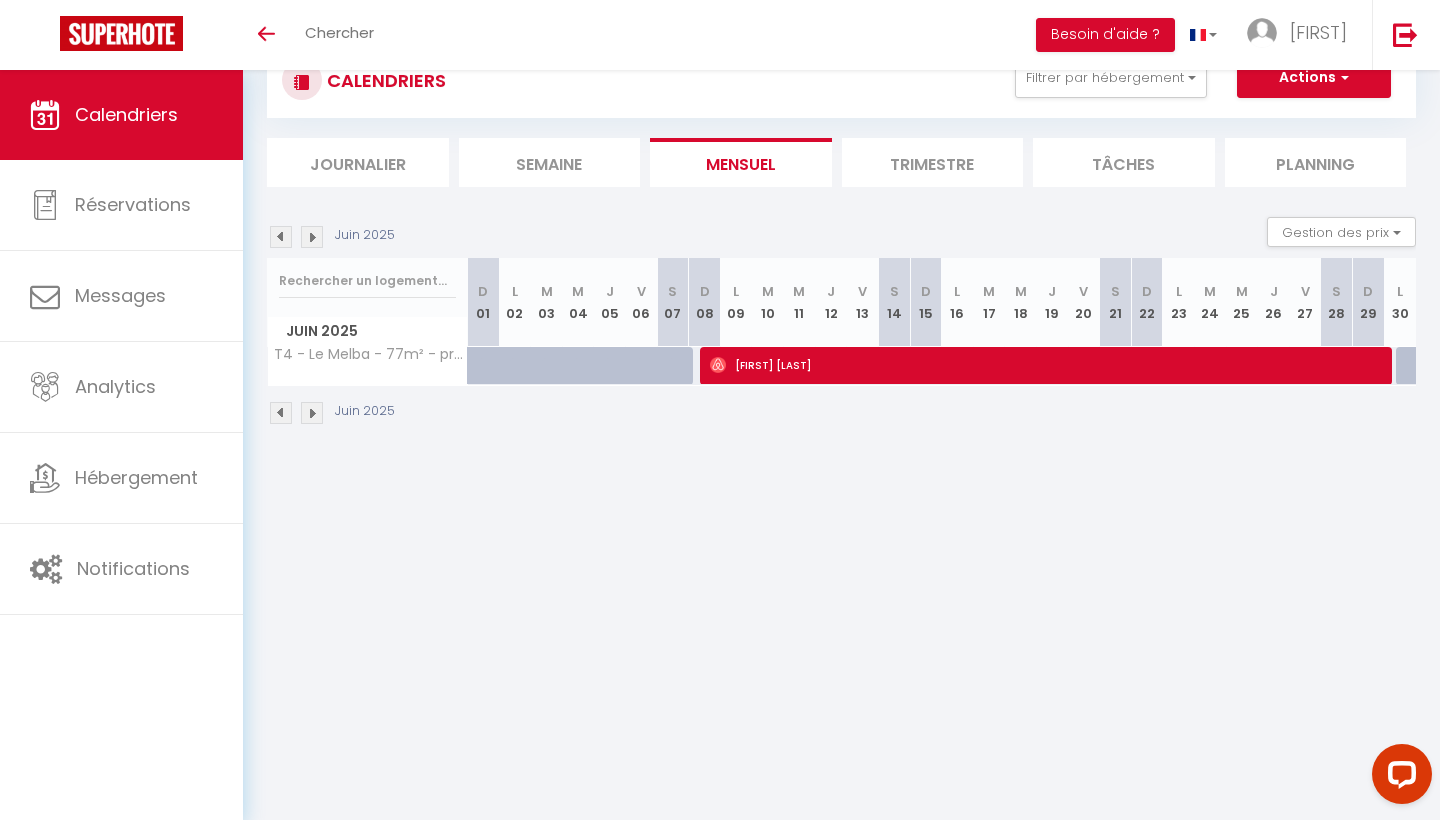 click on "[FIRST] [LAST]" at bounding box center (1051, 365) 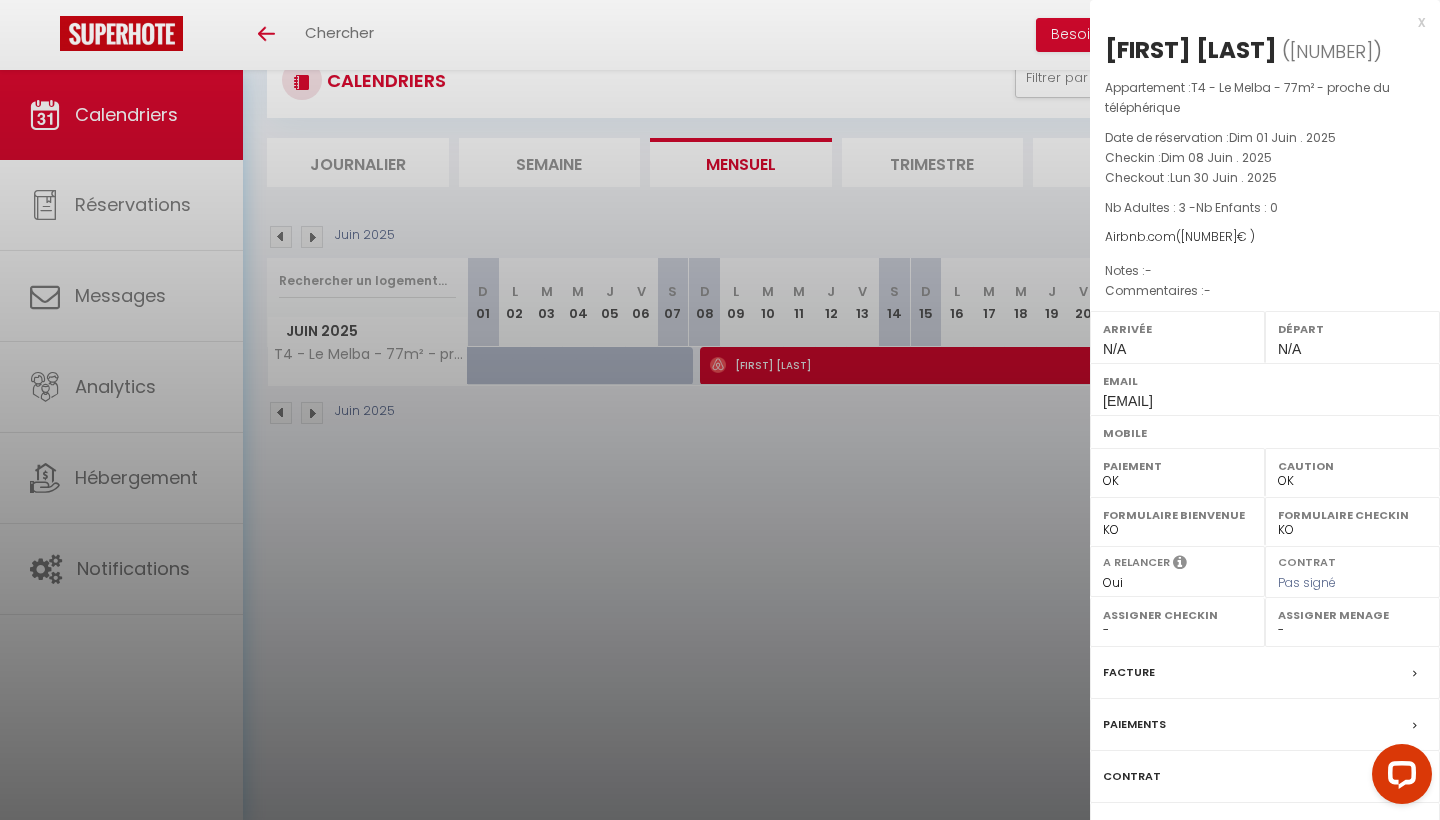 click at bounding box center (720, 410) 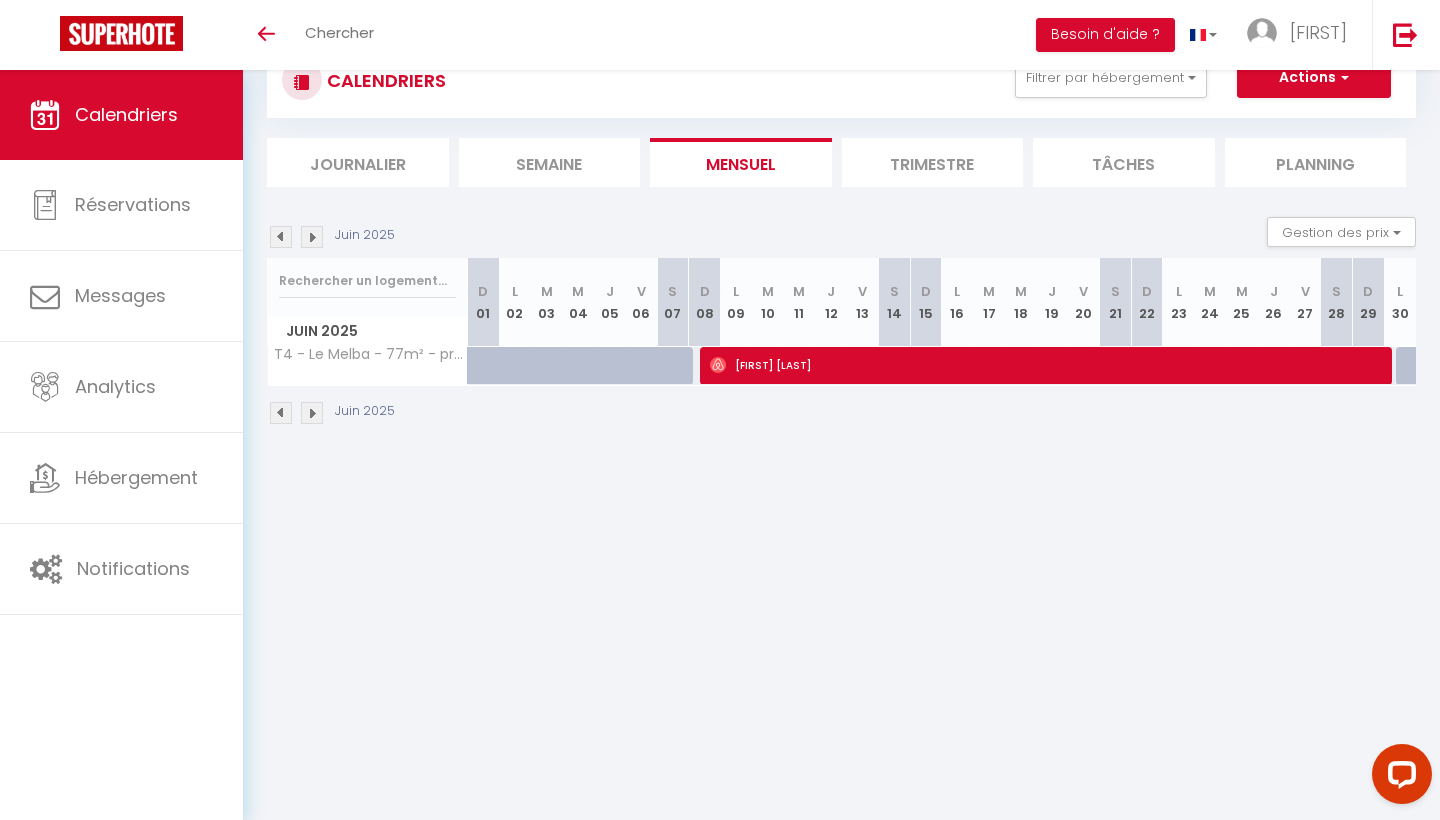 click on "[FIRST] [LAST]" at bounding box center [1051, 365] 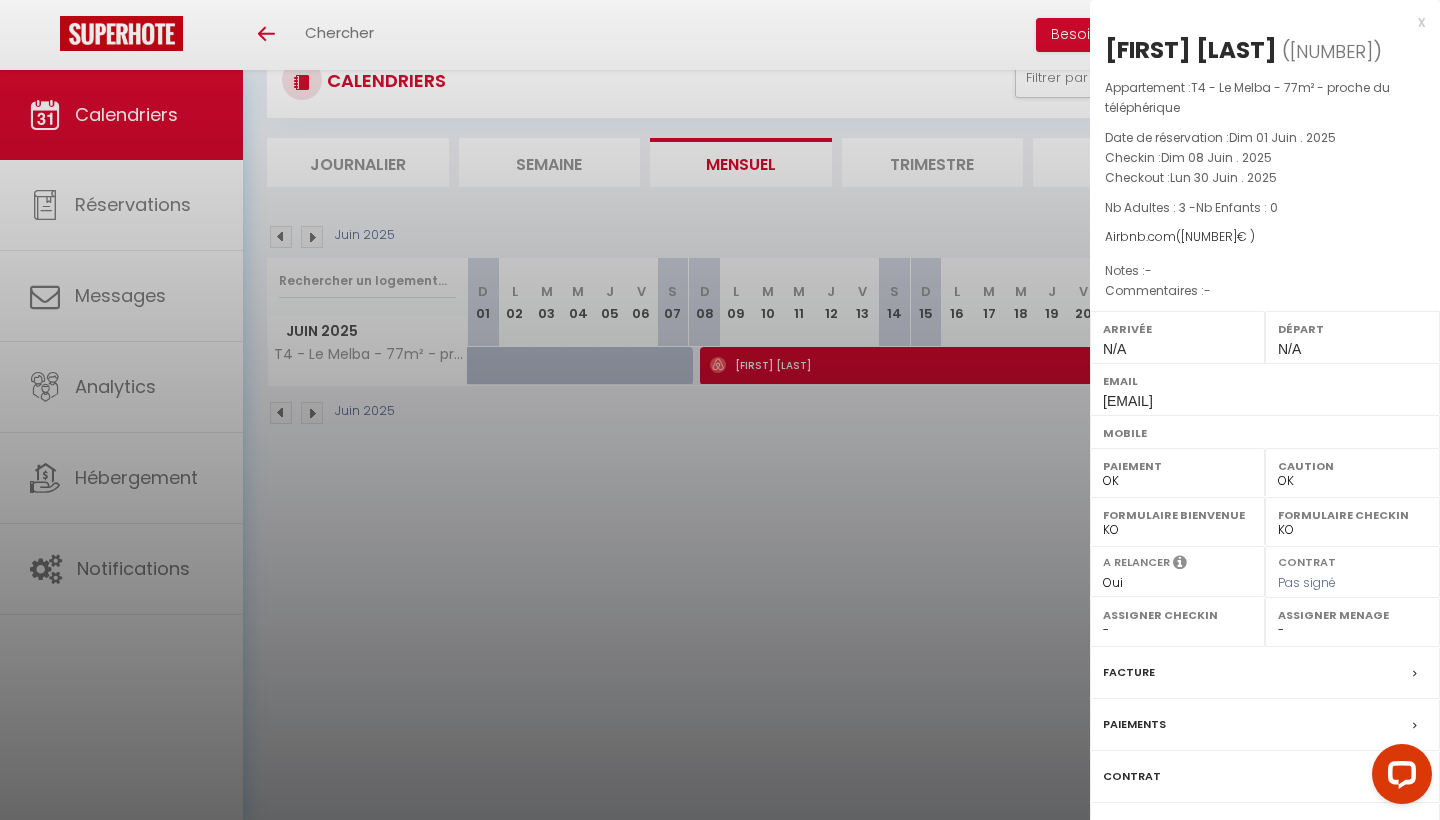click at bounding box center (720, 410) 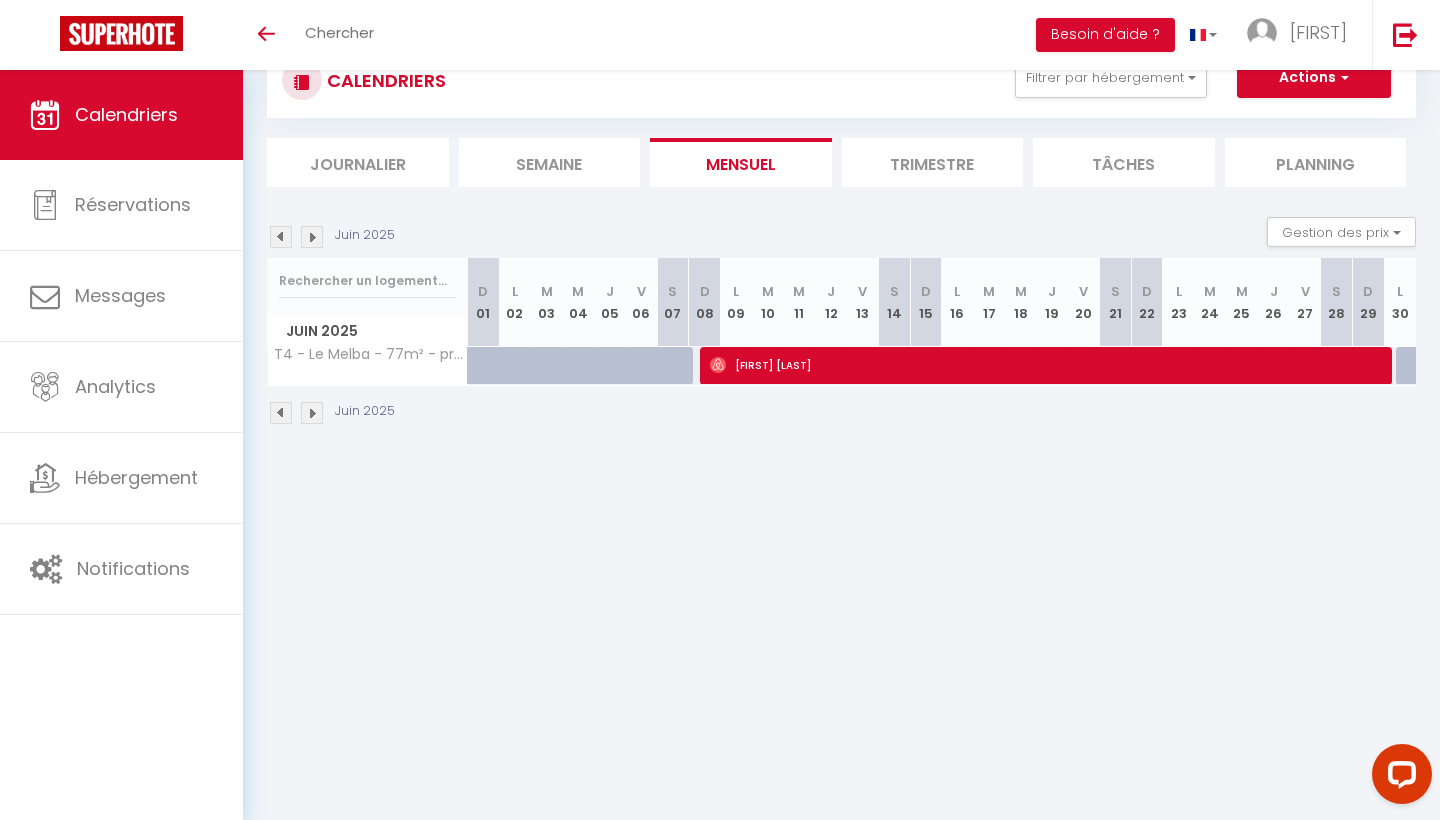click on "[FIRST] [LAST]" at bounding box center [1051, 365] 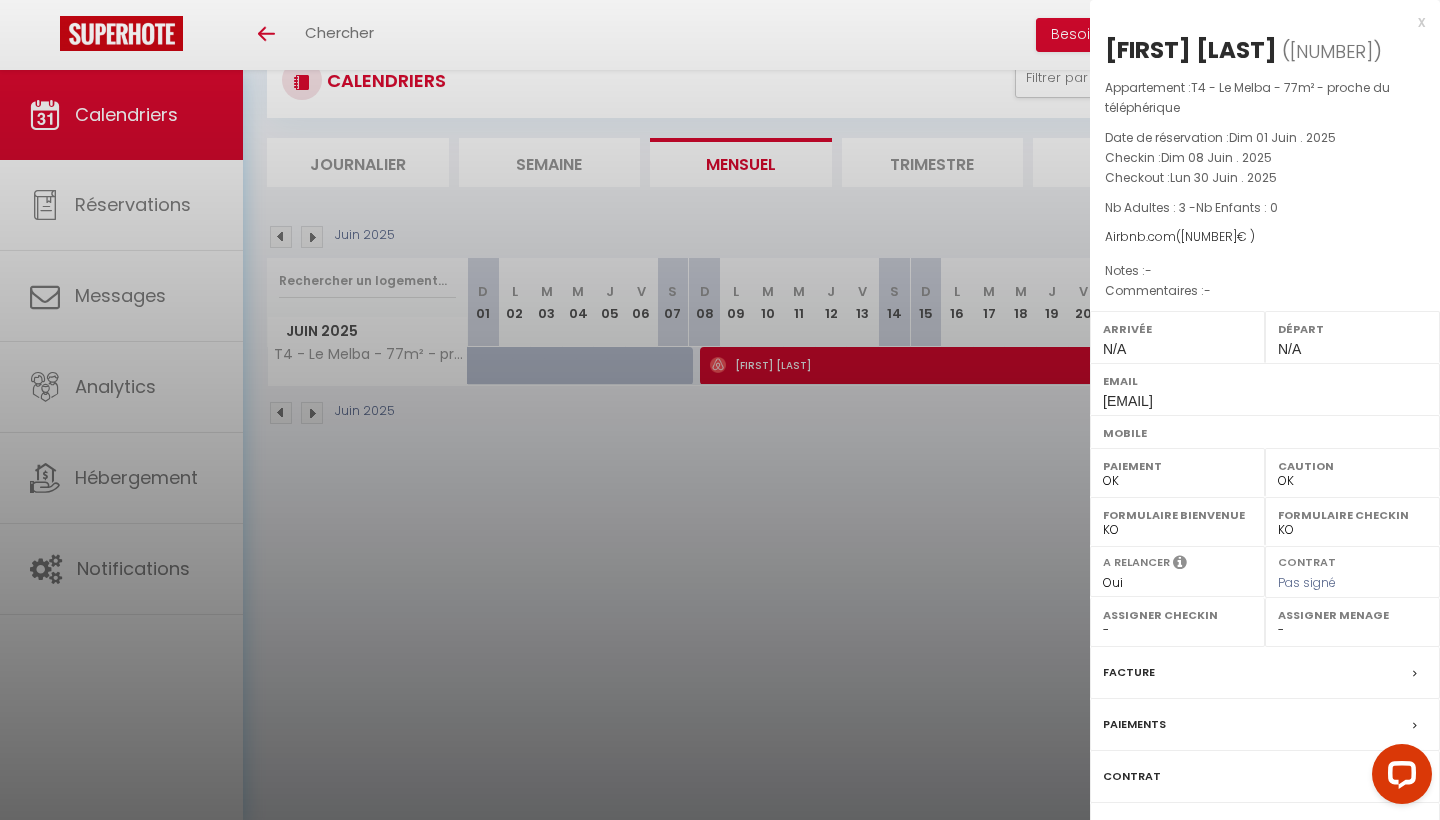 click at bounding box center [720, 410] 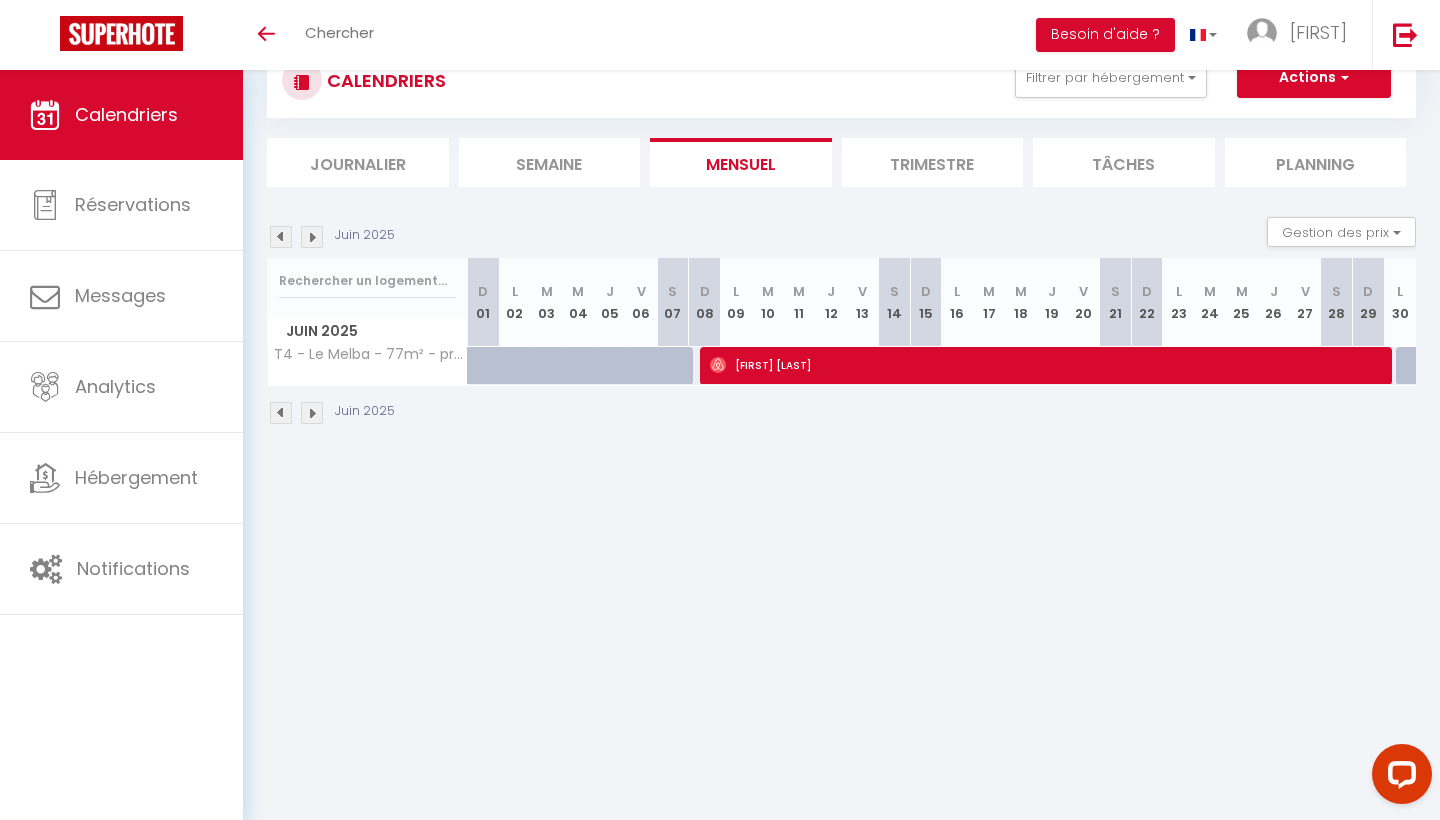 click at bounding box center [312, 237] 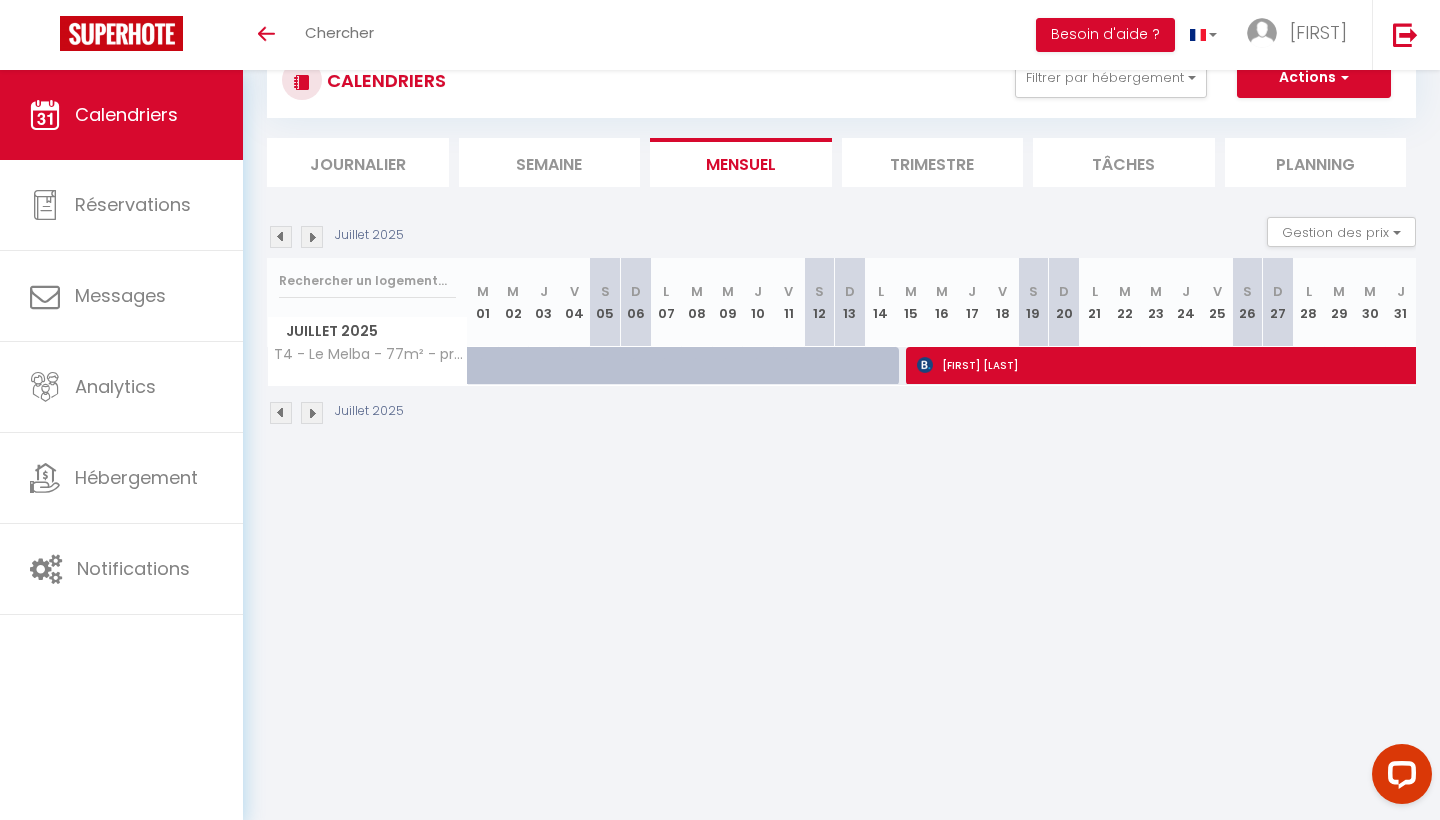 click at bounding box center (281, 413) 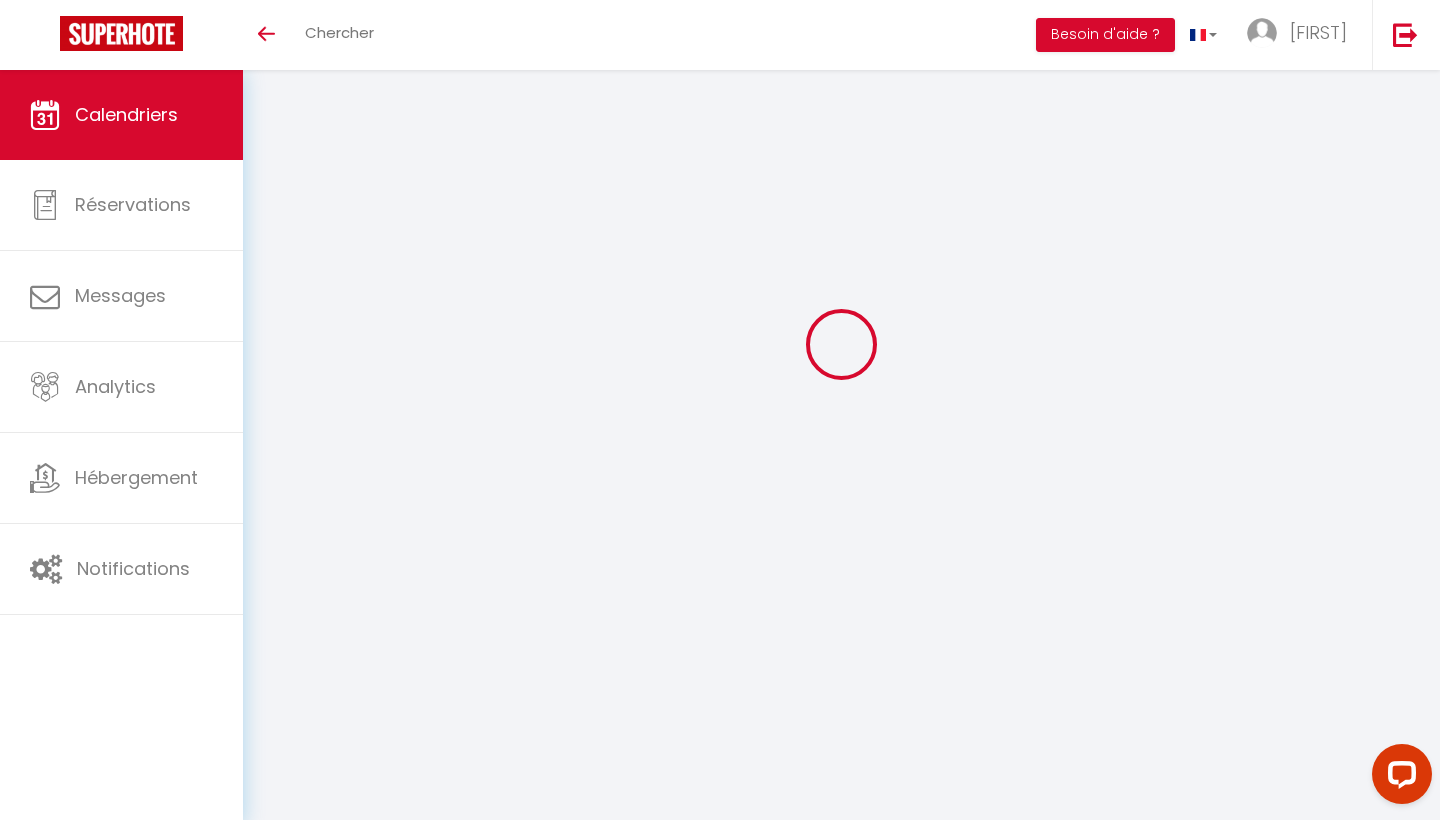 select on "0" 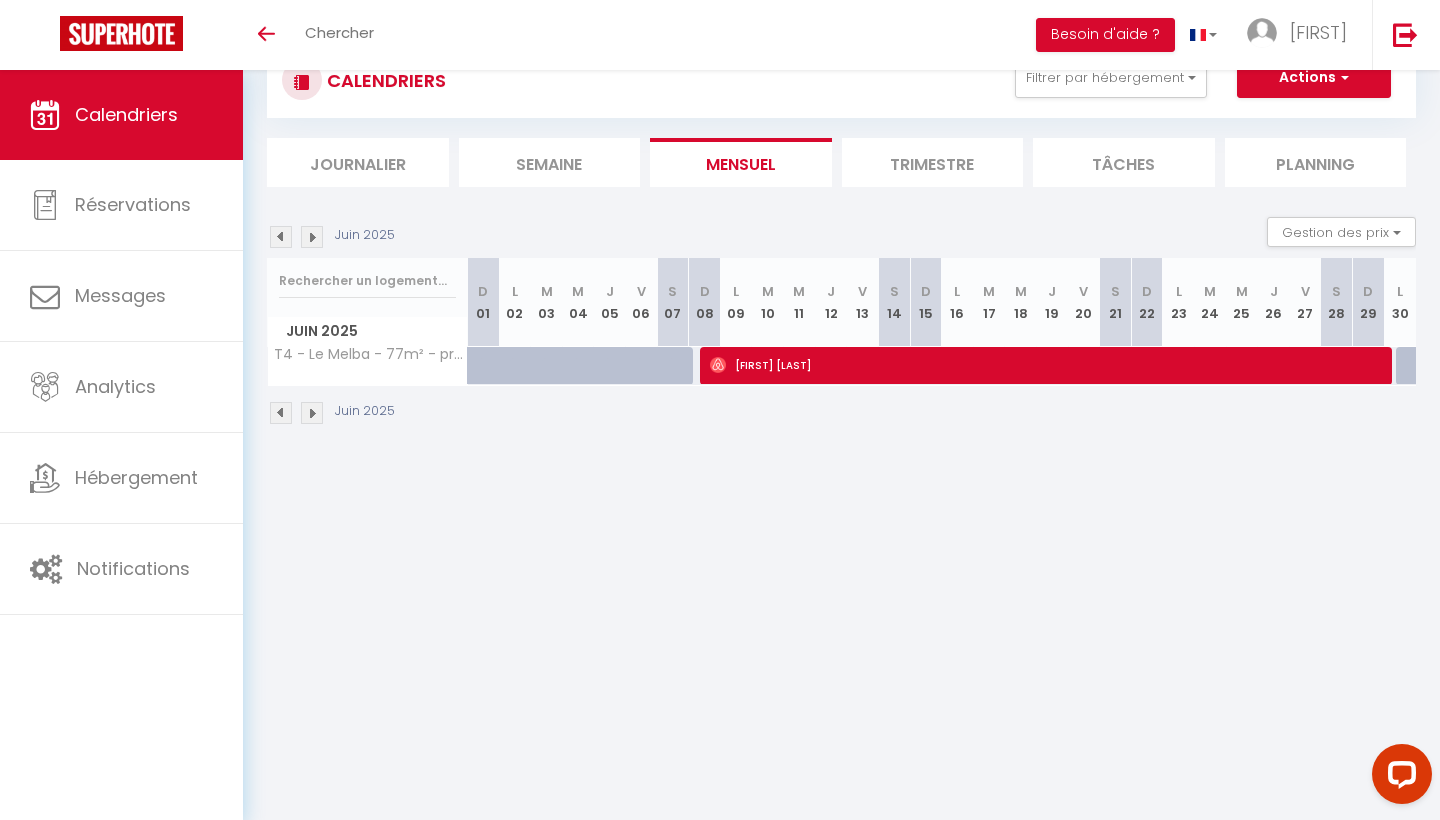 click on "[FIRST] [LAST]" at bounding box center (1051, 365) 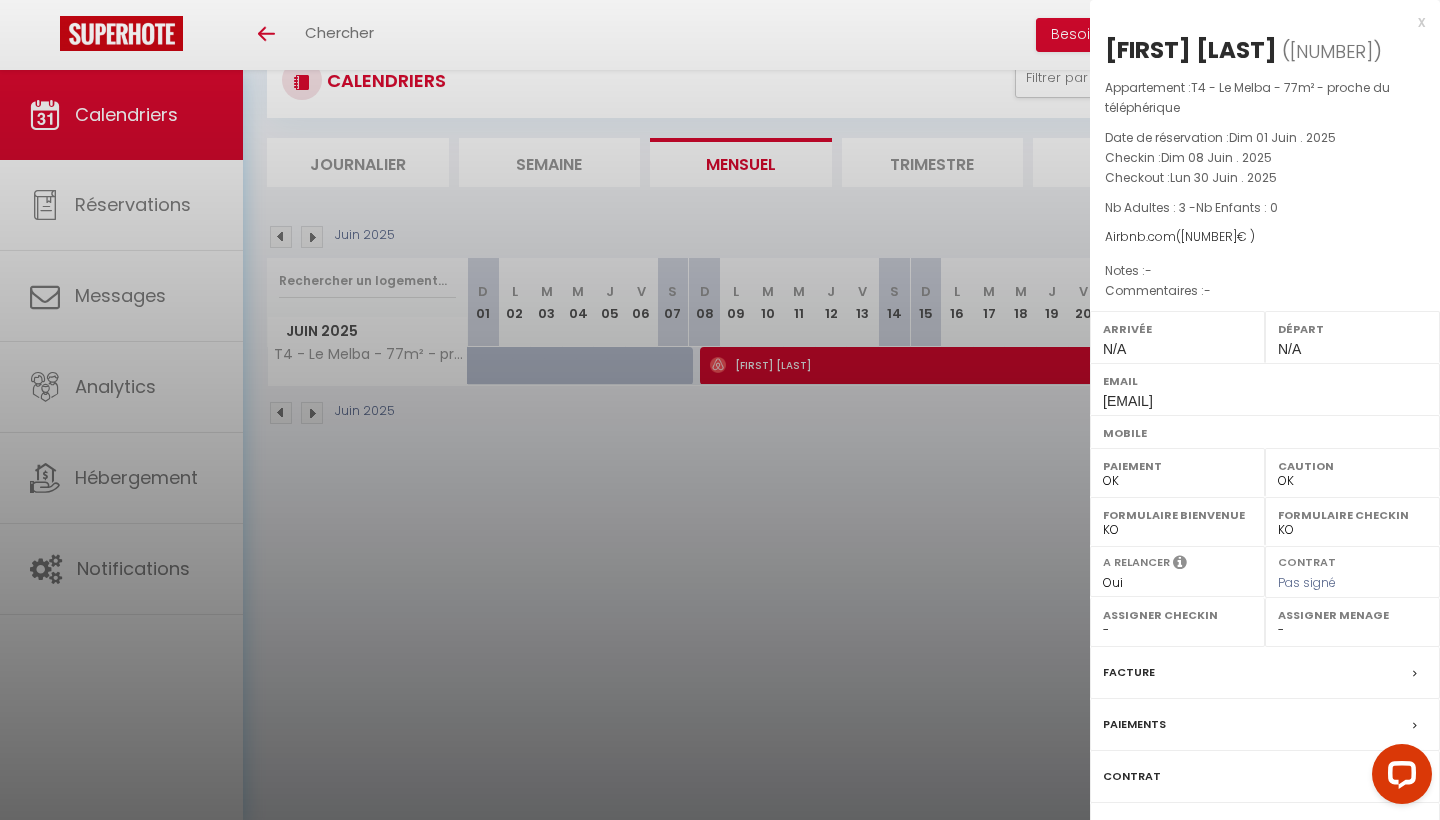 drag, startPoint x: 1301, startPoint y: 49, endPoint x: 1098, endPoint y: 51, distance: 203.00986 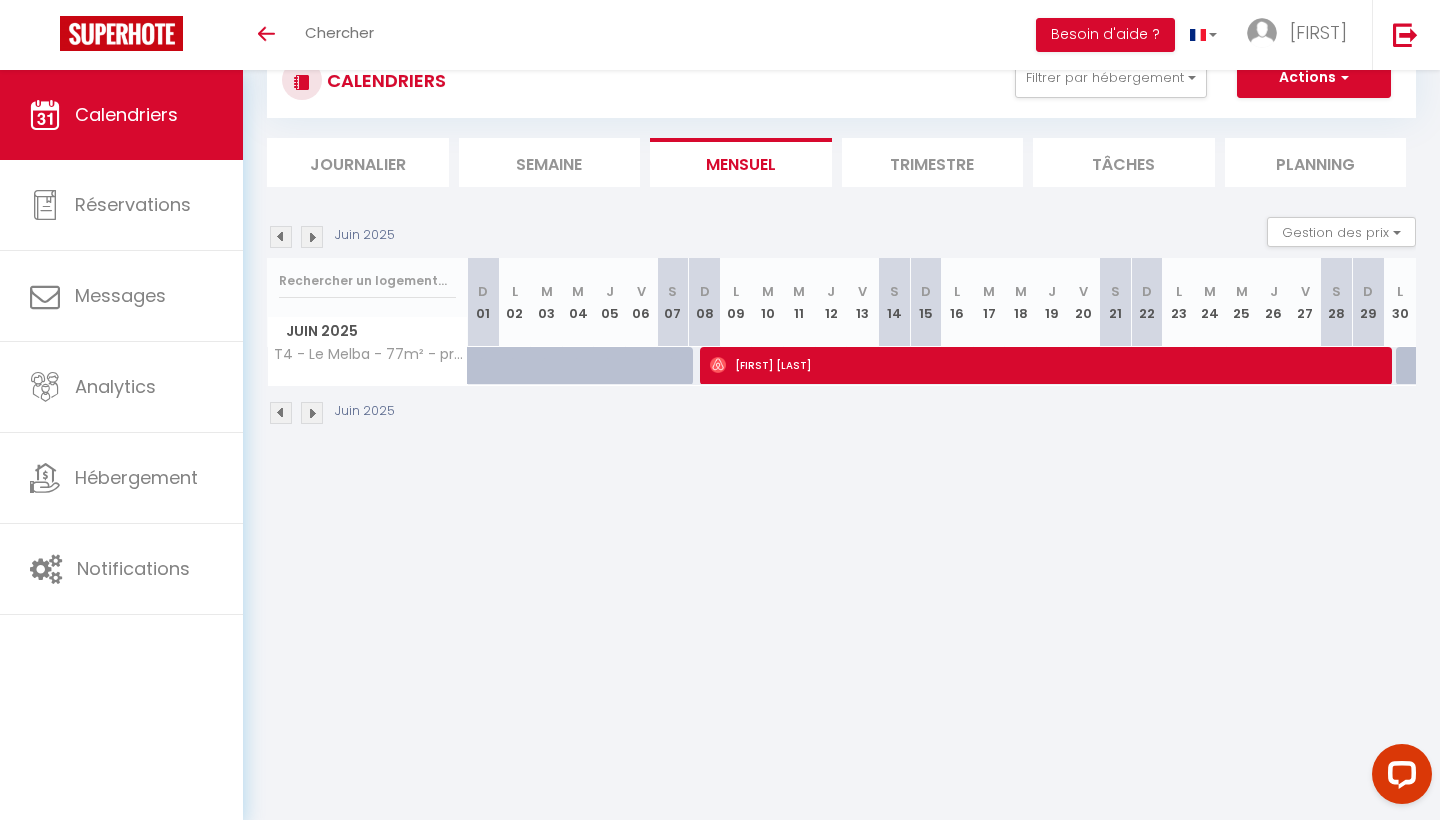 click at bounding box center [312, 237] 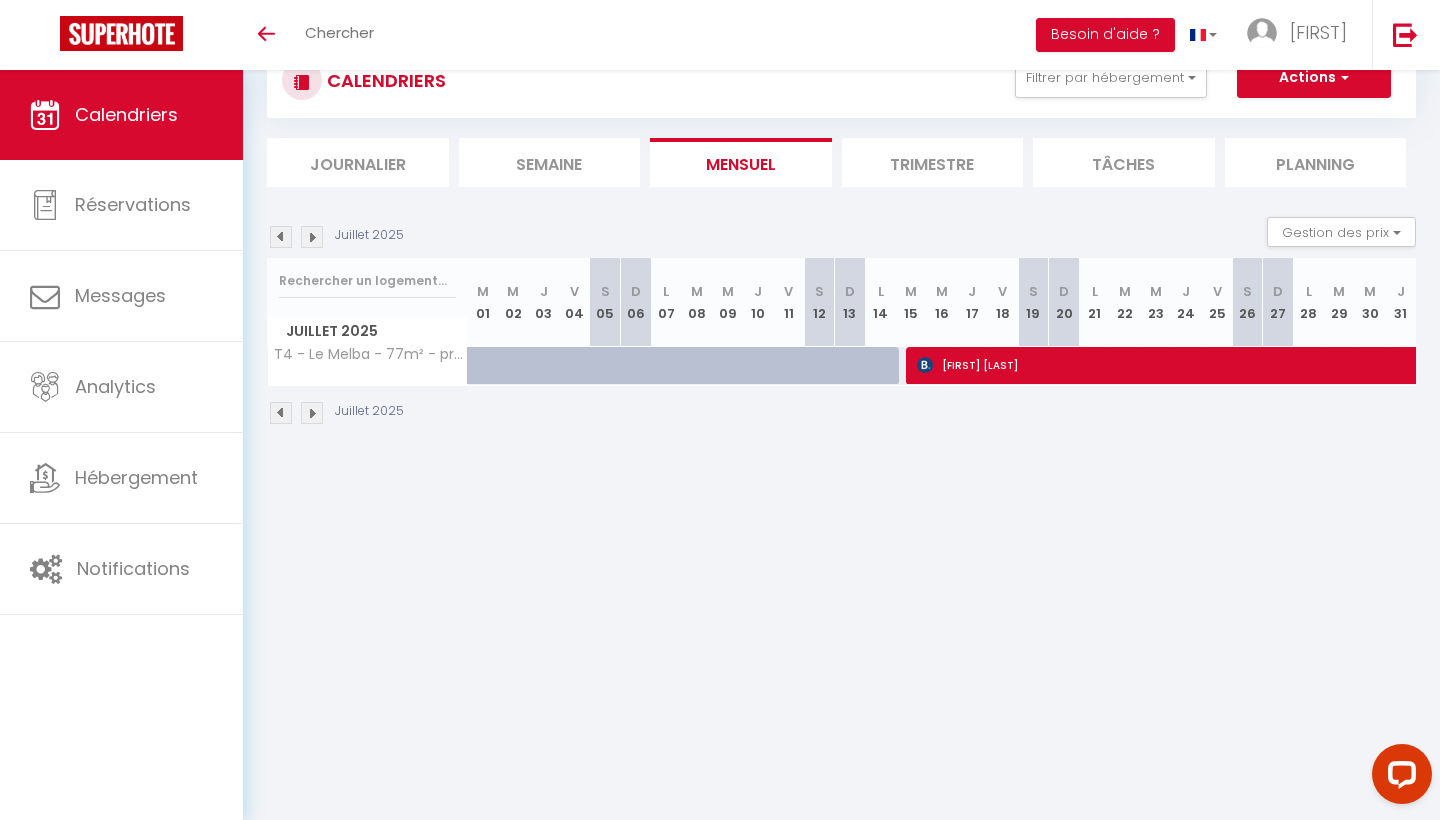click on "[FIRST] [LAST]" at bounding box center (1400, 365) 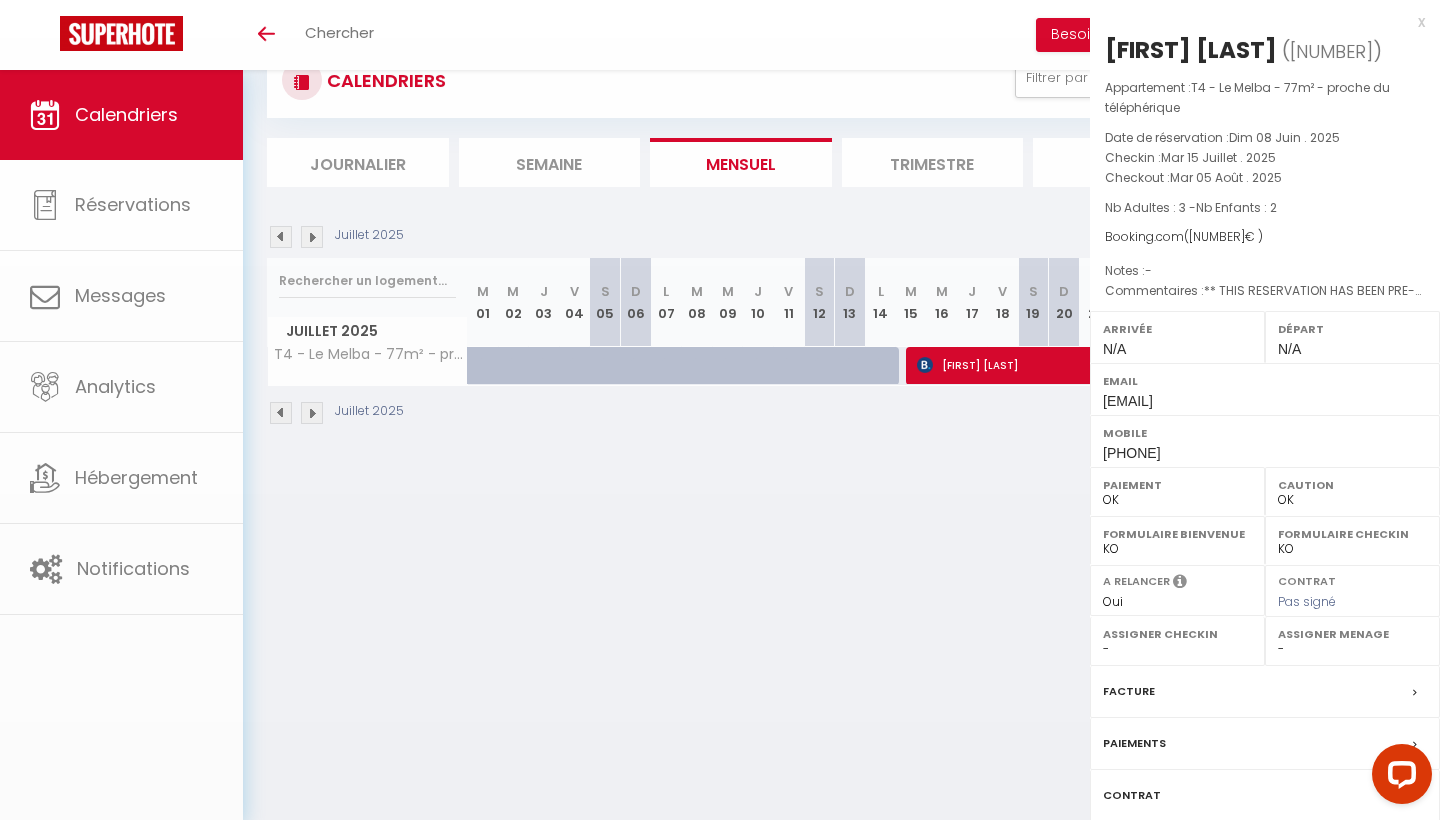 select on "KO" 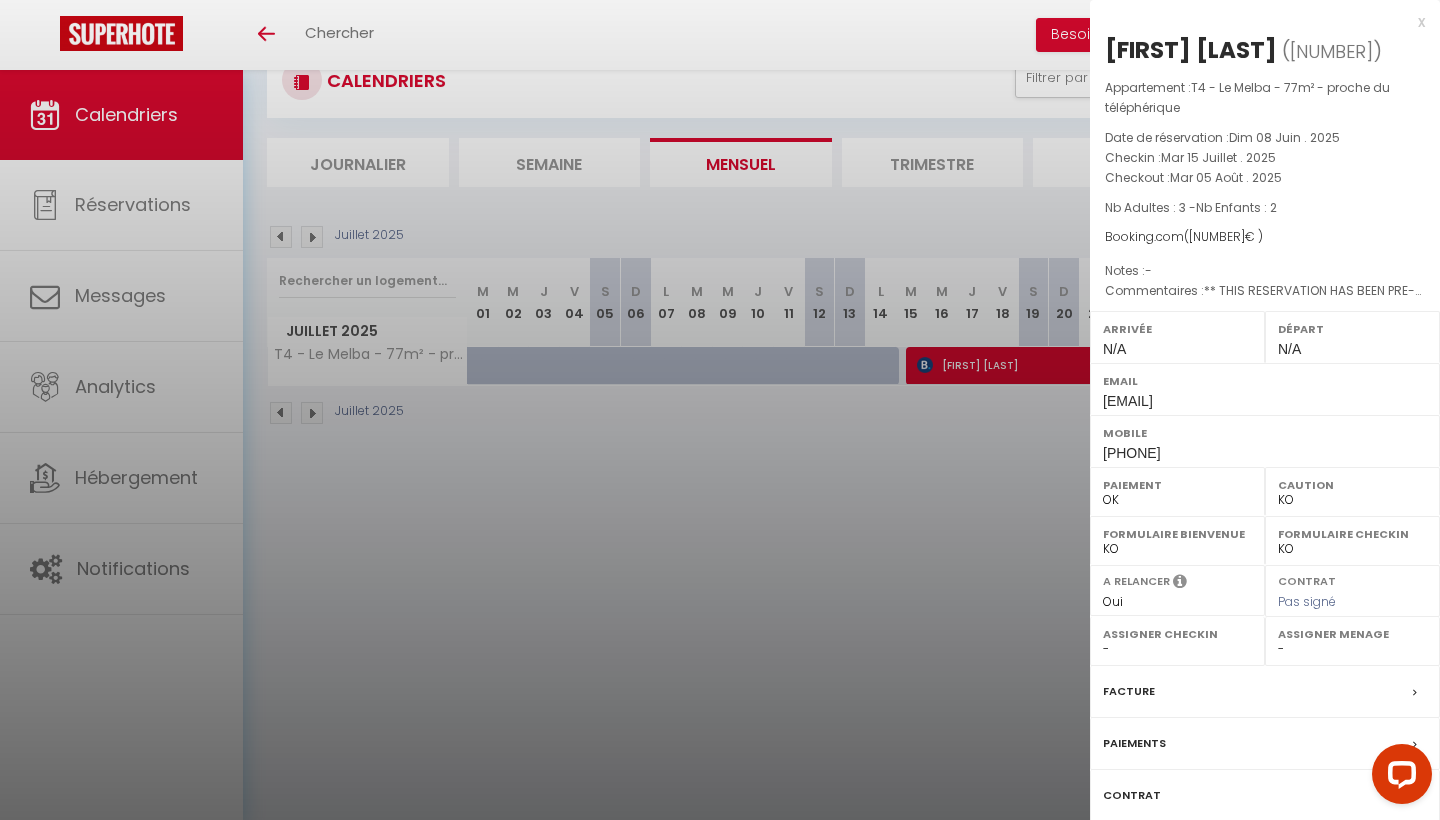 click at bounding box center [720, 410] 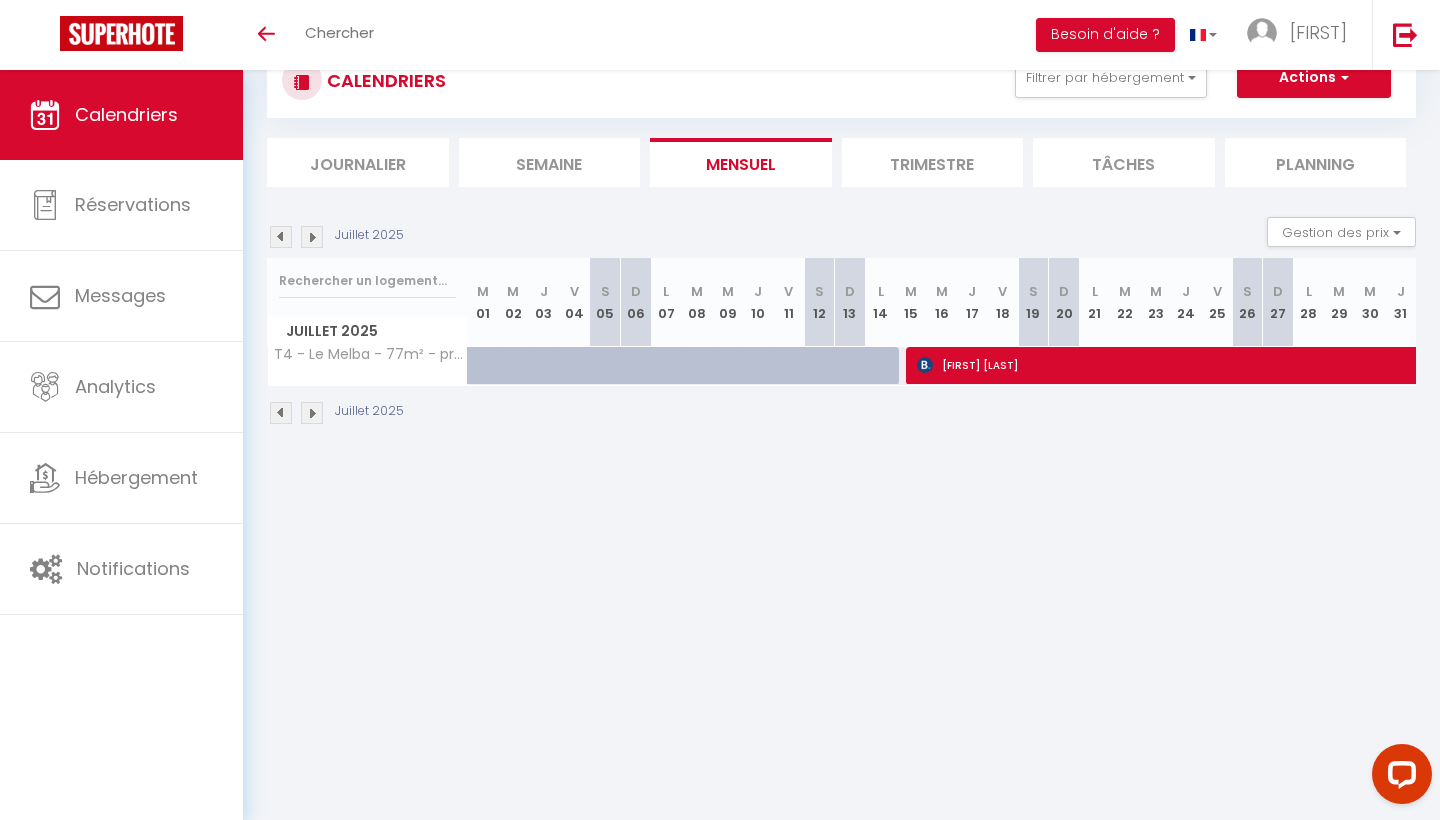 click on "[FIRST] [LAST]" at bounding box center [1400, 365] 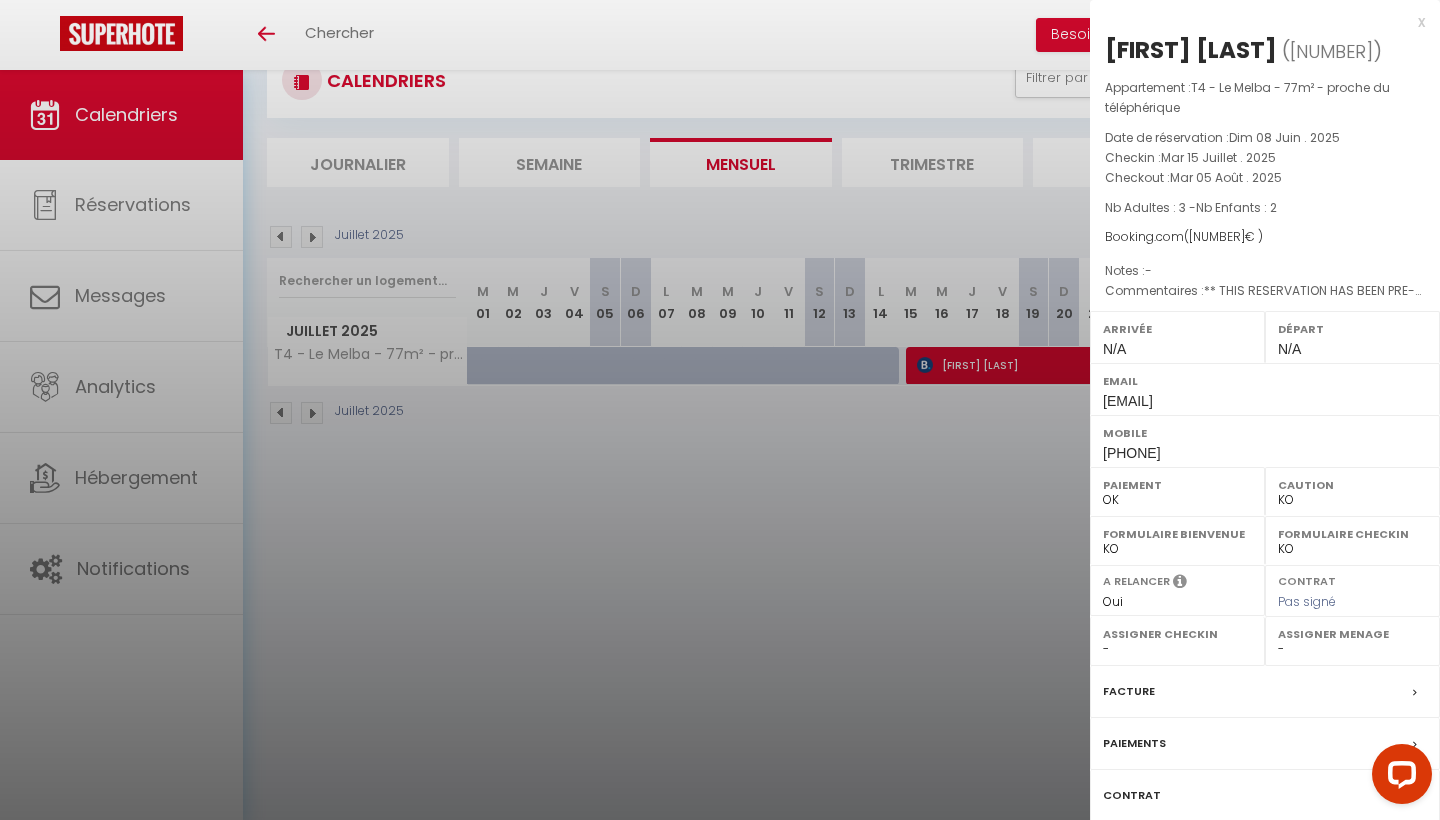 drag, startPoint x: 1300, startPoint y: 52, endPoint x: 1089, endPoint y: 51, distance: 211.00237 